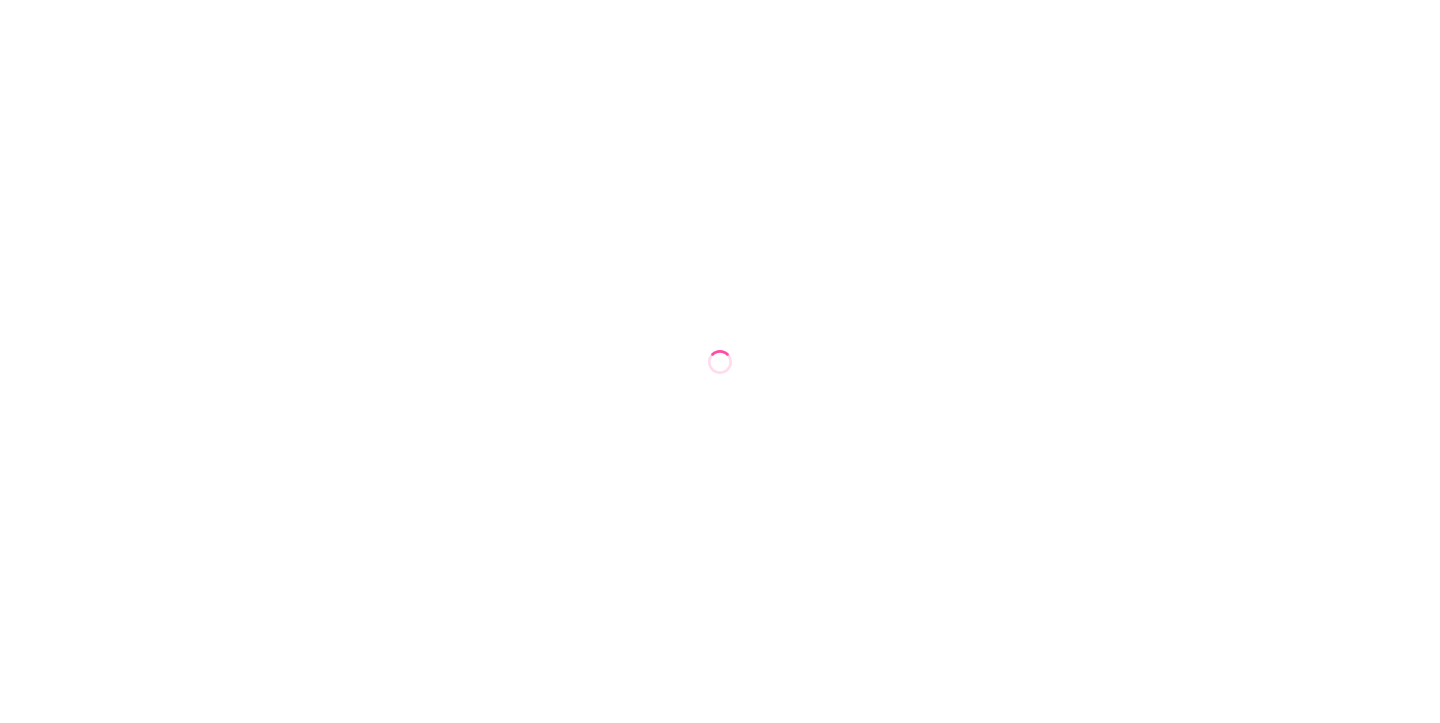 scroll, scrollTop: 0, scrollLeft: 0, axis: both 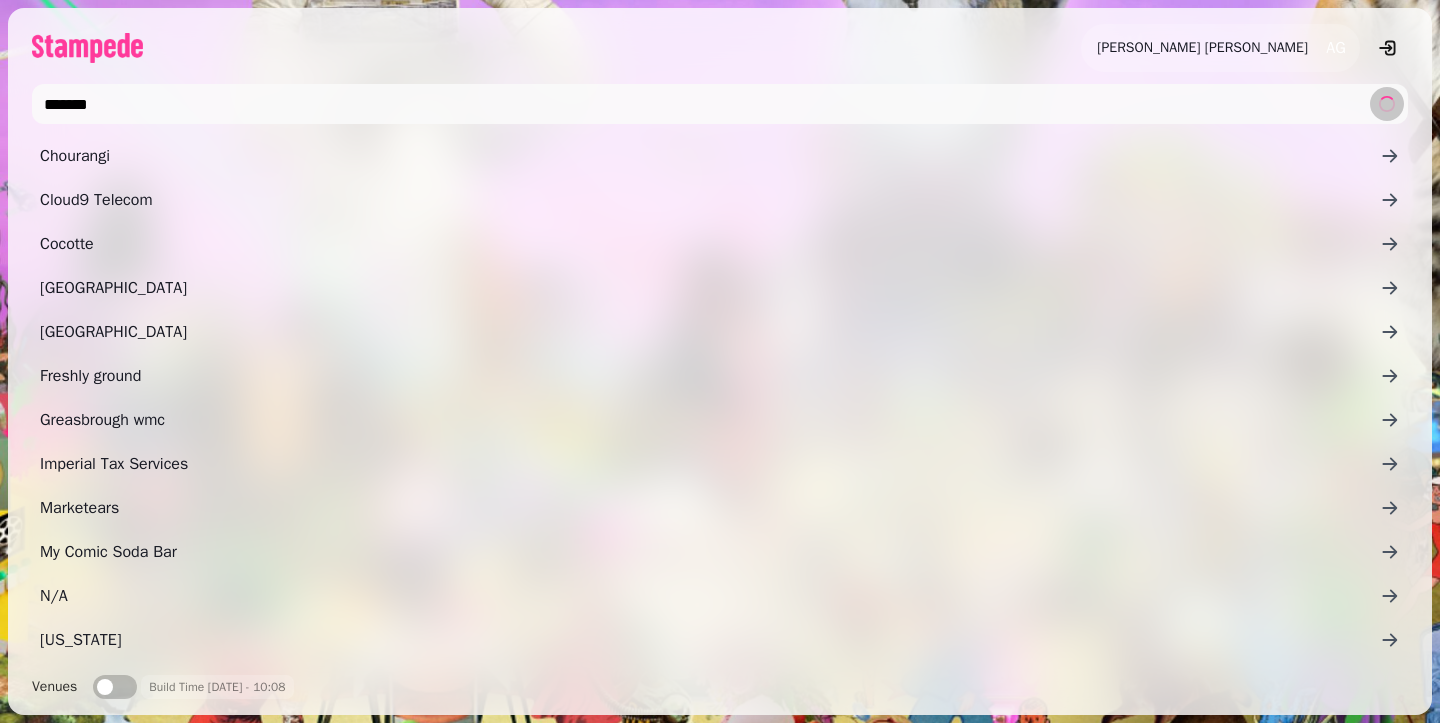 type on "********" 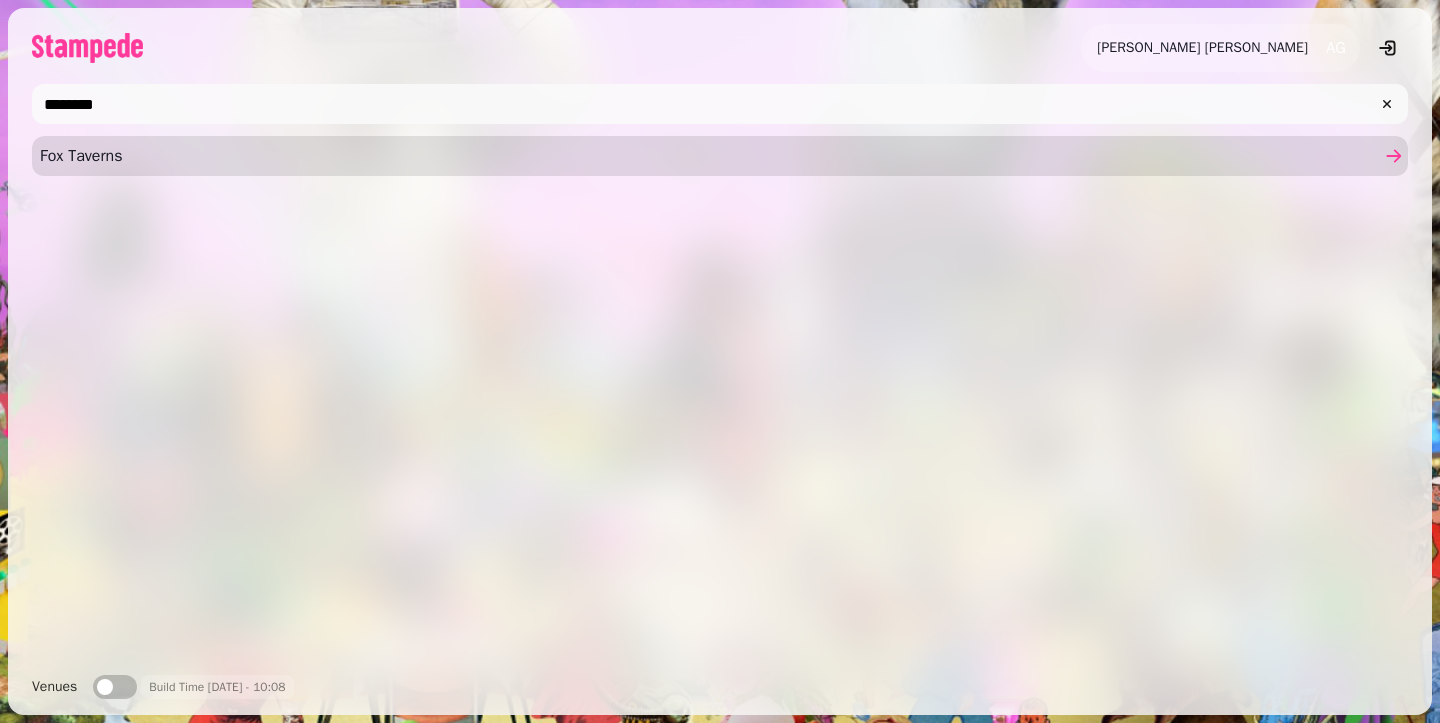 click on "Fox Taverns" at bounding box center [710, 156] 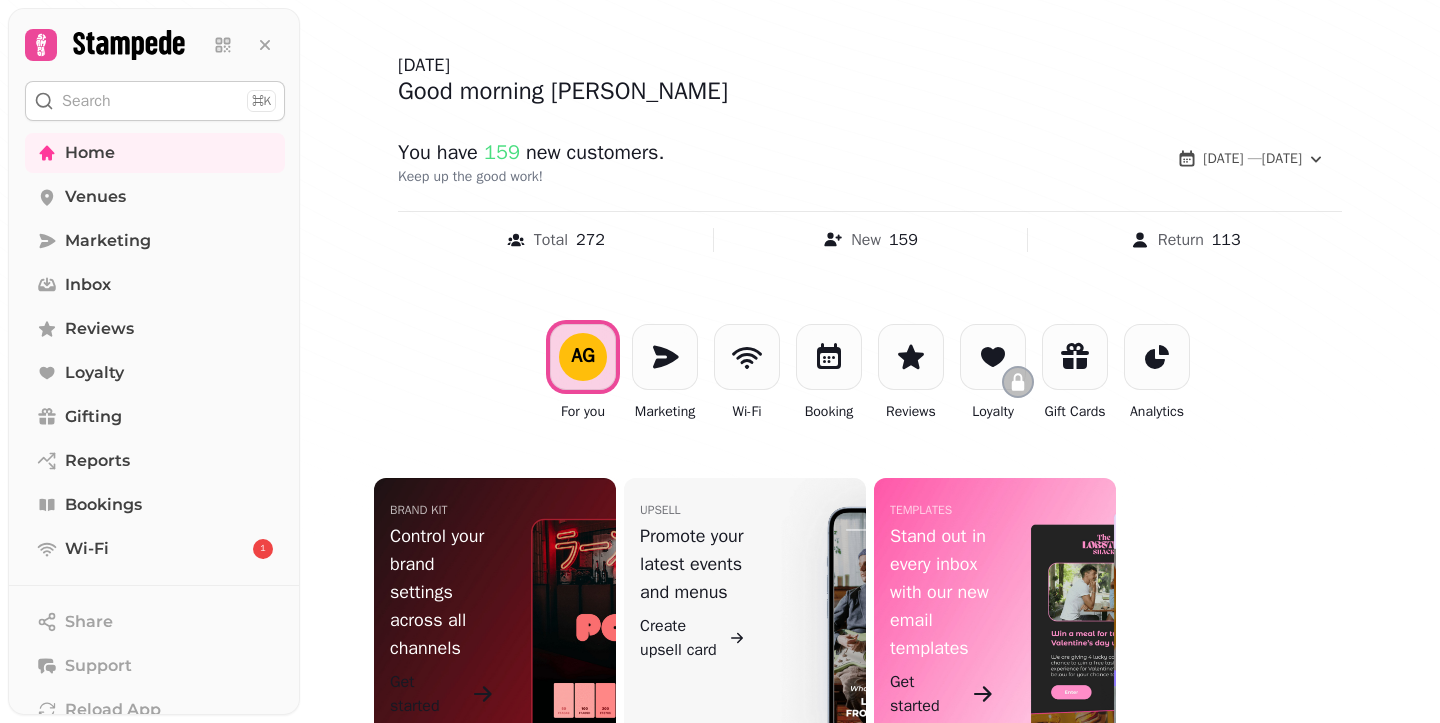 scroll, scrollTop: 120, scrollLeft: 0, axis: vertical 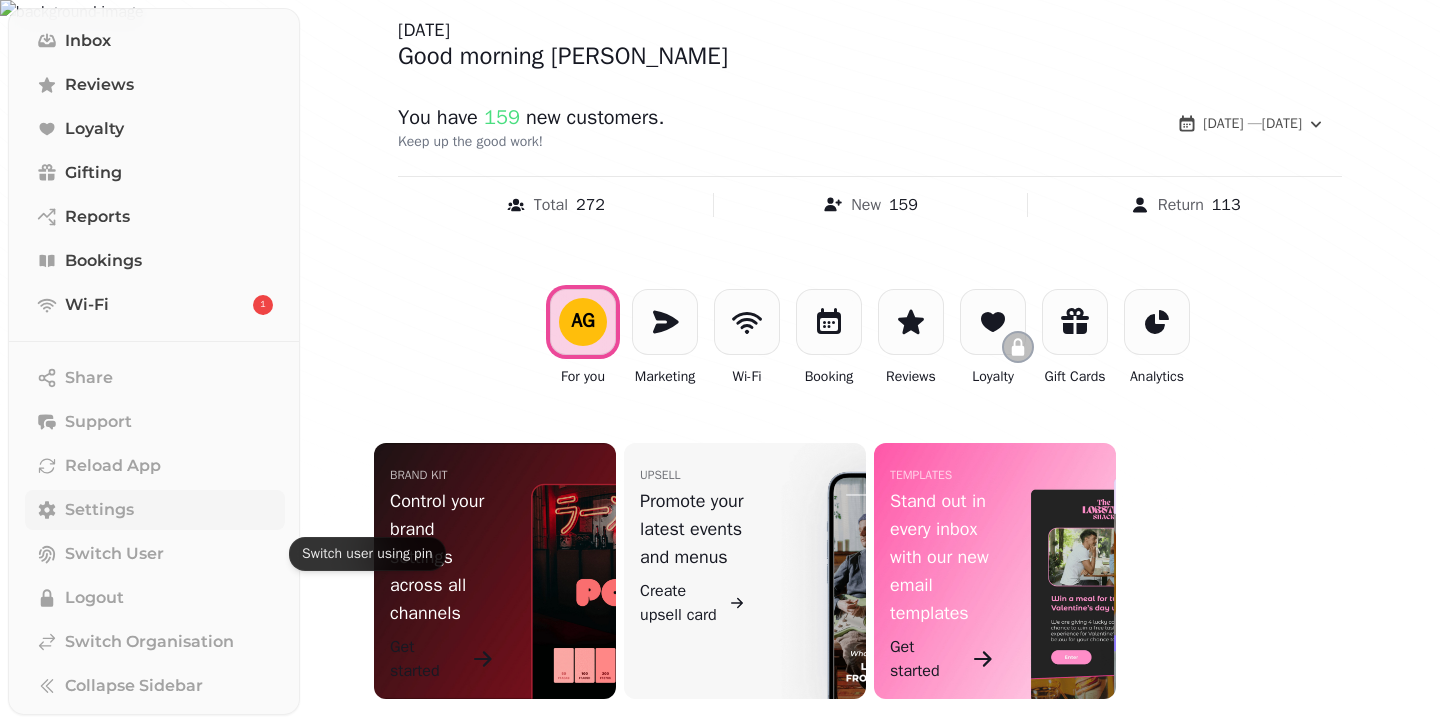 click on "Settings" at bounding box center [155, 510] 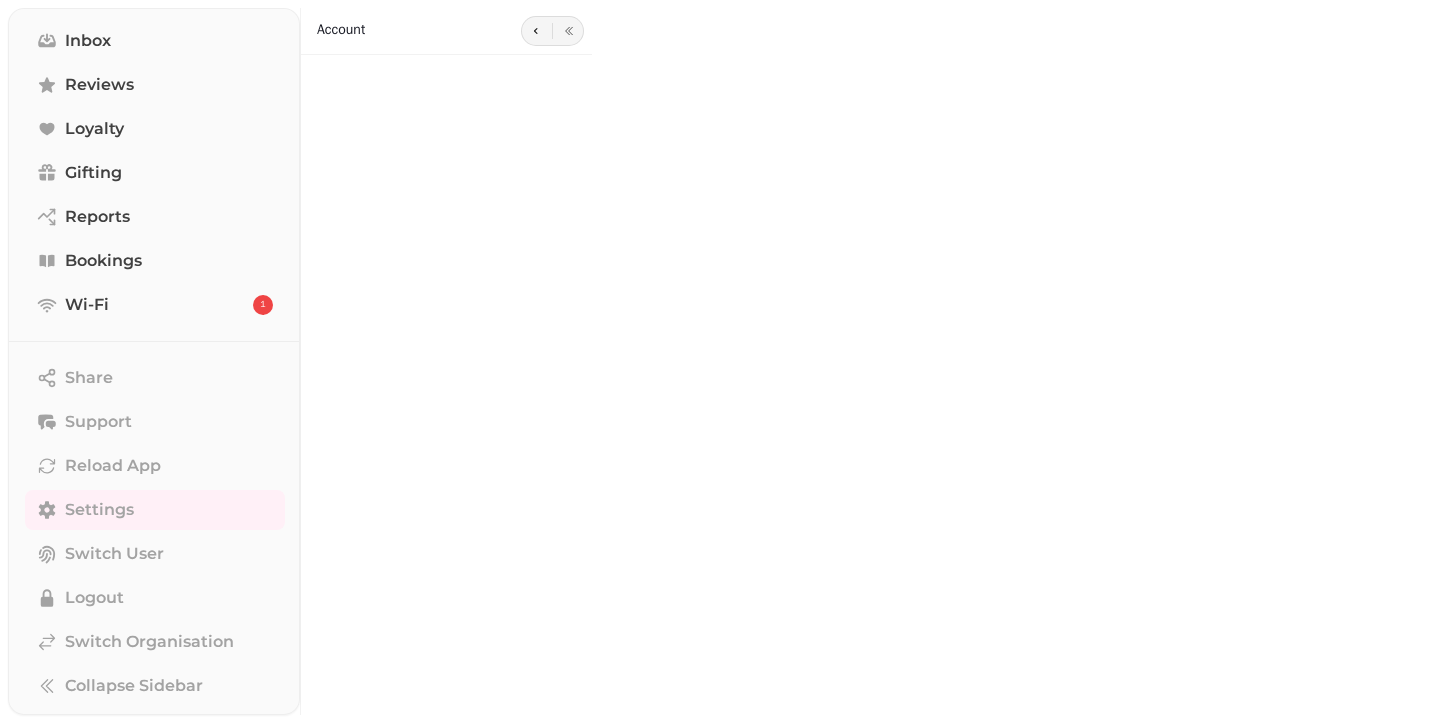 scroll, scrollTop: 0, scrollLeft: 0, axis: both 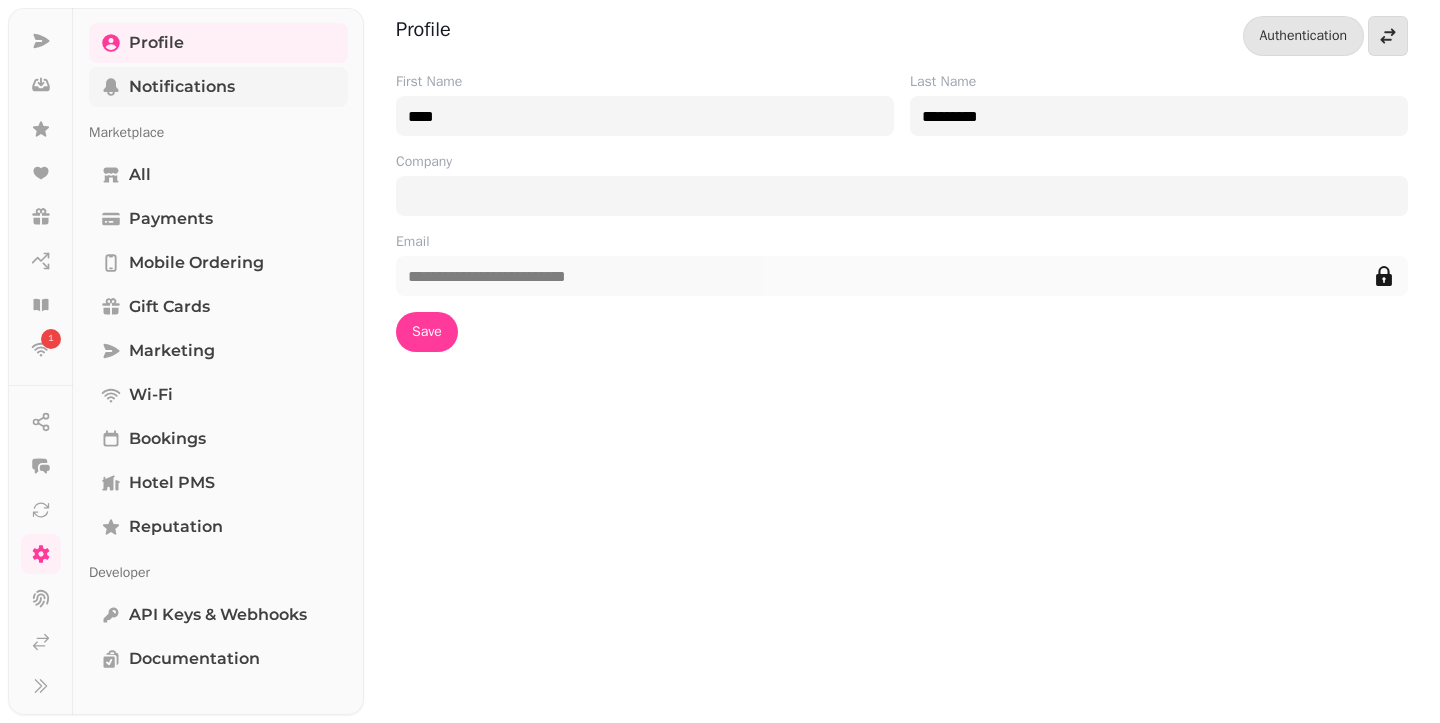 click on "Notifications" at bounding box center (218, 87) 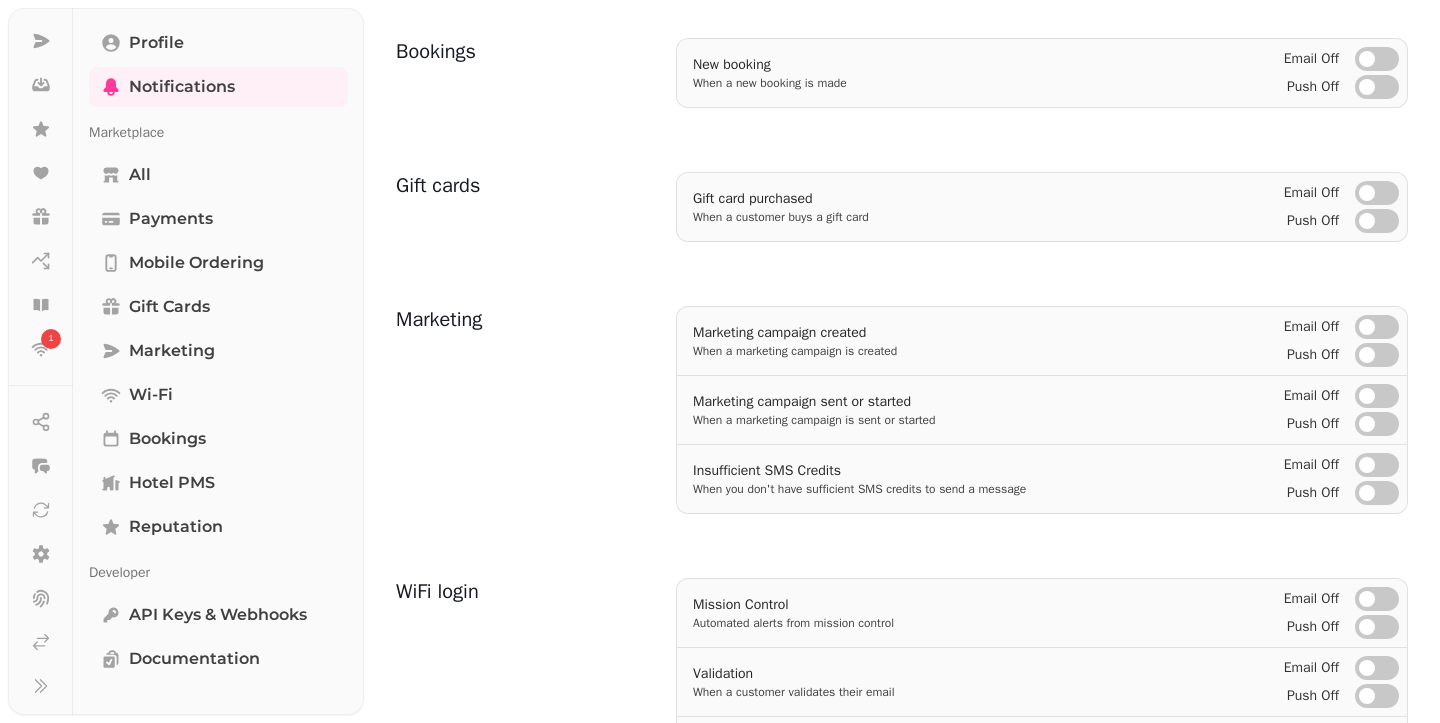 scroll, scrollTop: 0, scrollLeft: 0, axis: both 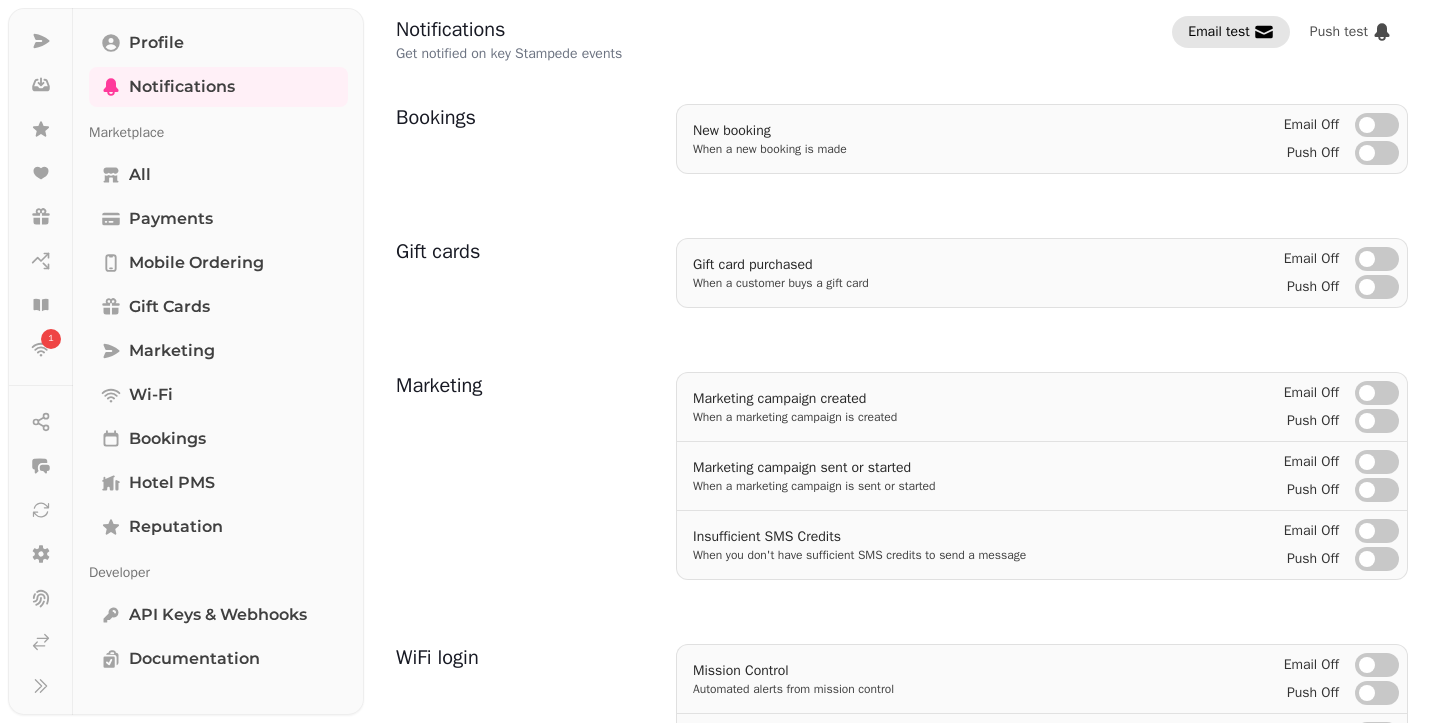 click on "Email test" at bounding box center [1219, 32] 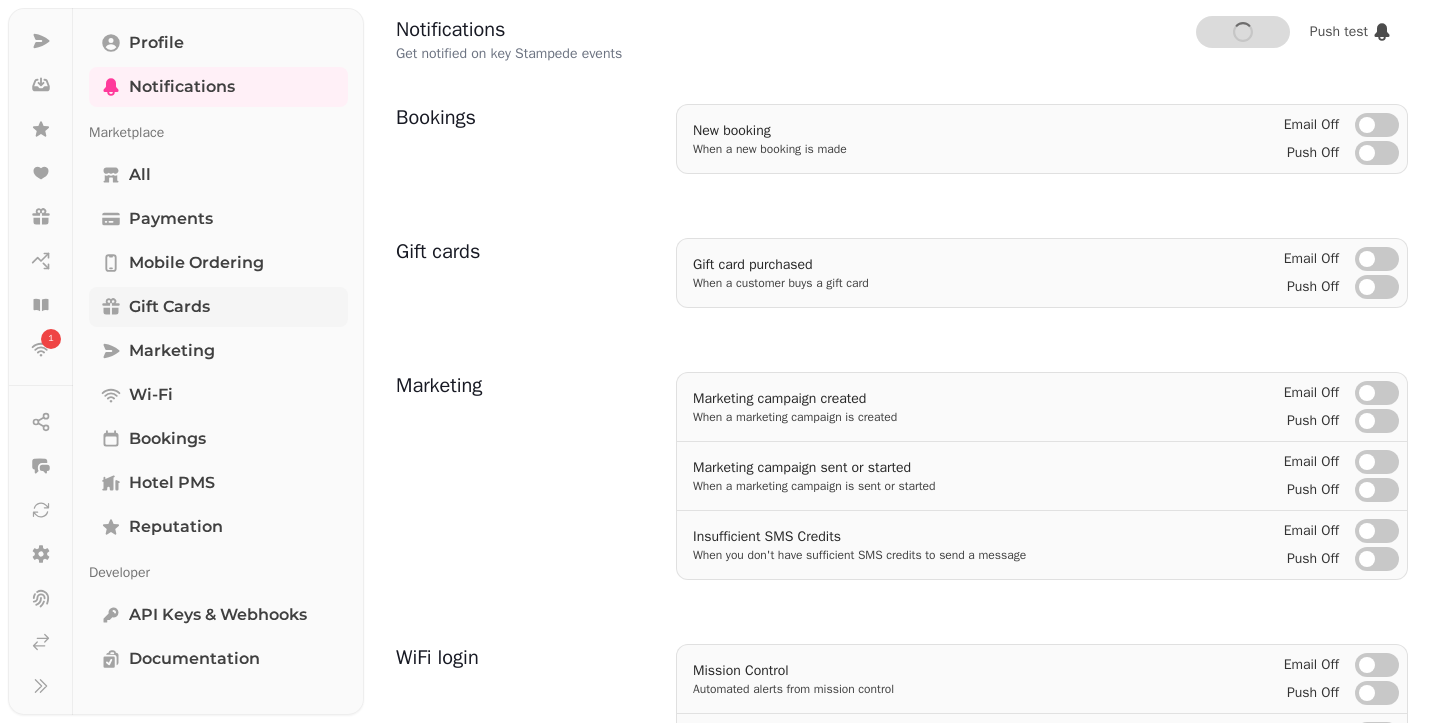scroll, scrollTop: 0, scrollLeft: 0, axis: both 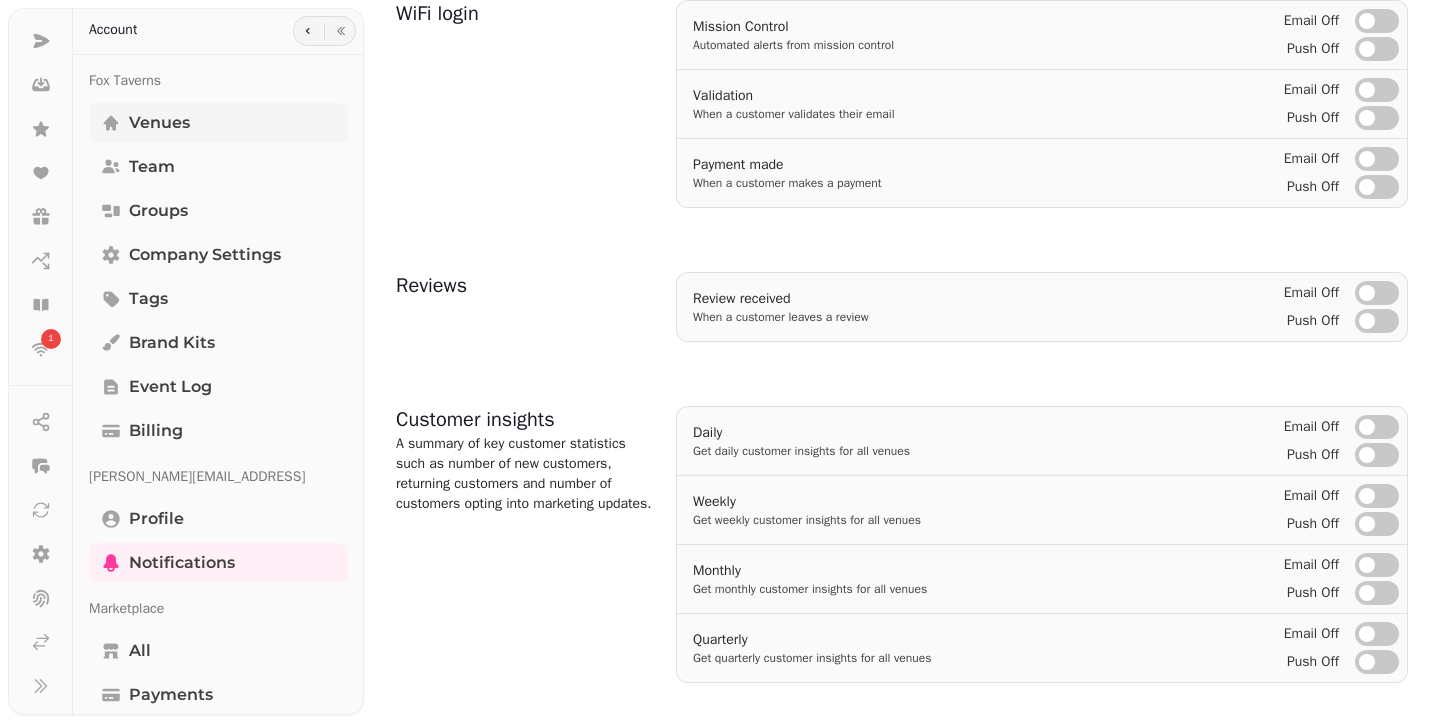 click on "Venues" at bounding box center [218, 123] 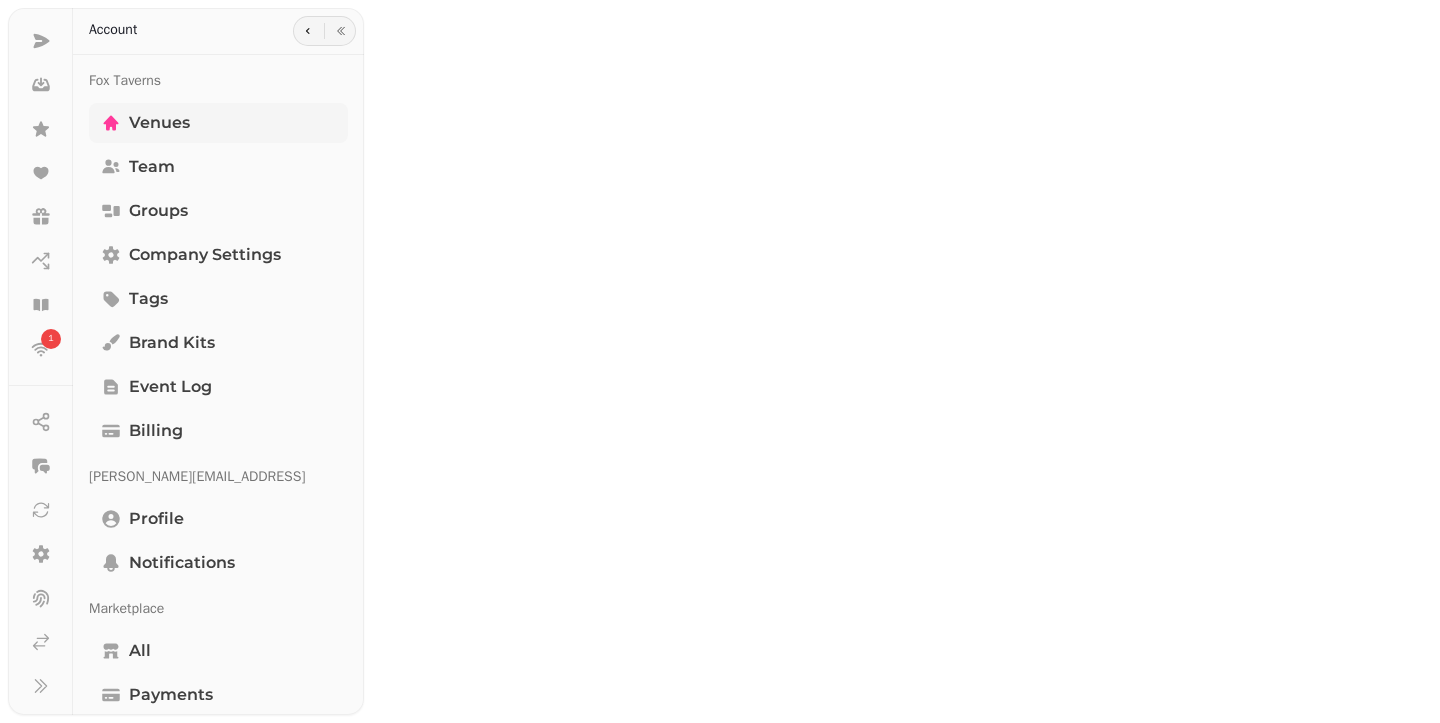 scroll, scrollTop: 0, scrollLeft: 0, axis: both 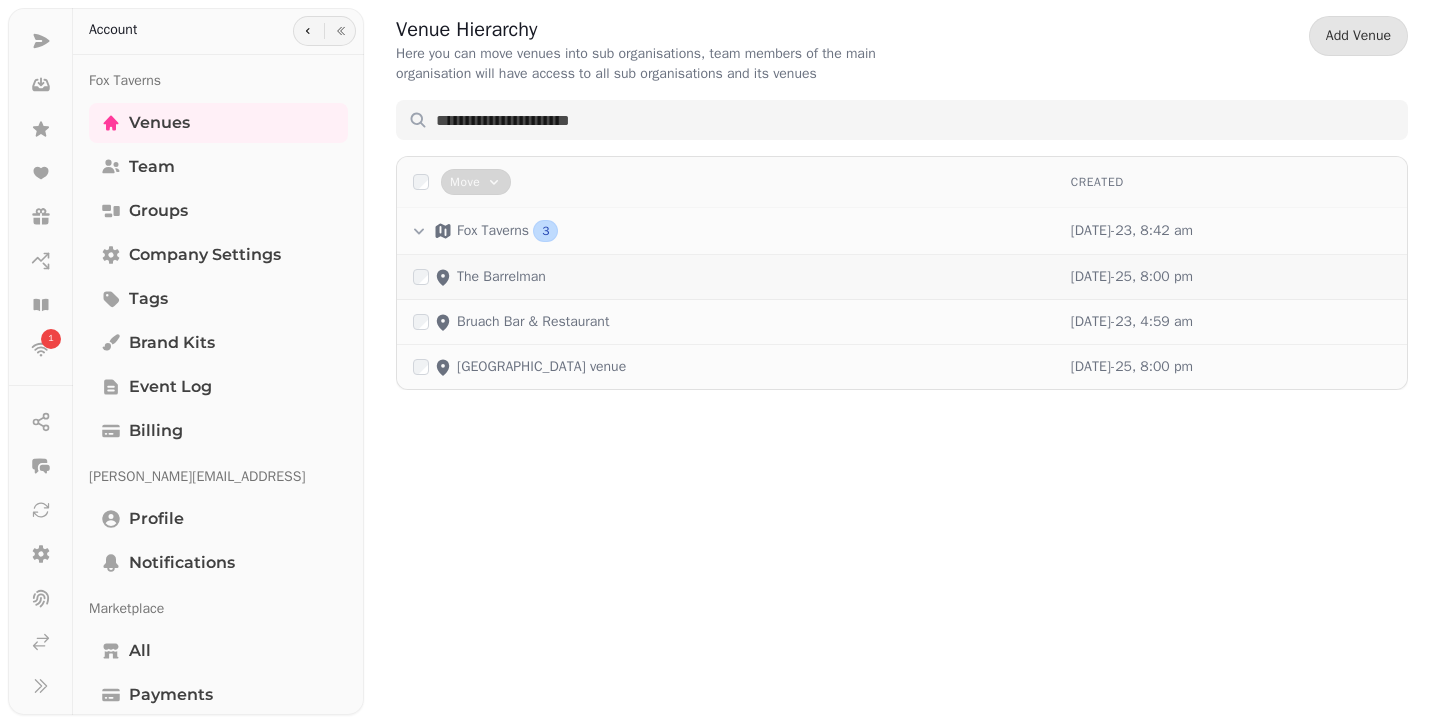 click on "The Barrelman" at bounding box center [501, 277] 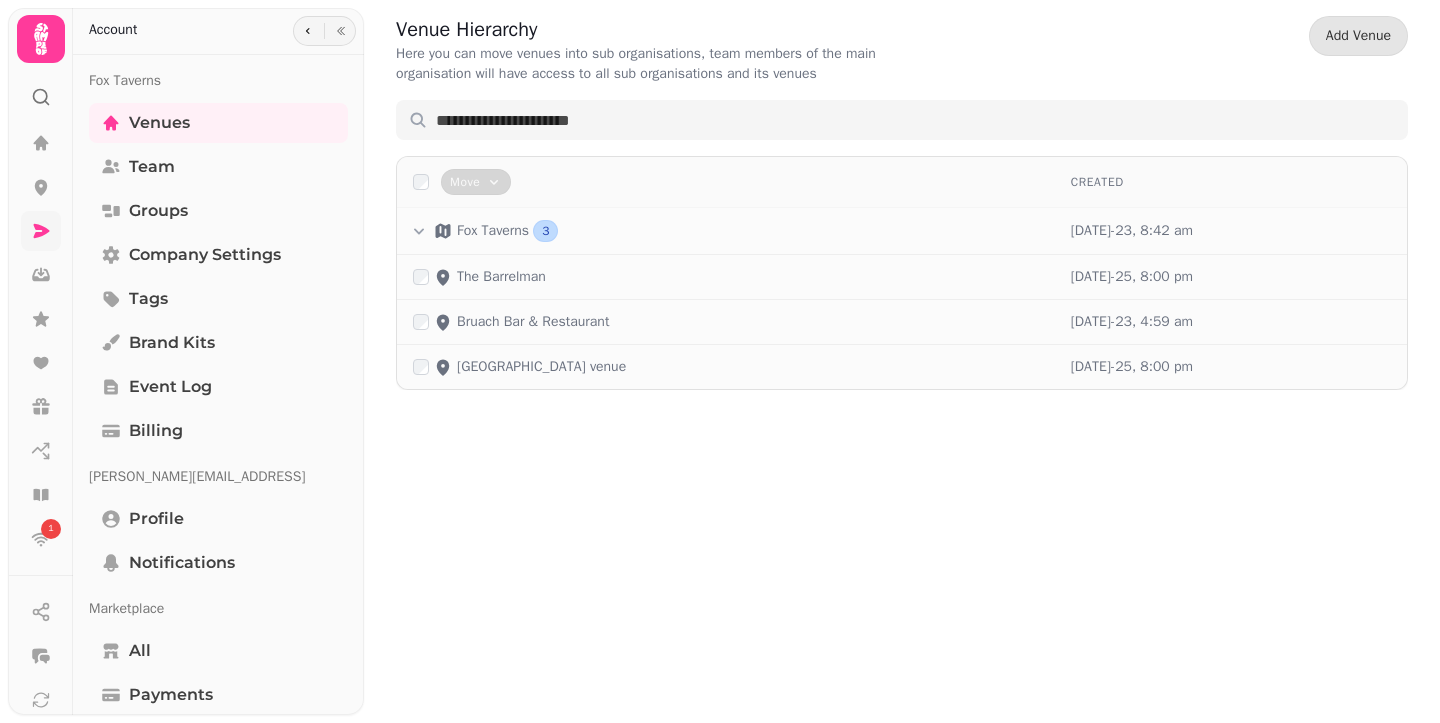 scroll, scrollTop: 0, scrollLeft: 0, axis: both 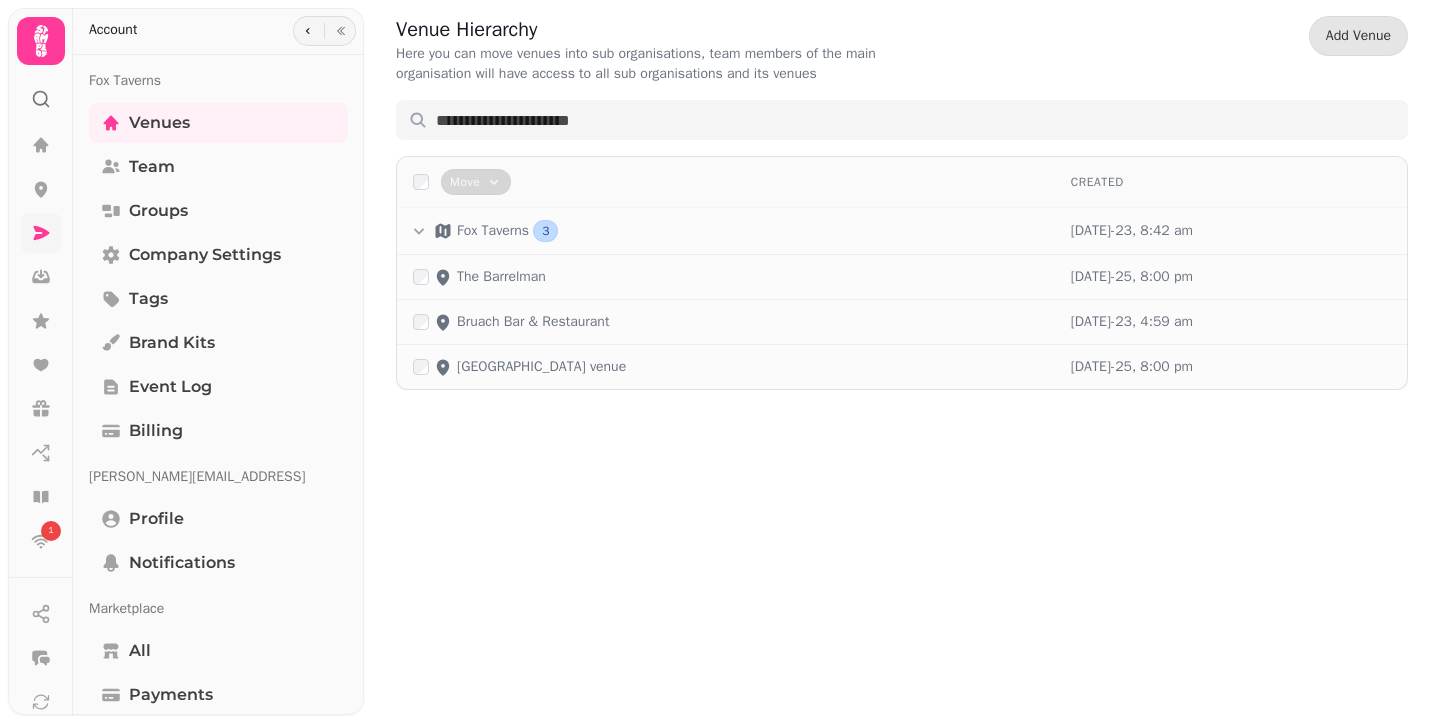 click 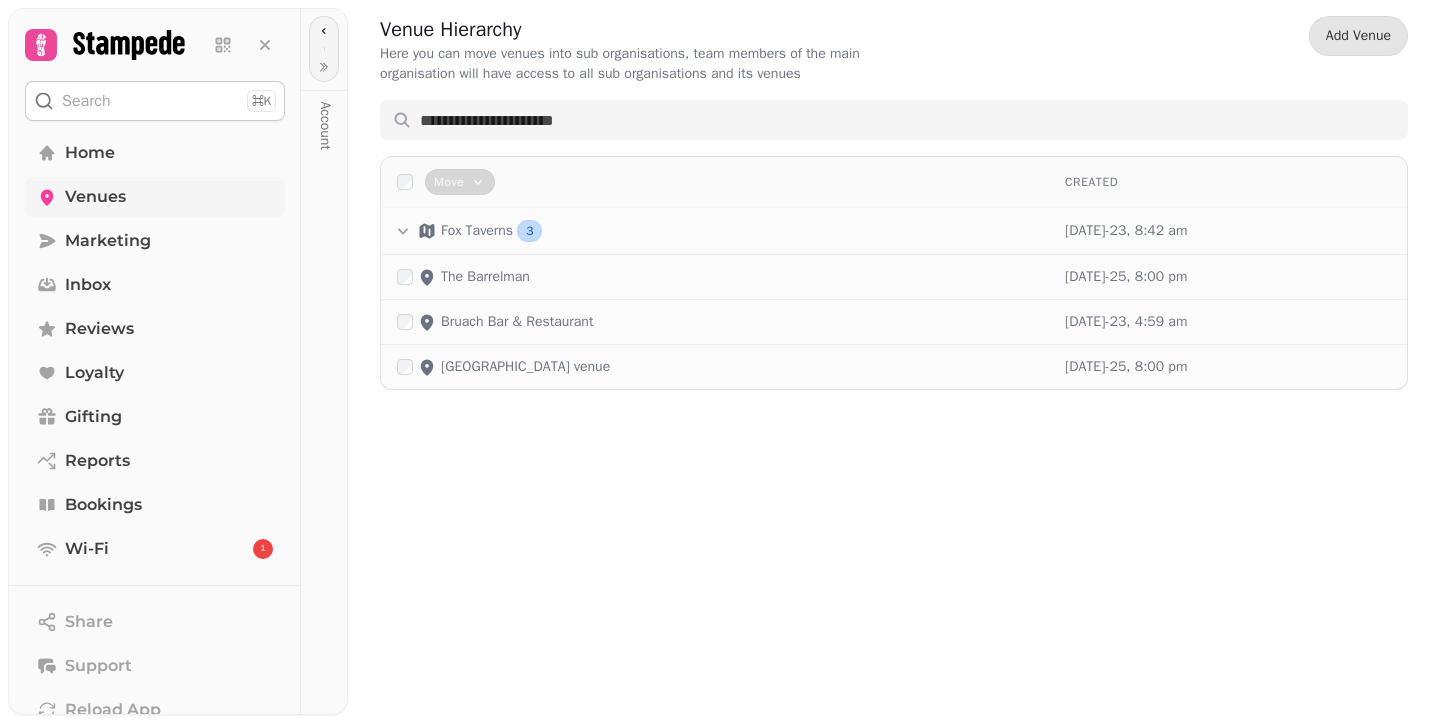 click on "Venues" at bounding box center (95, 197) 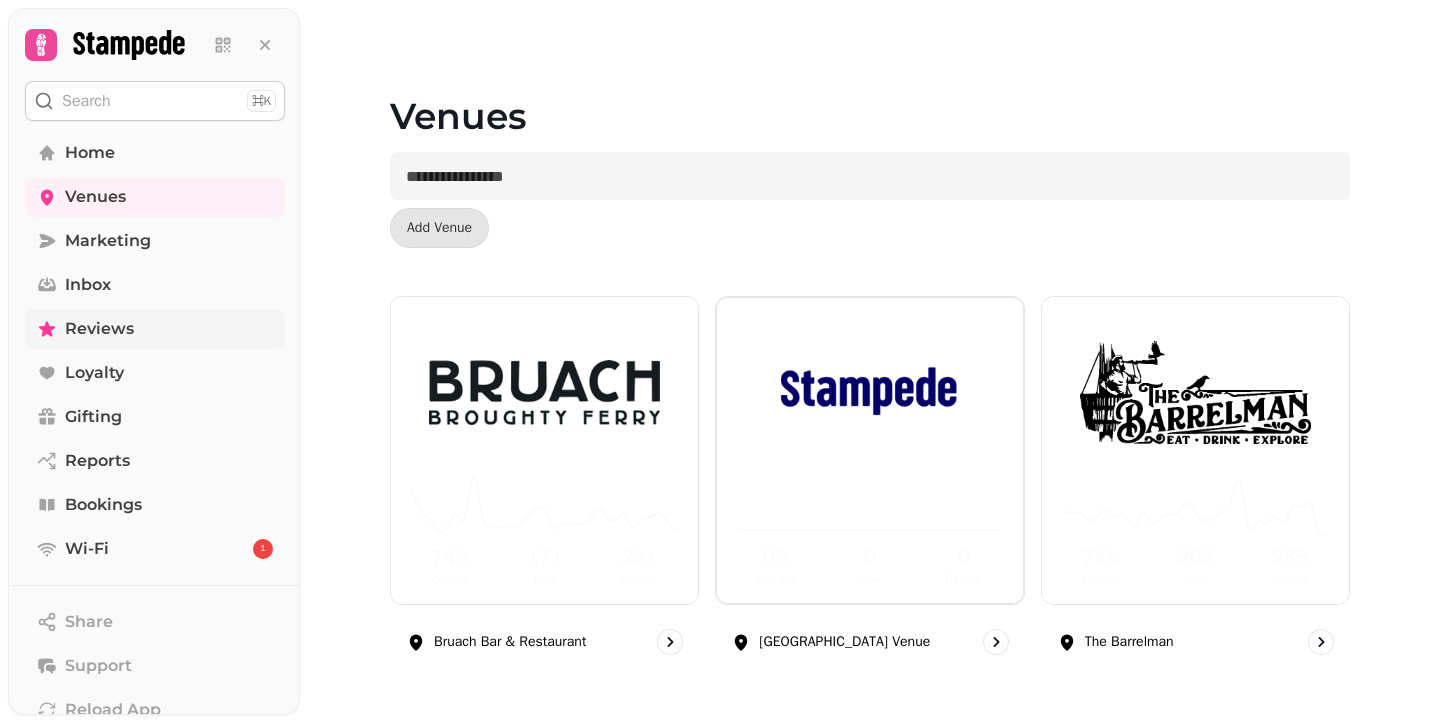 click on "Reviews" at bounding box center [155, 329] 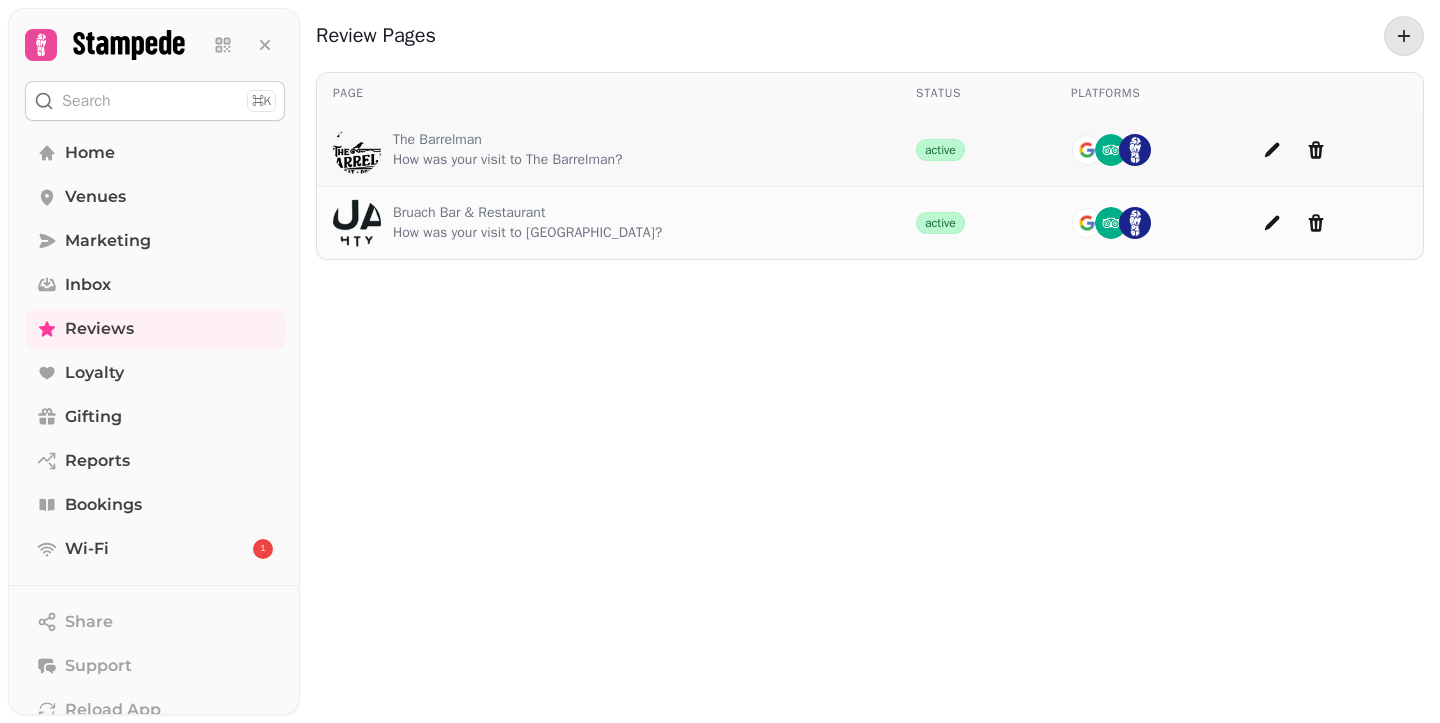 click on "The Barrelman" at bounding box center (508, 140) 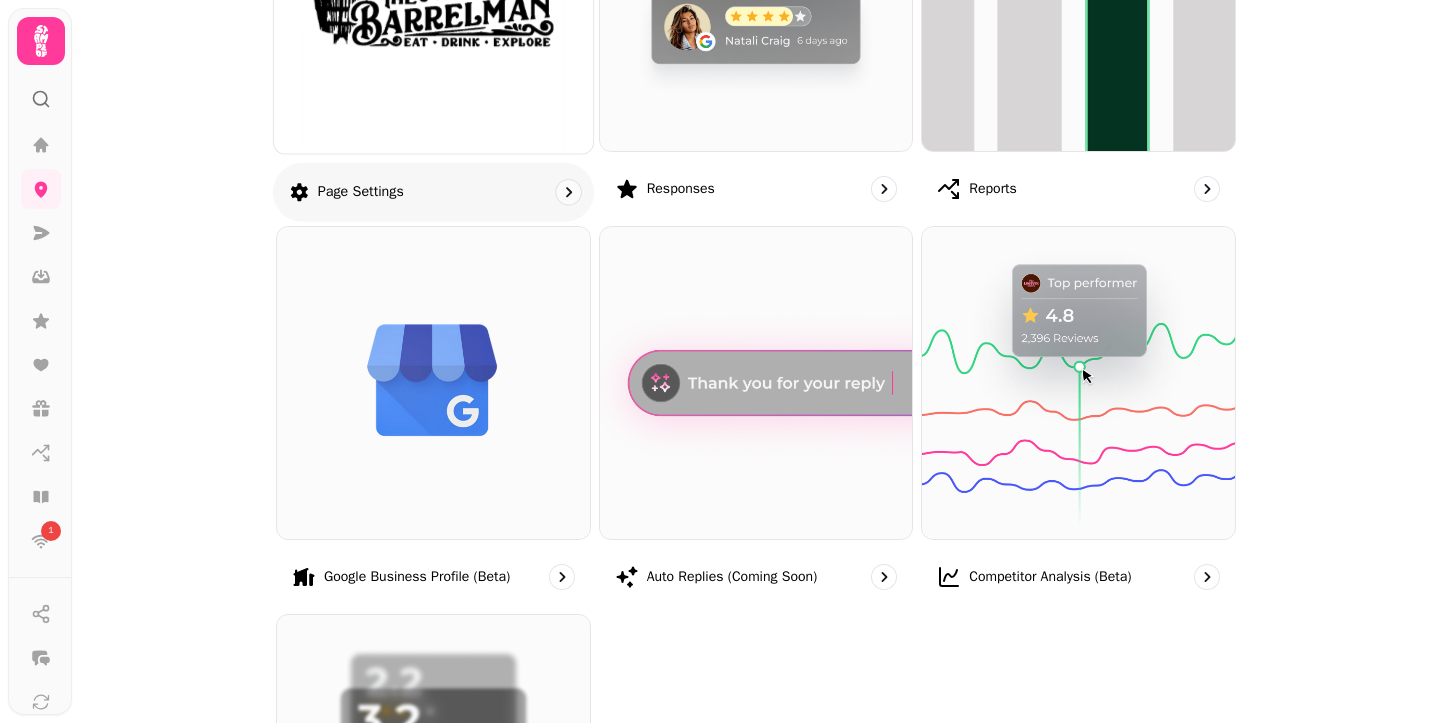 scroll, scrollTop: 687, scrollLeft: 0, axis: vertical 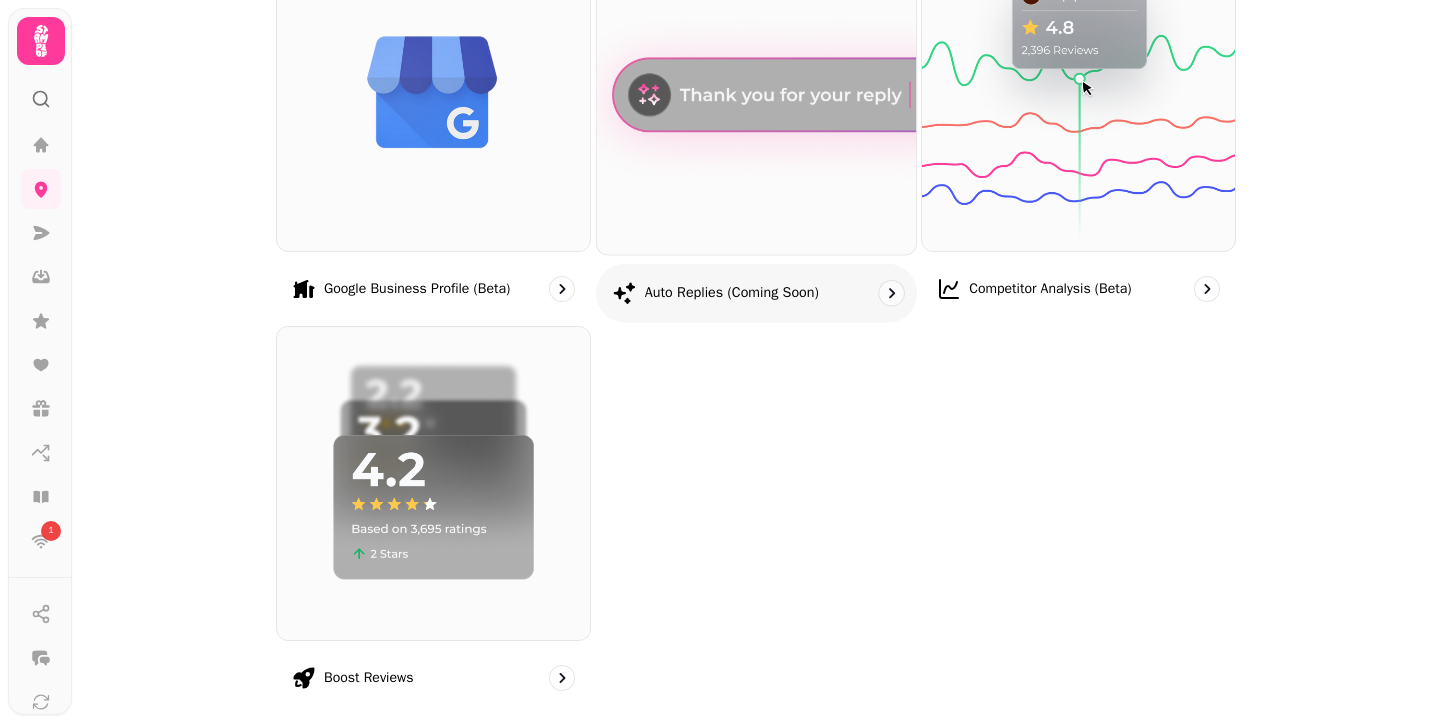 click at bounding box center (756, 94) 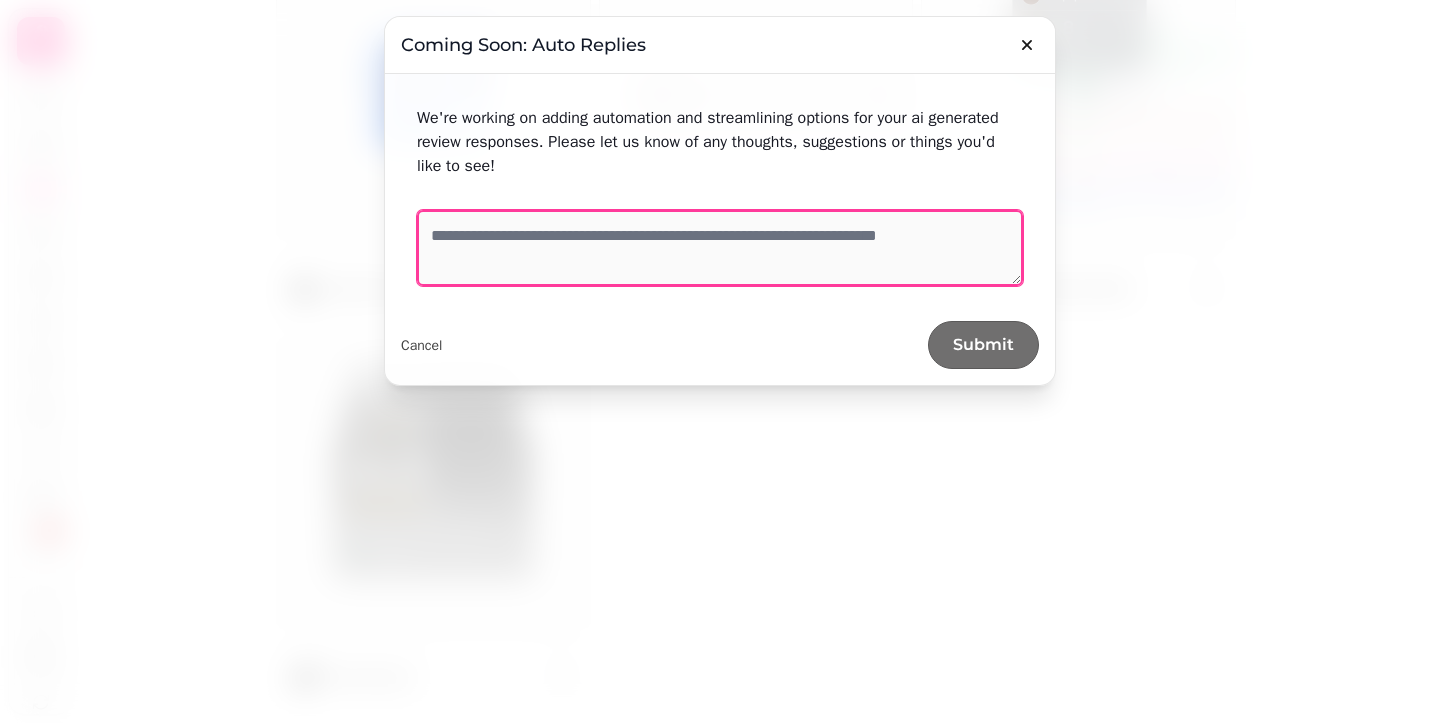 click at bounding box center [720, 248] 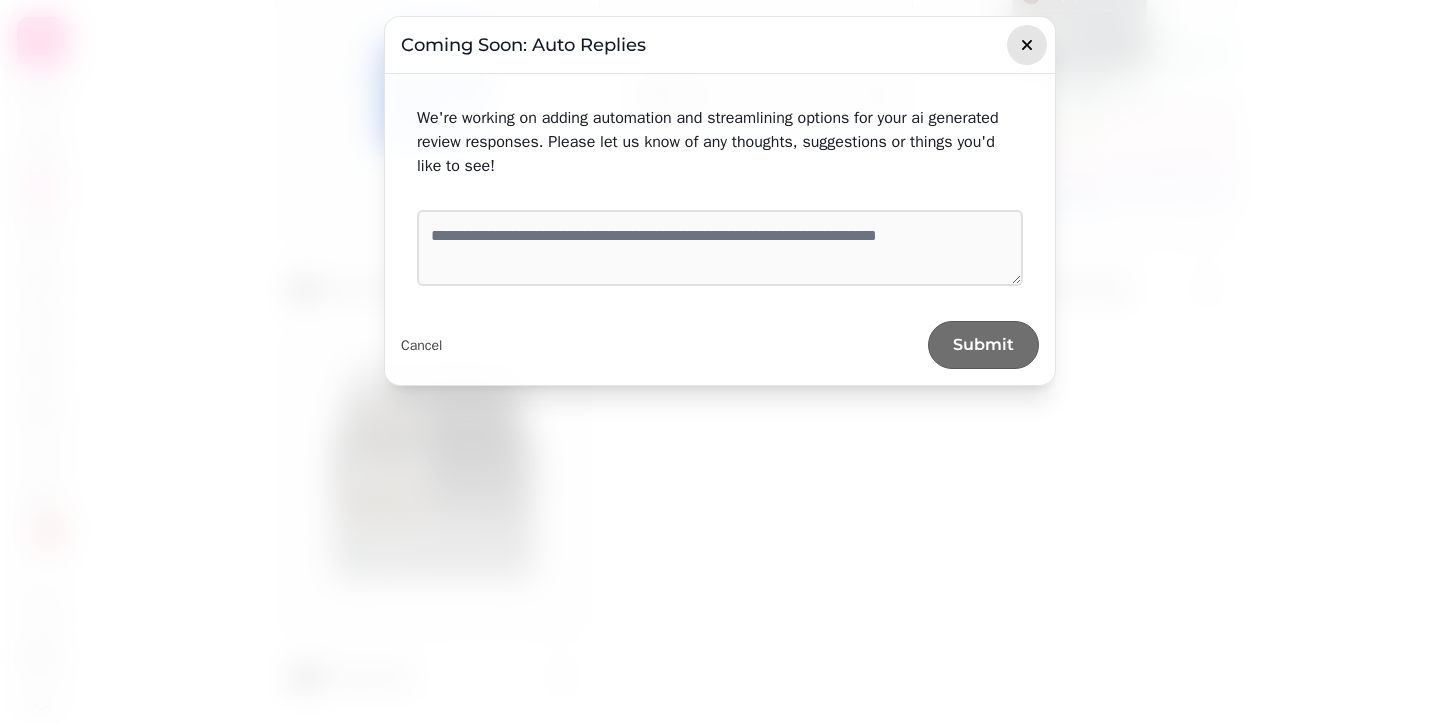 click 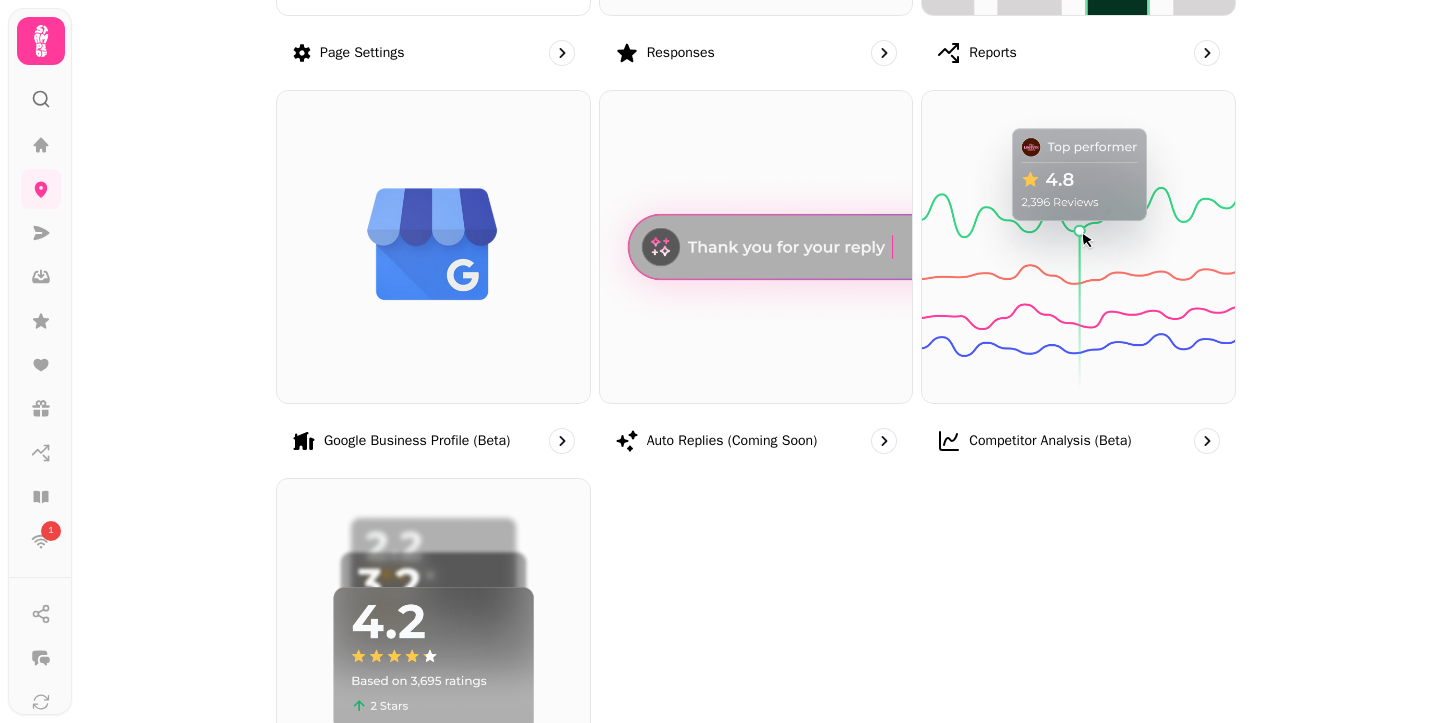 scroll, scrollTop: 515, scrollLeft: 0, axis: vertical 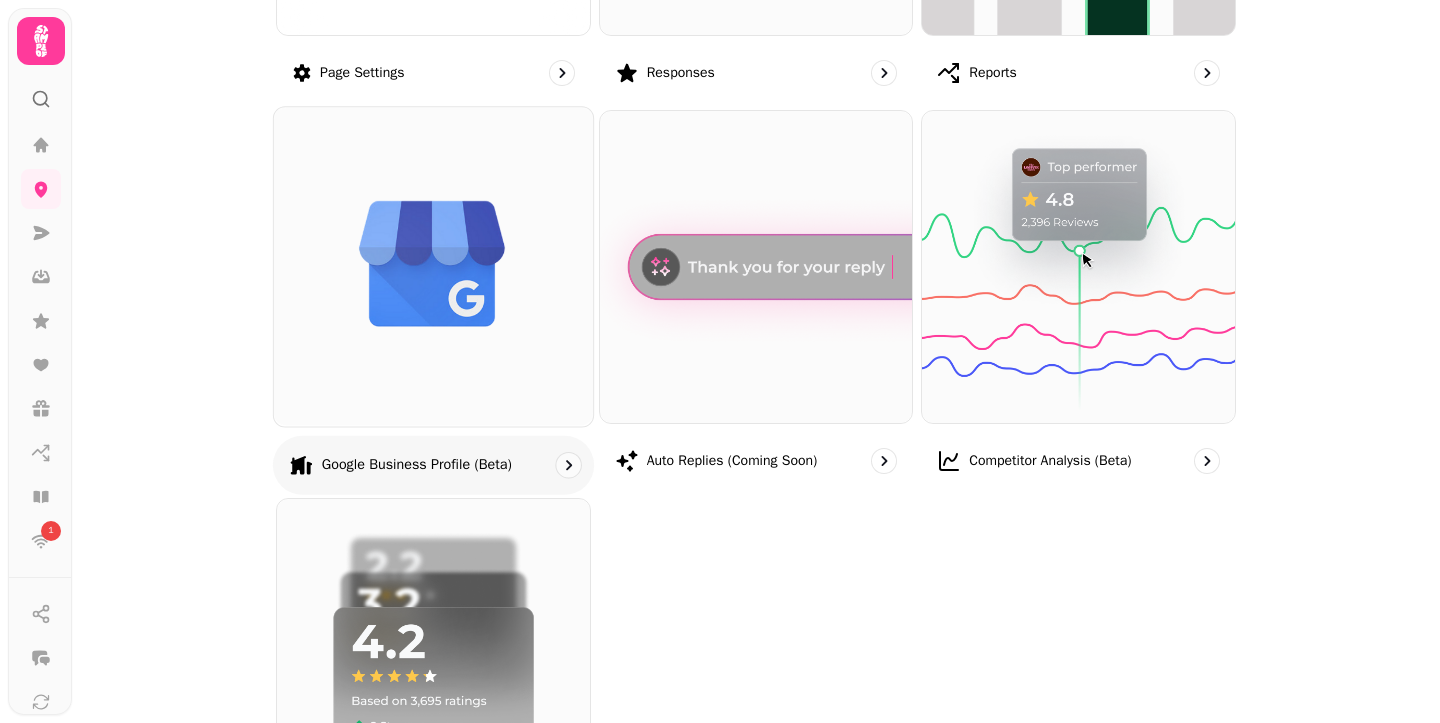 click at bounding box center [433, 266] 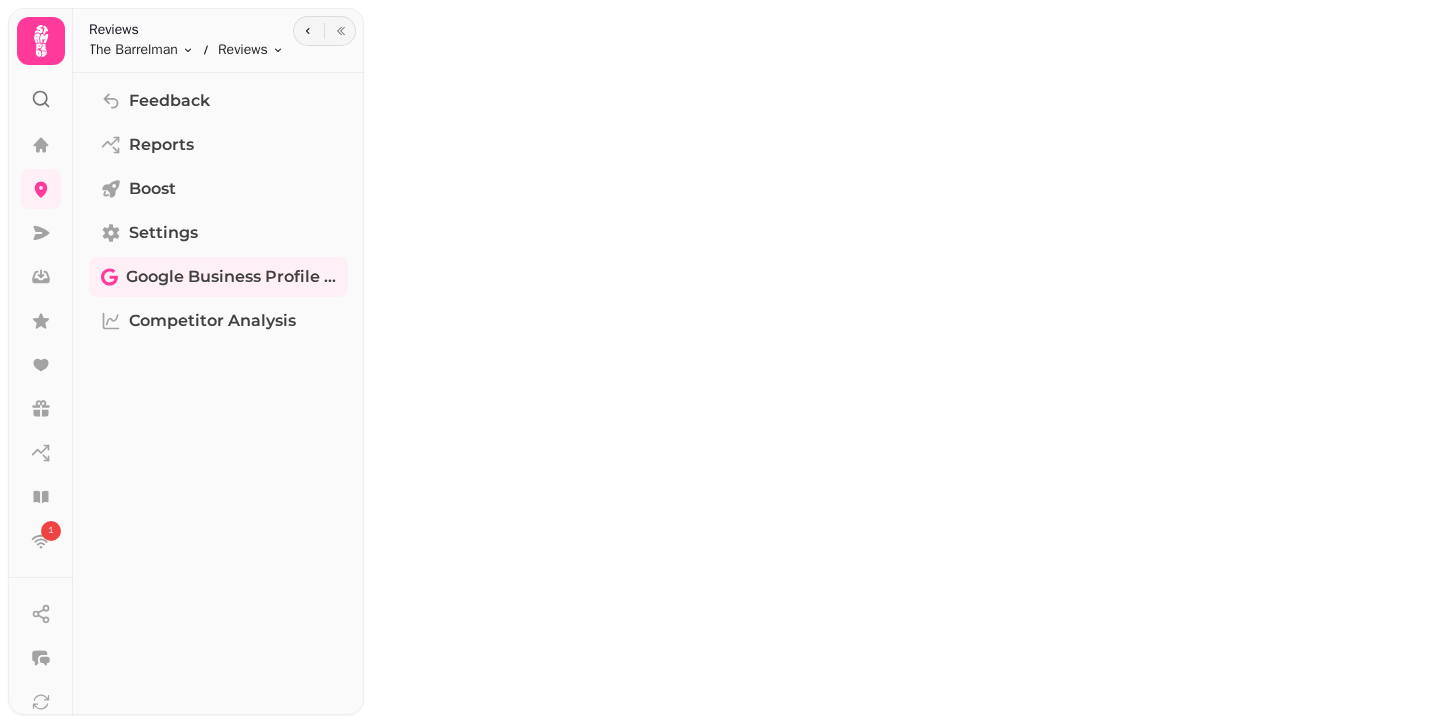 scroll, scrollTop: 0, scrollLeft: 0, axis: both 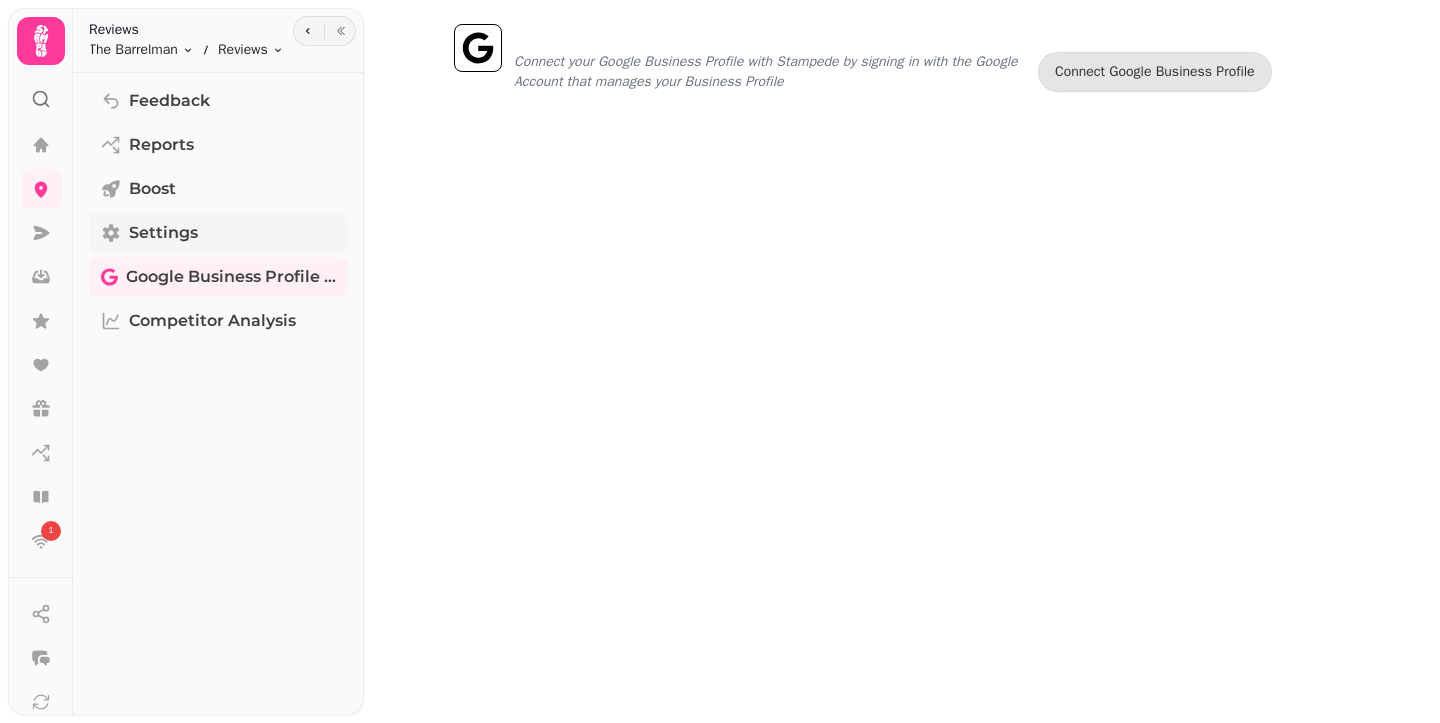 click on "Settings" at bounding box center (218, 233) 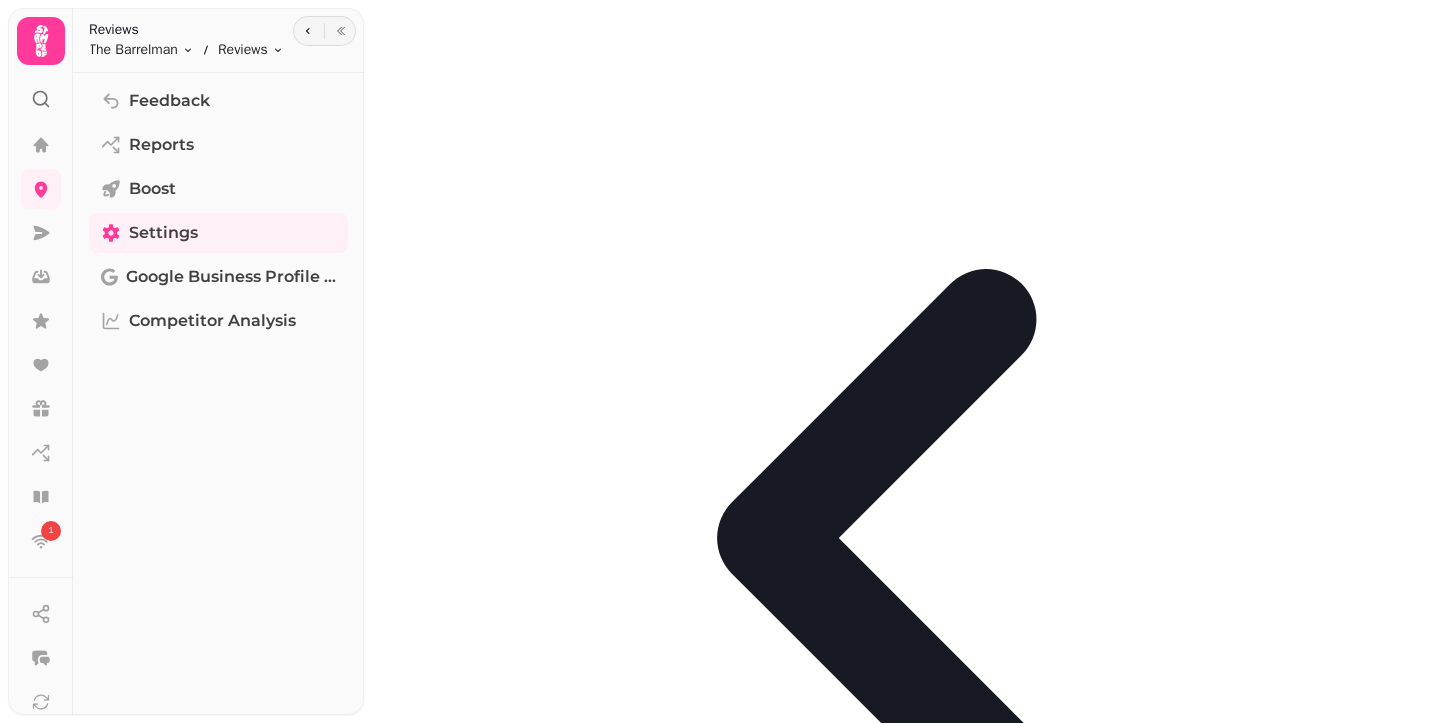 scroll, scrollTop: 696, scrollLeft: 0, axis: vertical 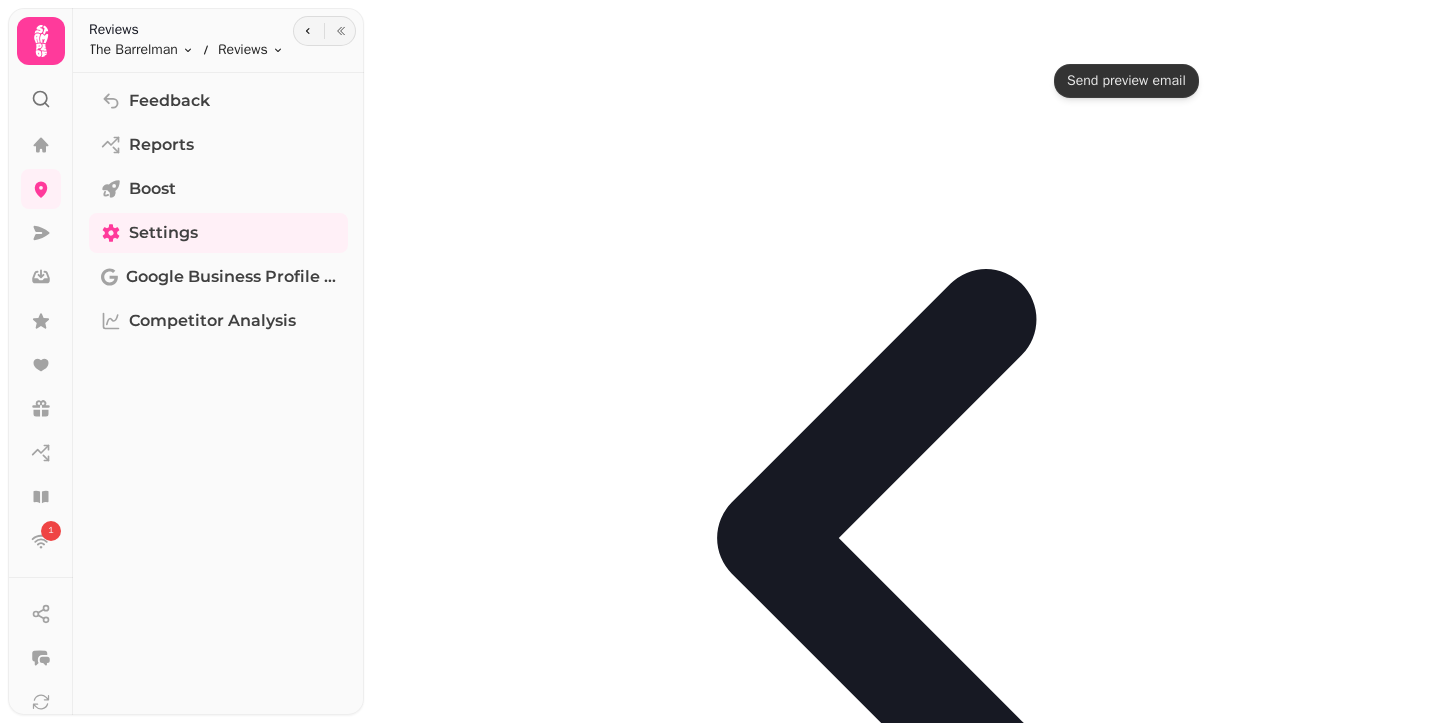 click at bounding box center [1132, 1168] 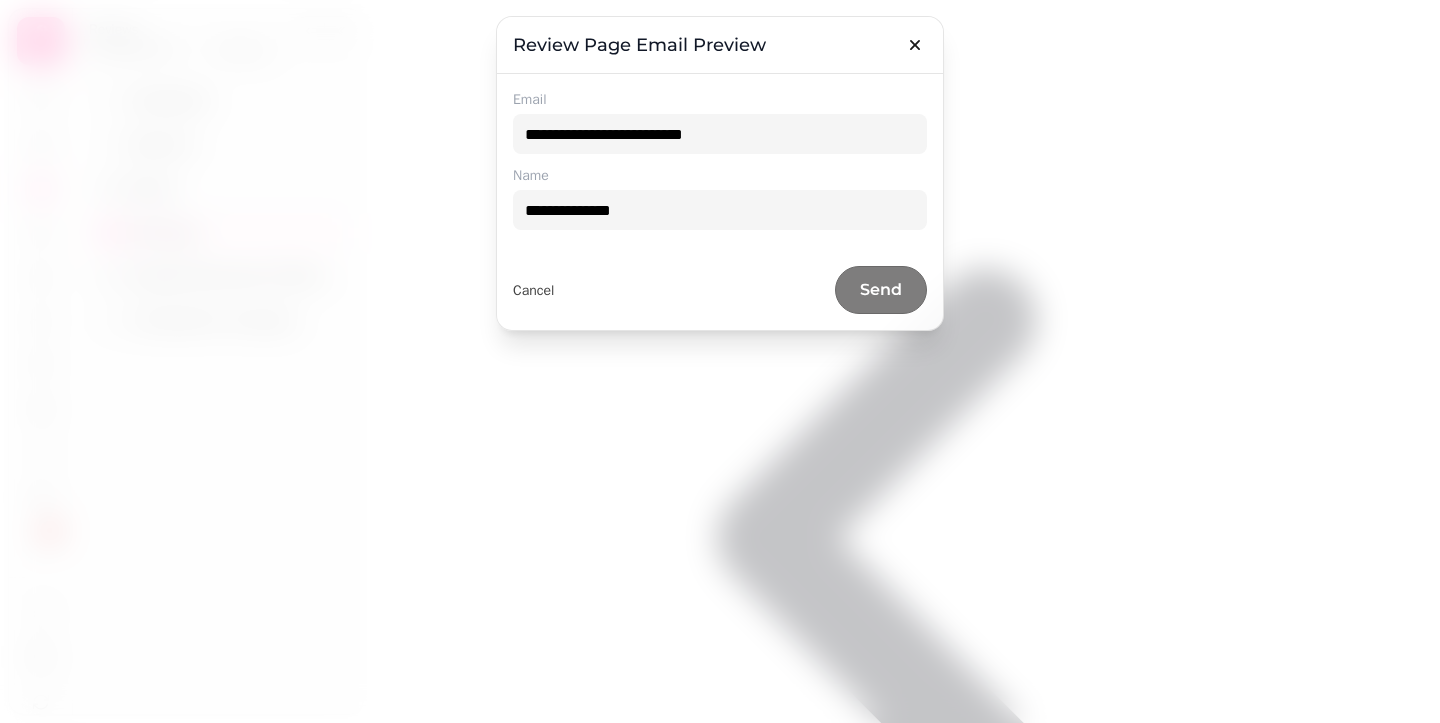 click on "Send" at bounding box center (881, 290) 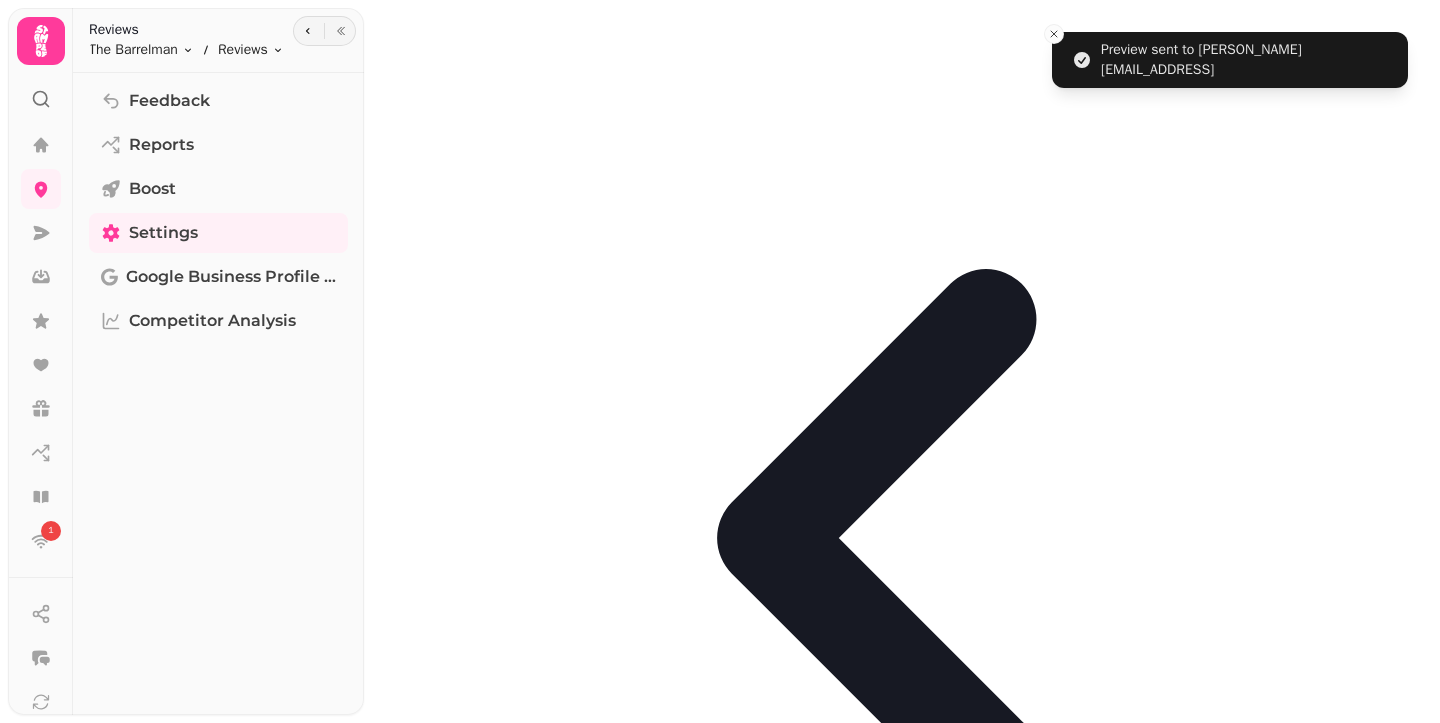 scroll, scrollTop: 65, scrollLeft: 0, axis: vertical 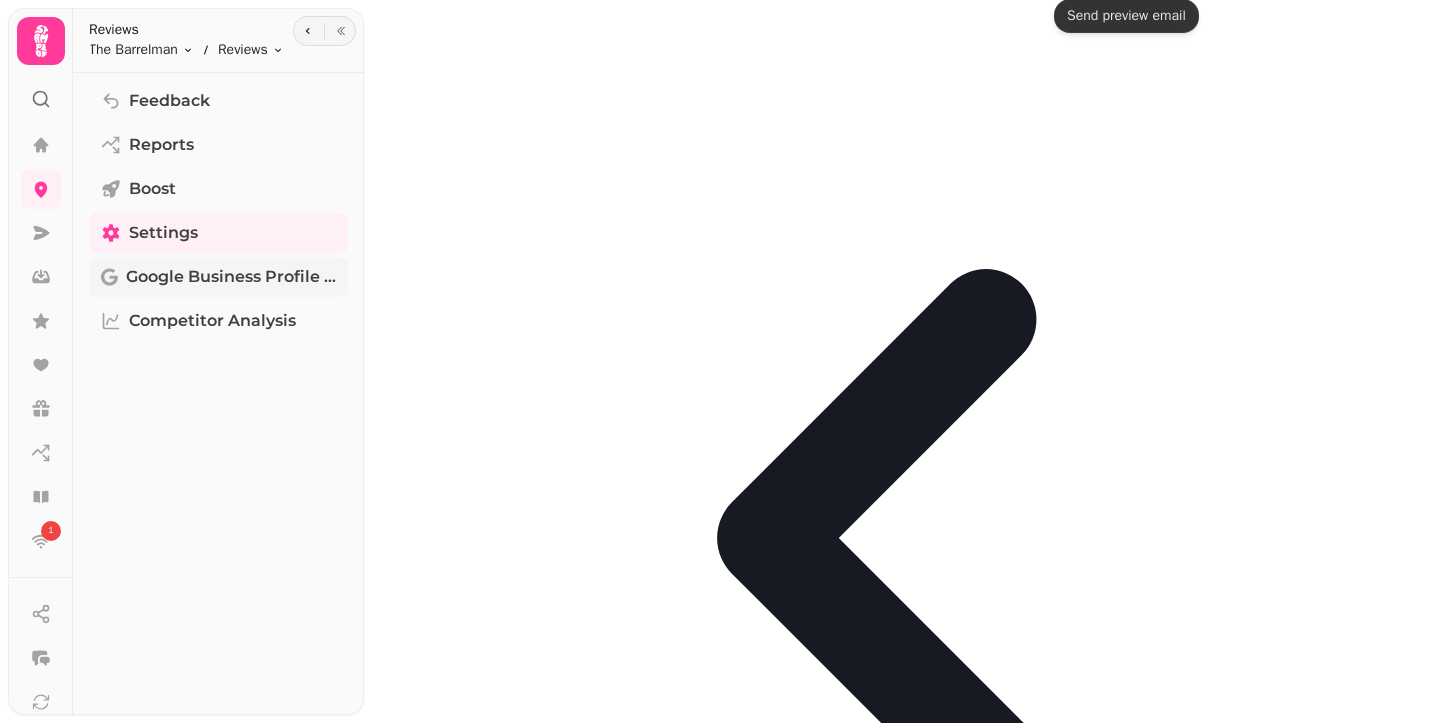 click on "Google Business Profile (Beta)" at bounding box center (231, 277) 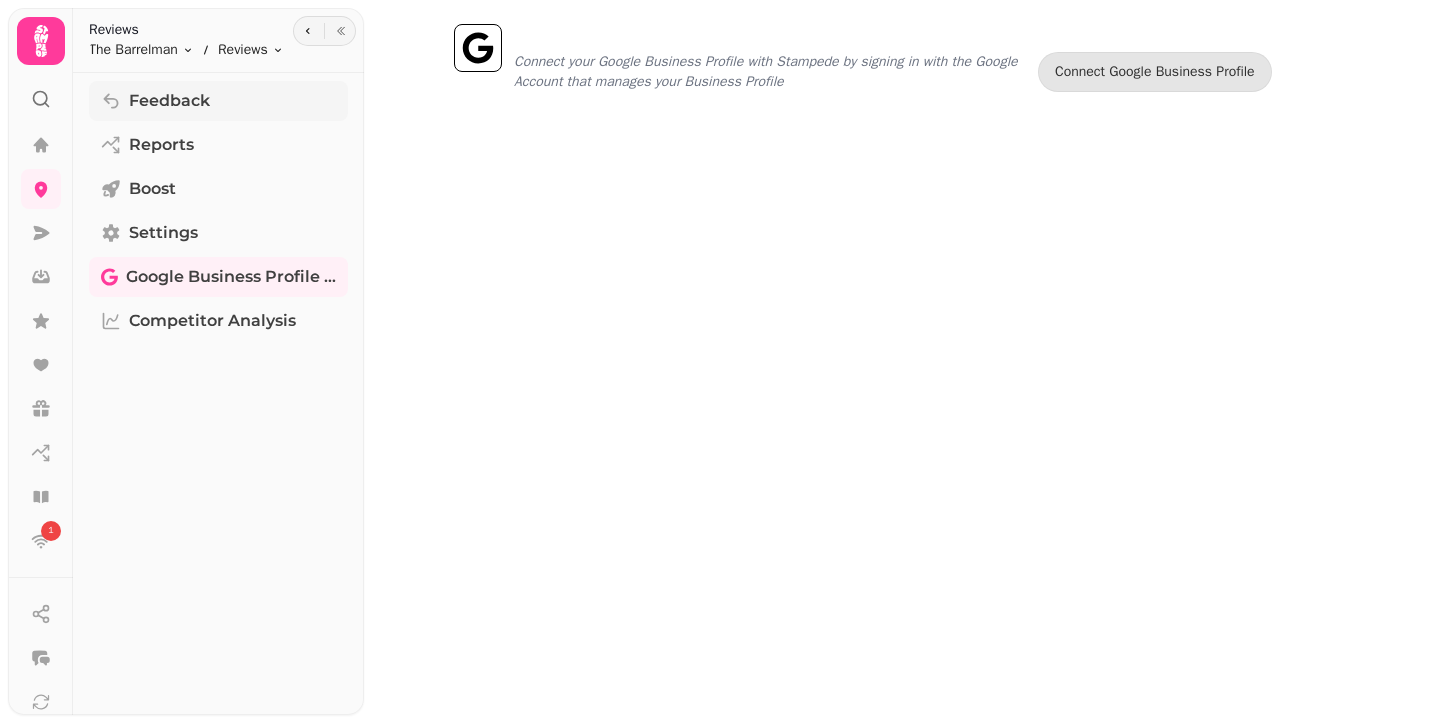 click on "Feedback" at bounding box center [218, 101] 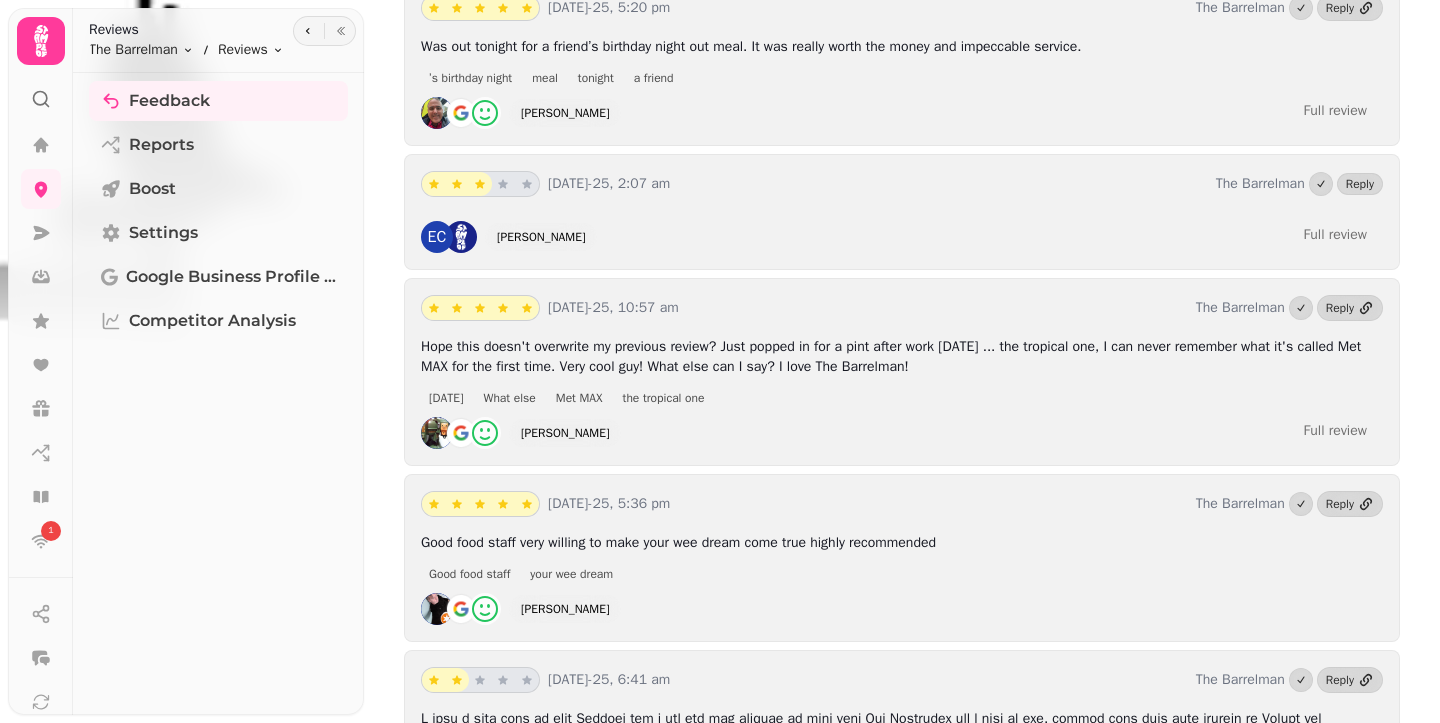 scroll, scrollTop: 485, scrollLeft: 0, axis: vertical 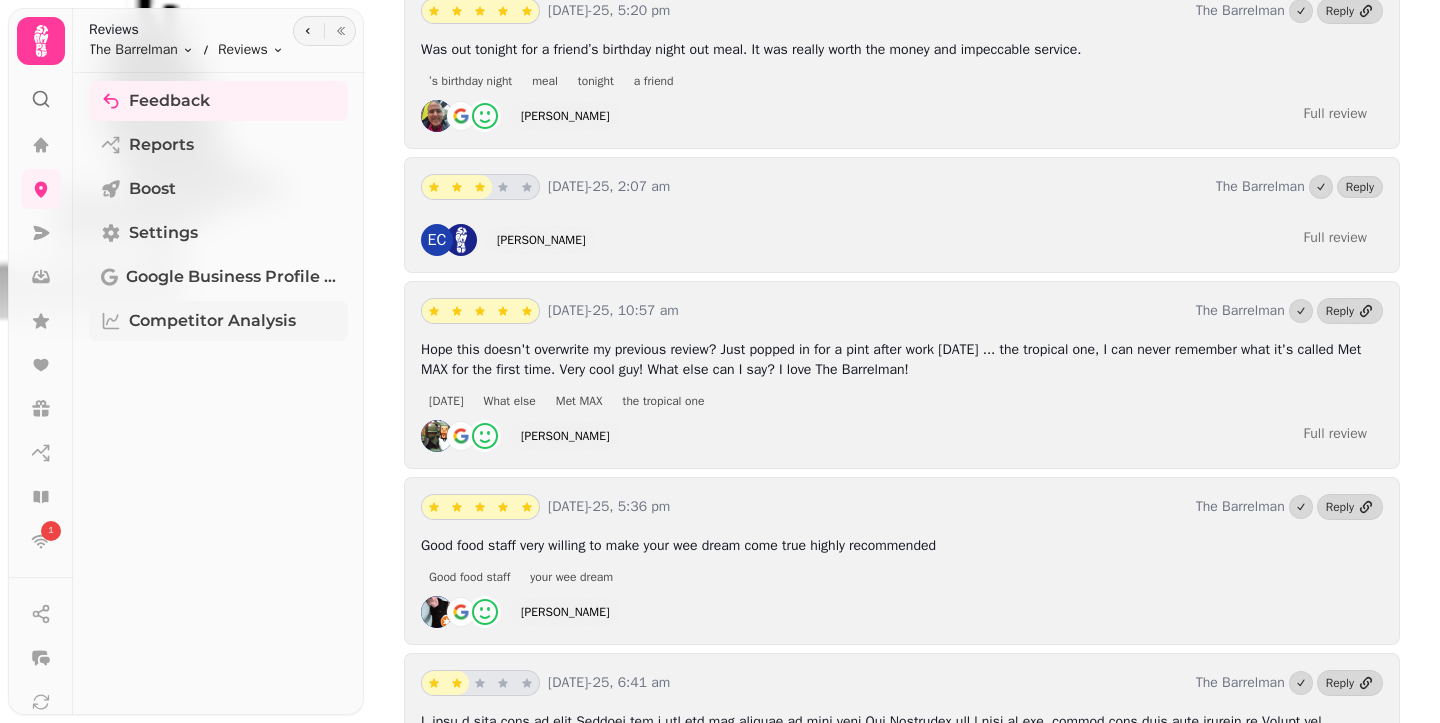 click on "Competitor Analysis" at bounding box center [212, 321] 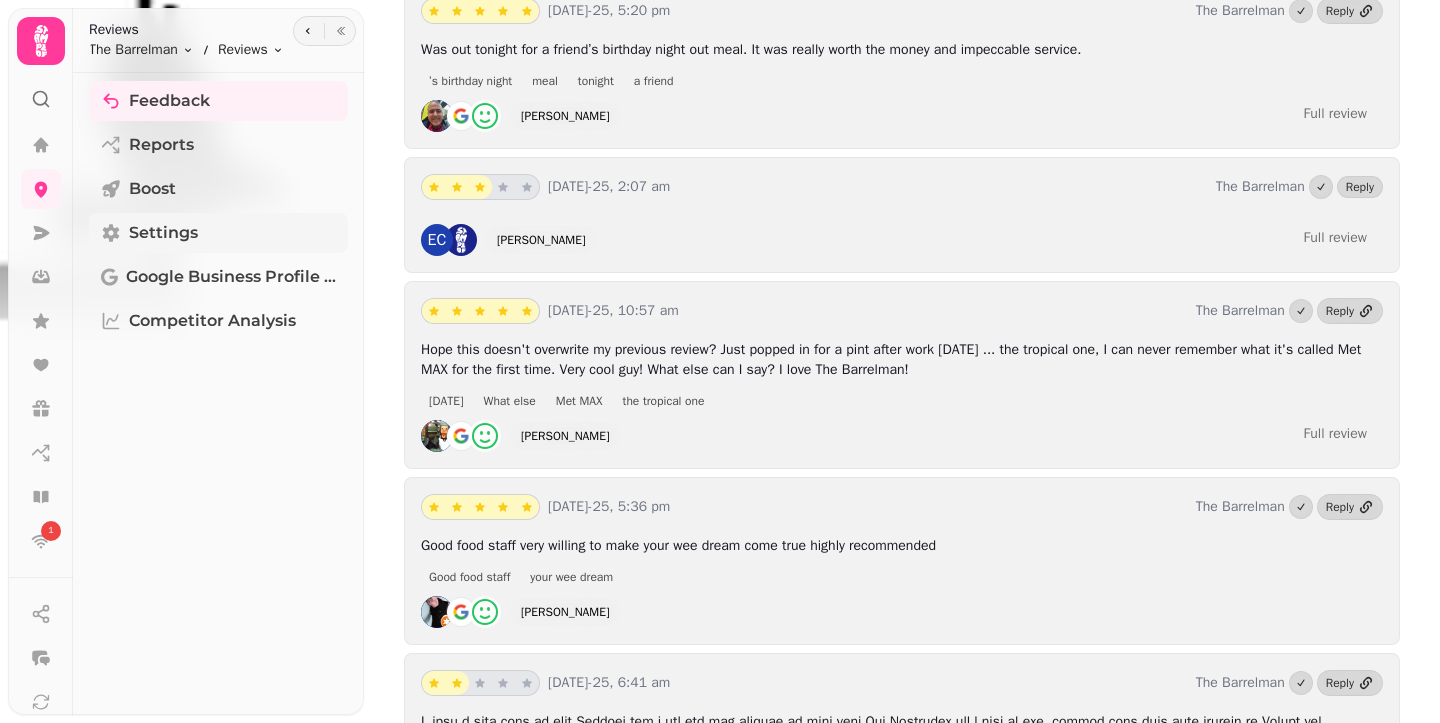 scroll, scrollTop: 0, scrollLeft: 0, axis: both 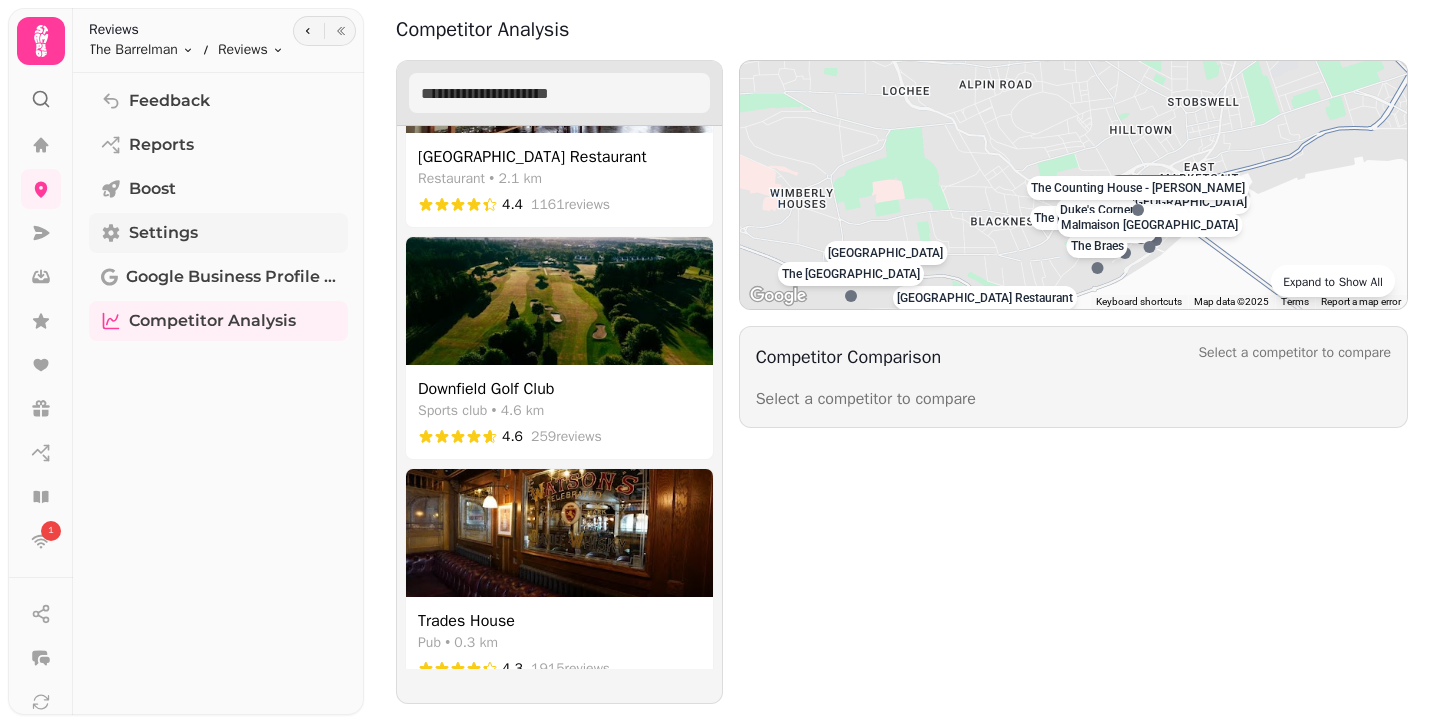 click on "Settings" at bounding box center (163, 233) 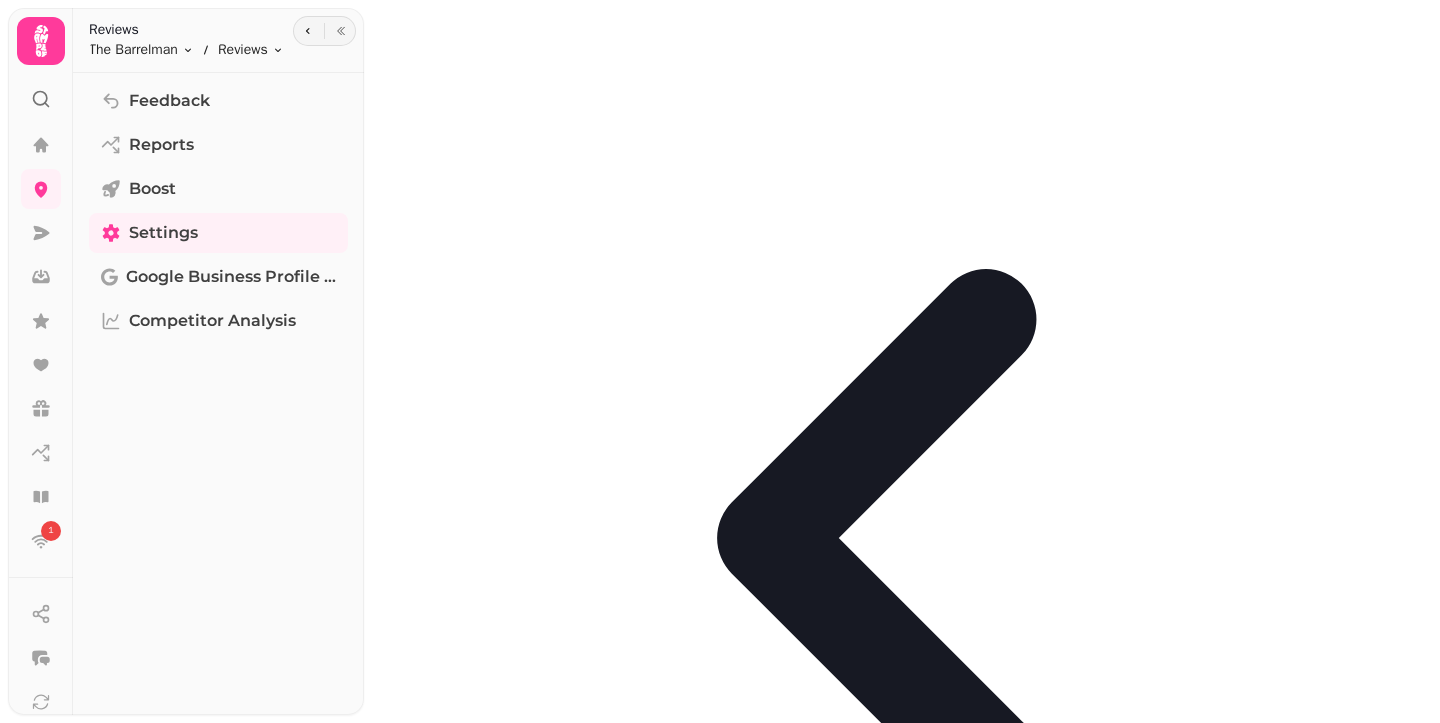 click on "**********" at bounding box center (524, 1232) 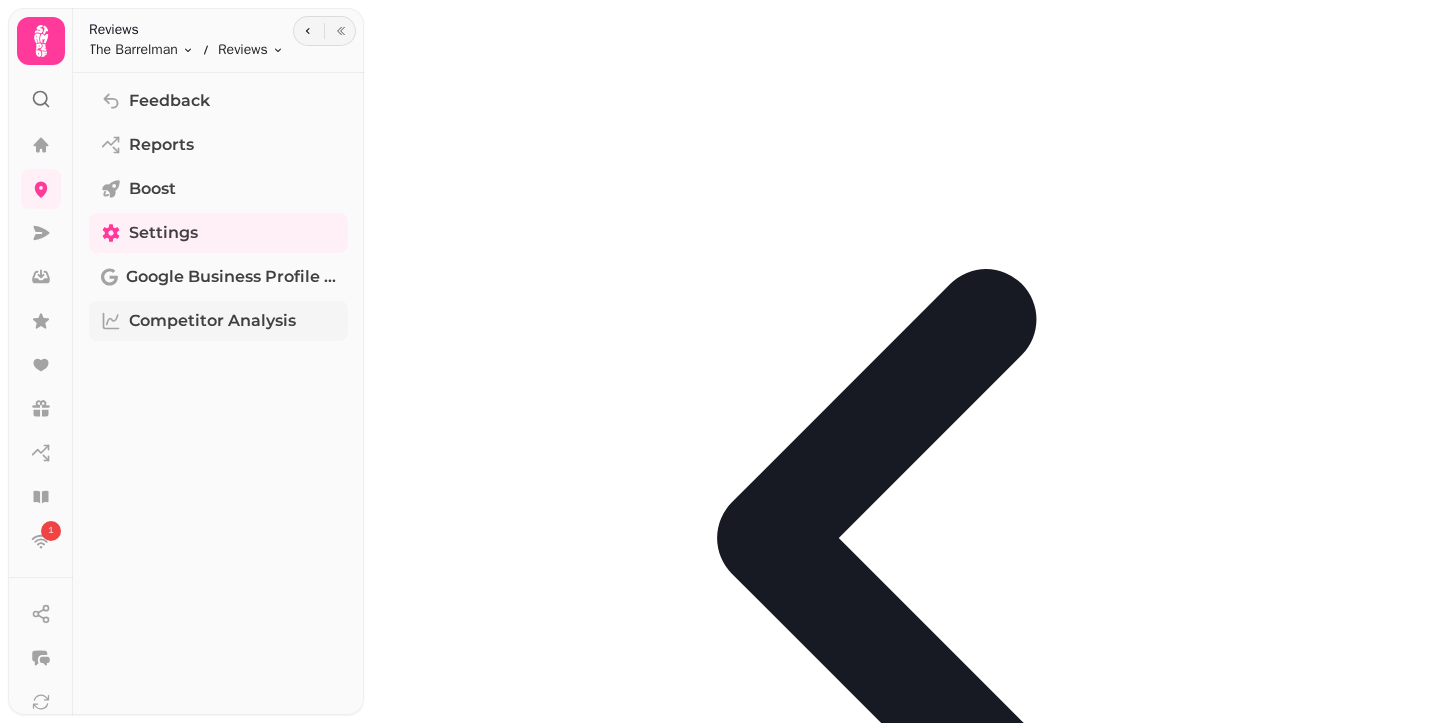 click on "Competitor Analysis" at bounding box center (218, 321) 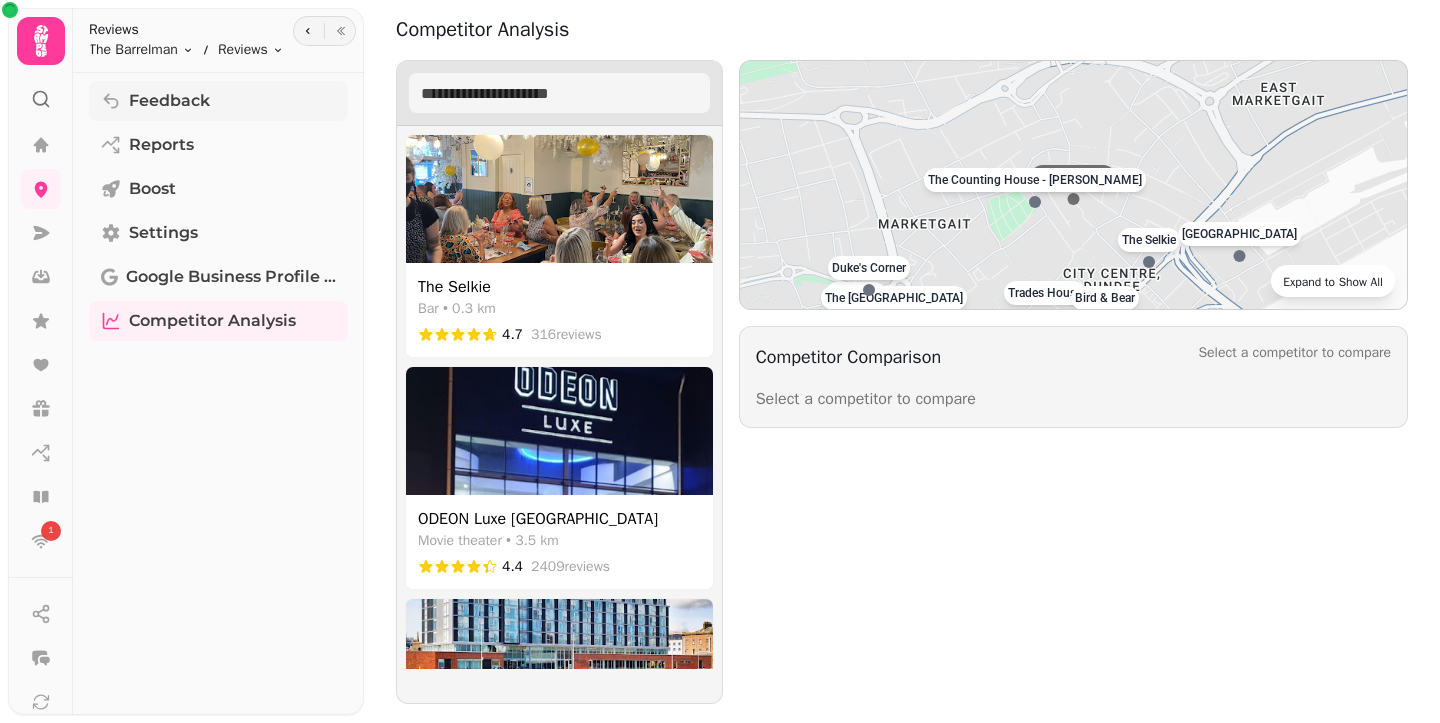 click on "Feedback" at bounding box center (218, 101) 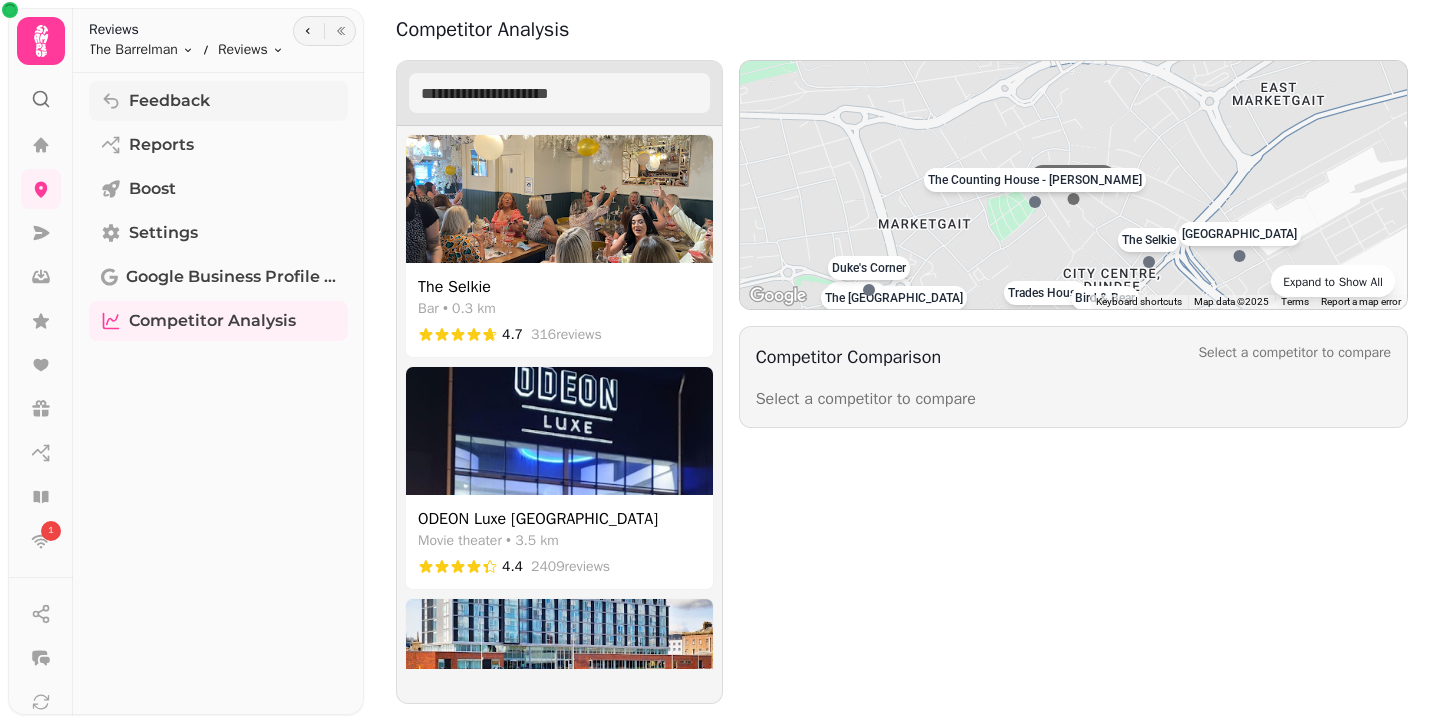 click on "Feedback" at bounding box center (218, 101) 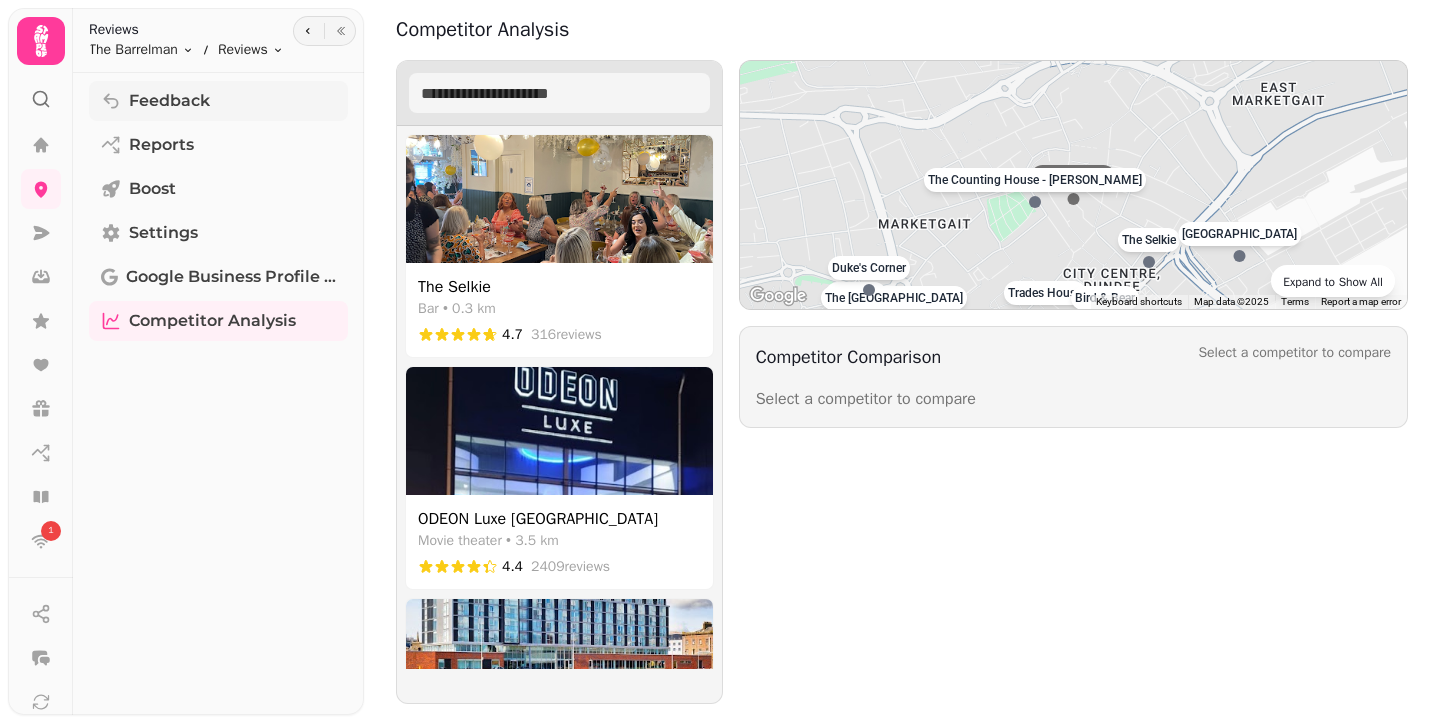 click on "Feedback" at bounding box center (218, 101) 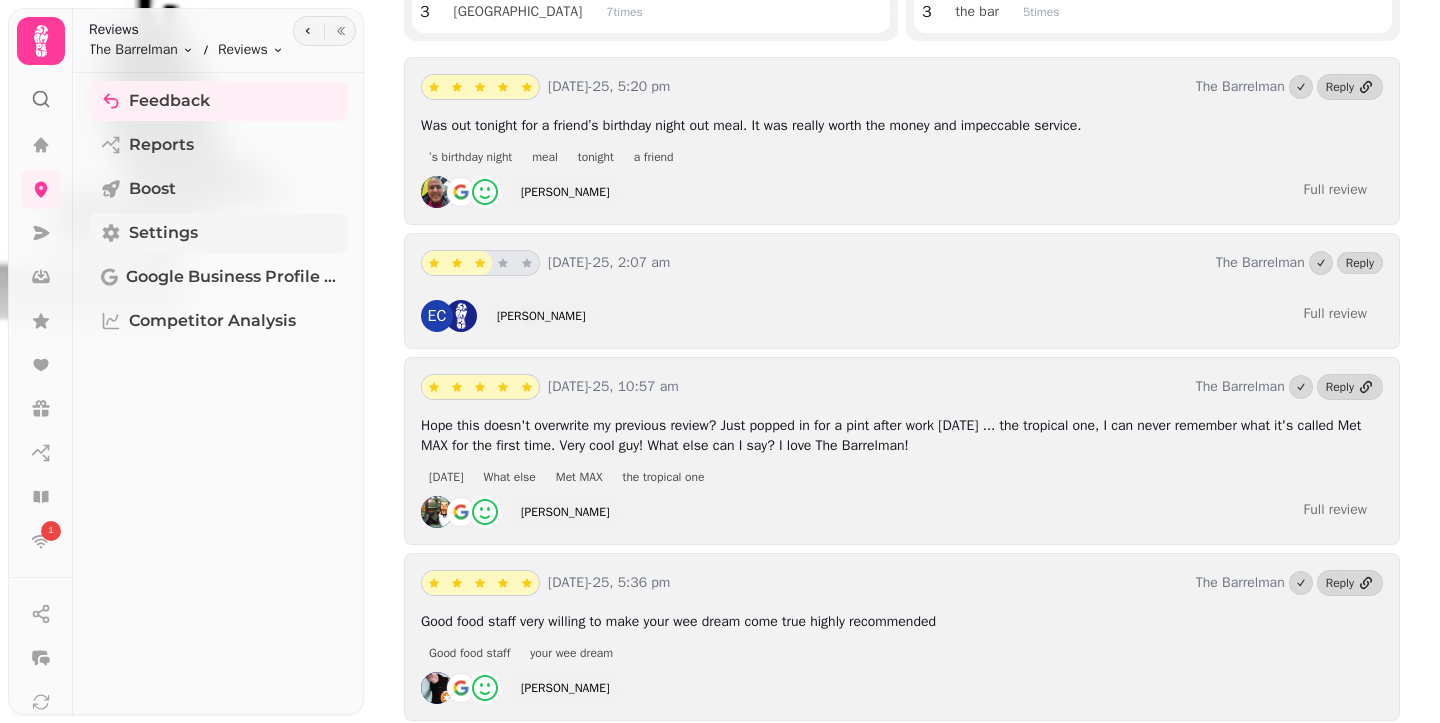 scroll, scrollTop: 3292, scrollLeft: 0, axis: vertical 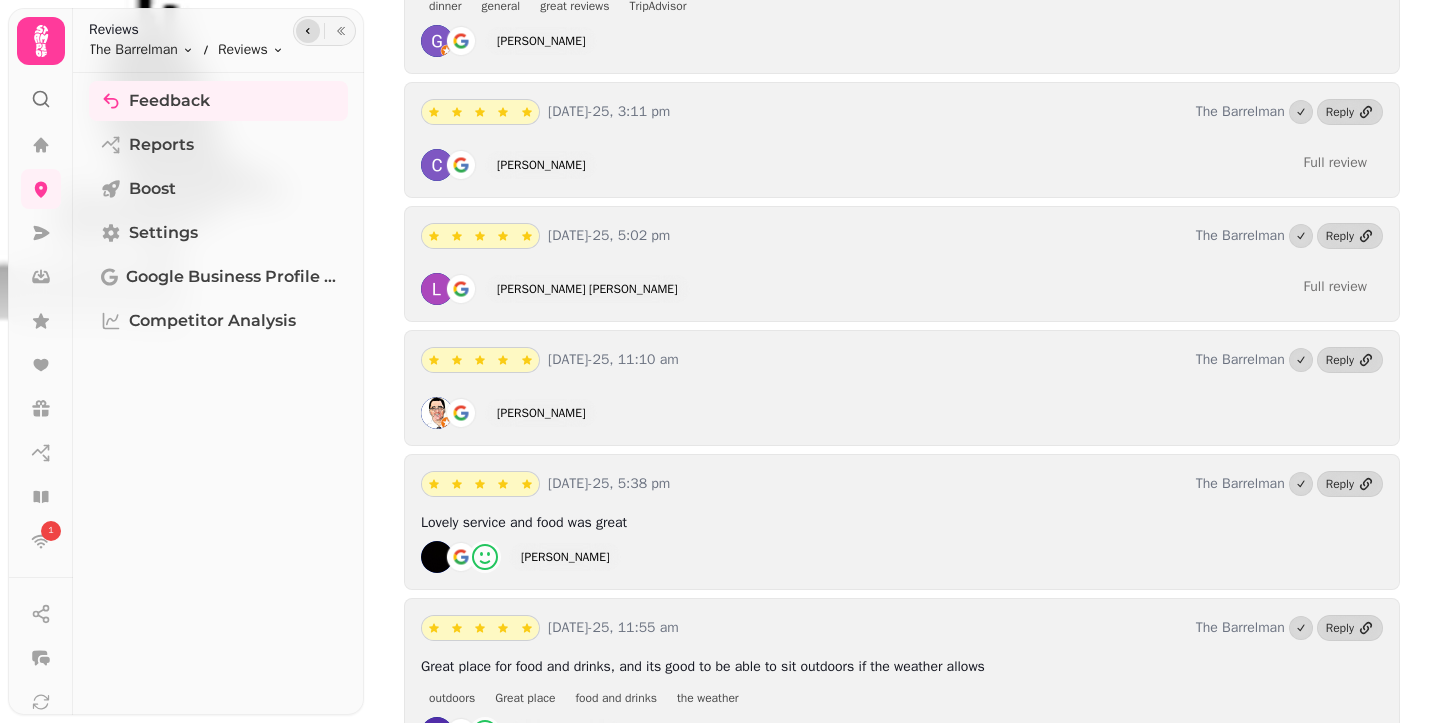 click 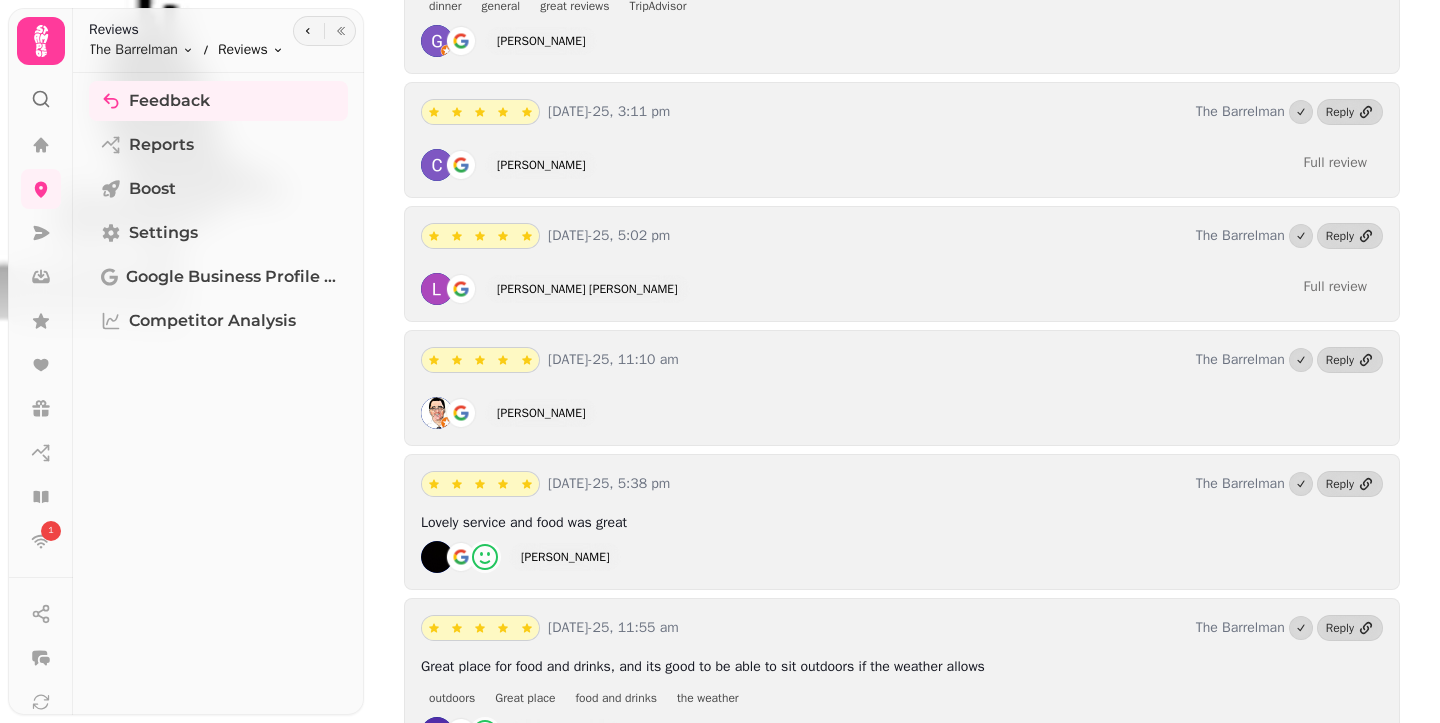 click on "1 4.2 based on  736  ratings 5  Stars 4  Stars 3  Stars 2  Stars 1  Stars Customers like 1 food 23  time s 2 staff 9  time s 3 Dundee 7  time s Needs improvement 1 the card 8  time s 2 Food 6  time s 3 the bar 5  time s [DATE]-25, 5:20 pm The Barrelman Reply Was out tonight for a friend’s birthday night out meal. It was really worth the money and impeccable service. ’s birthday night meal tonight a friend [PERSON_NAME] Full review [DATE]-25, 2:07 am The Barrelman Reply EC [PERSON_NAME] Full review [DATE]-25, 10:57 am The Barrelman Reply Hope this doesn't overwrite my previous review?
Just popped in for a pint after work [DATE] ... the tropical one, I can never remember what it's called
Met MAX for the first time. Very cool guy!
What else can I say? I love The Barrelman! [DATE] What else Met MAX the tropical one [PERSON_NAME] Full review [DATE]-25, 5:36 pm The Barrelman Reply Good food staff very willing to make your wee dream come true highly recommended Good food staff Reply" at bounding box center (720, 361) 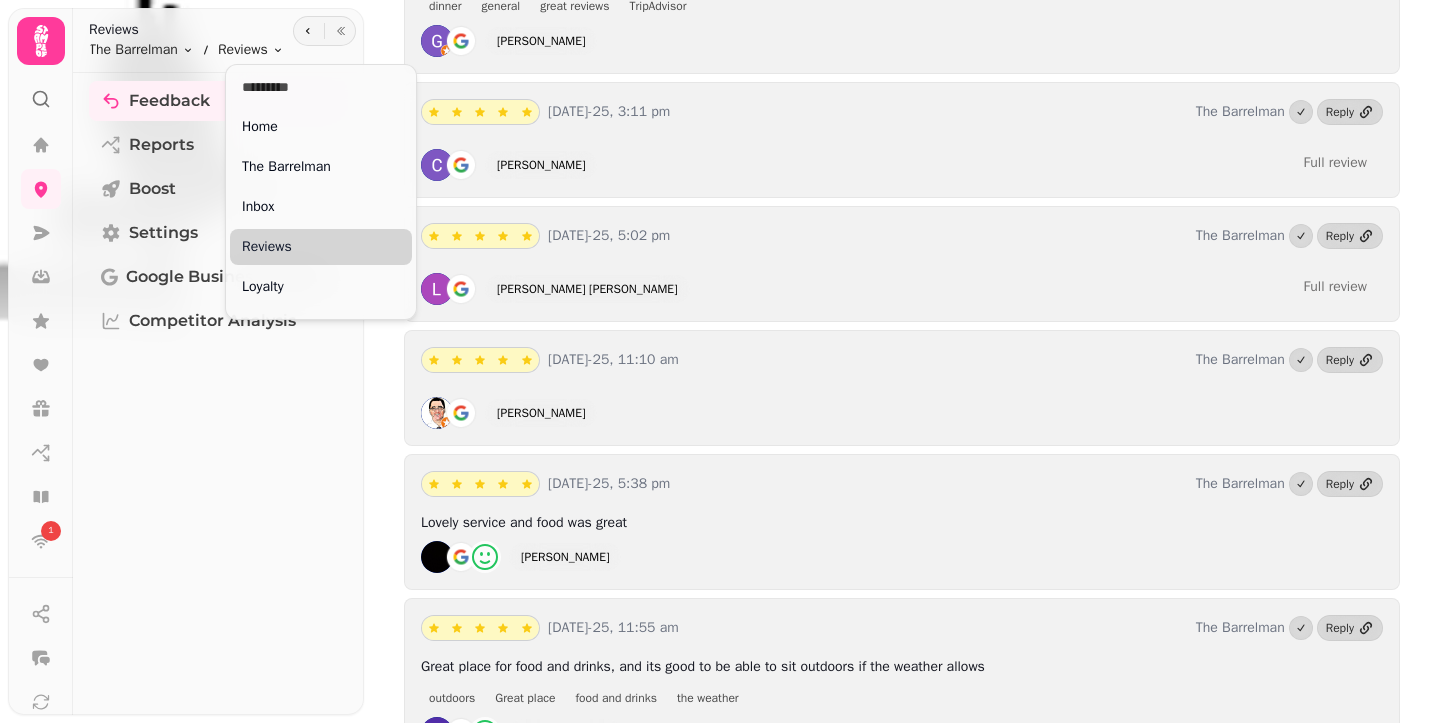click on "Reviews" at bounding box center (321, 247) 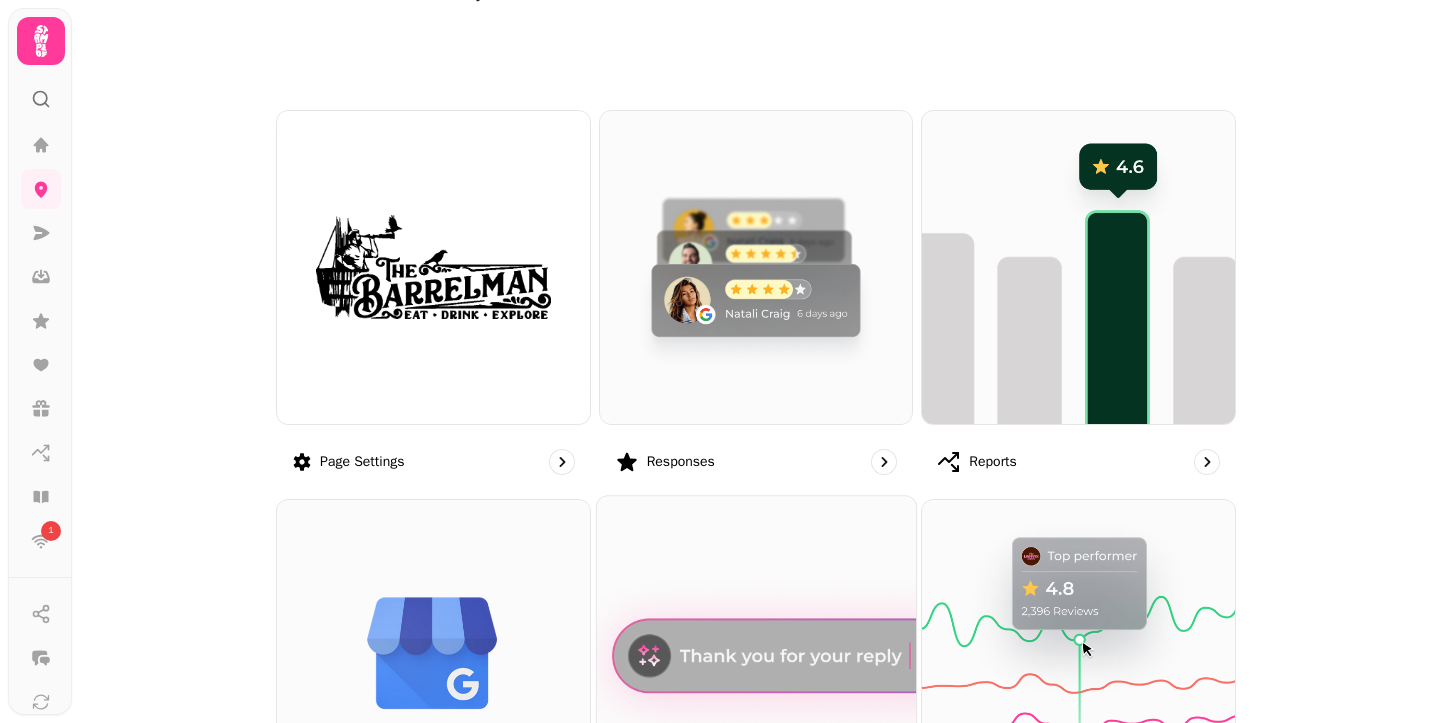 scroll, scrollTop: 129, scrollLeft: 0, axis: vertical 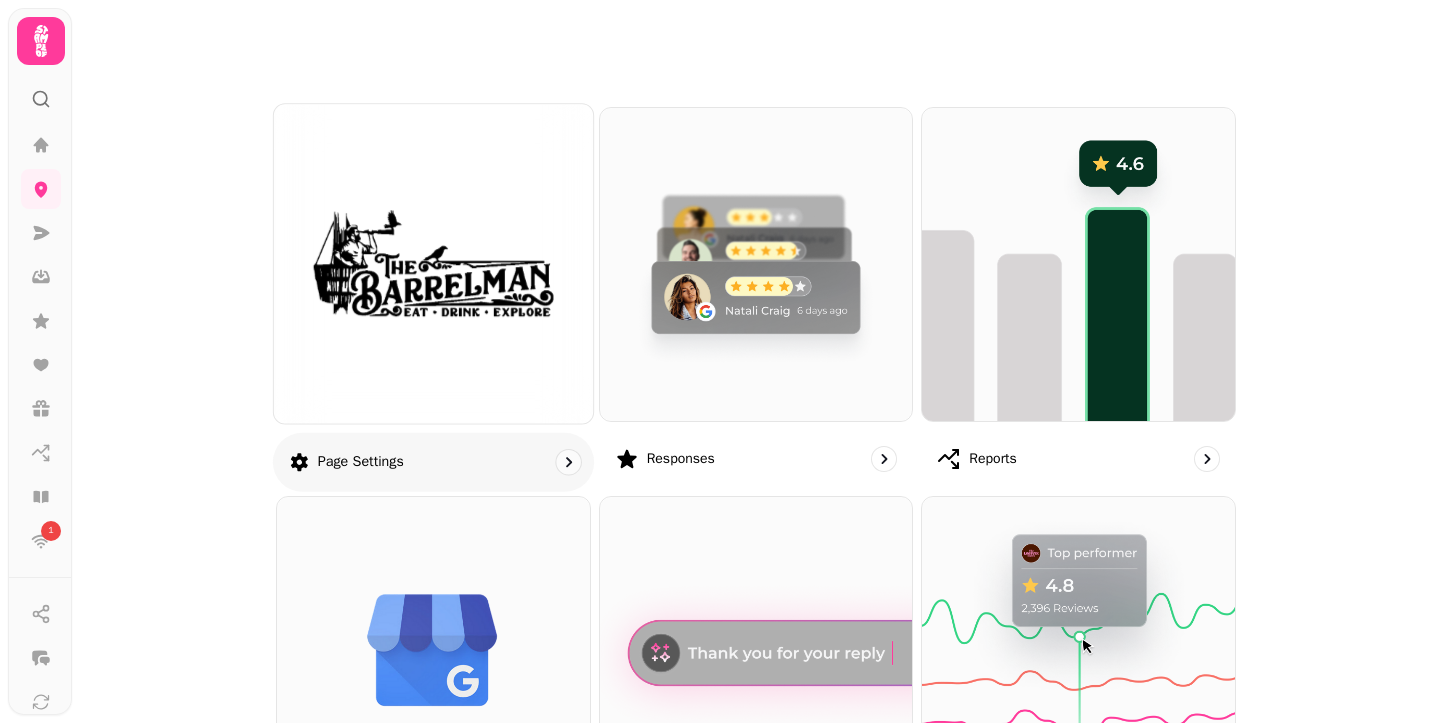 click at bounding box center (433, 263) 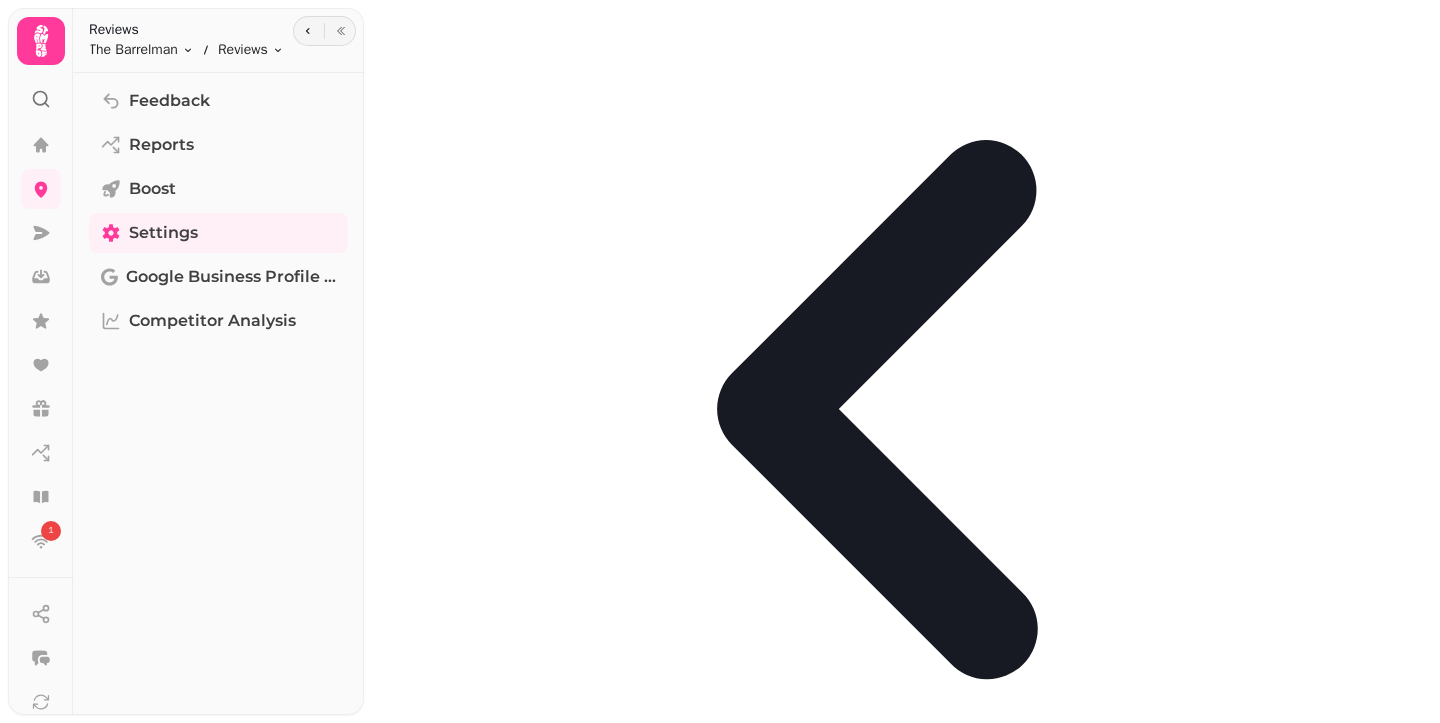 scroll, scrollTop: 0, scrollLeft: 0, axis: both 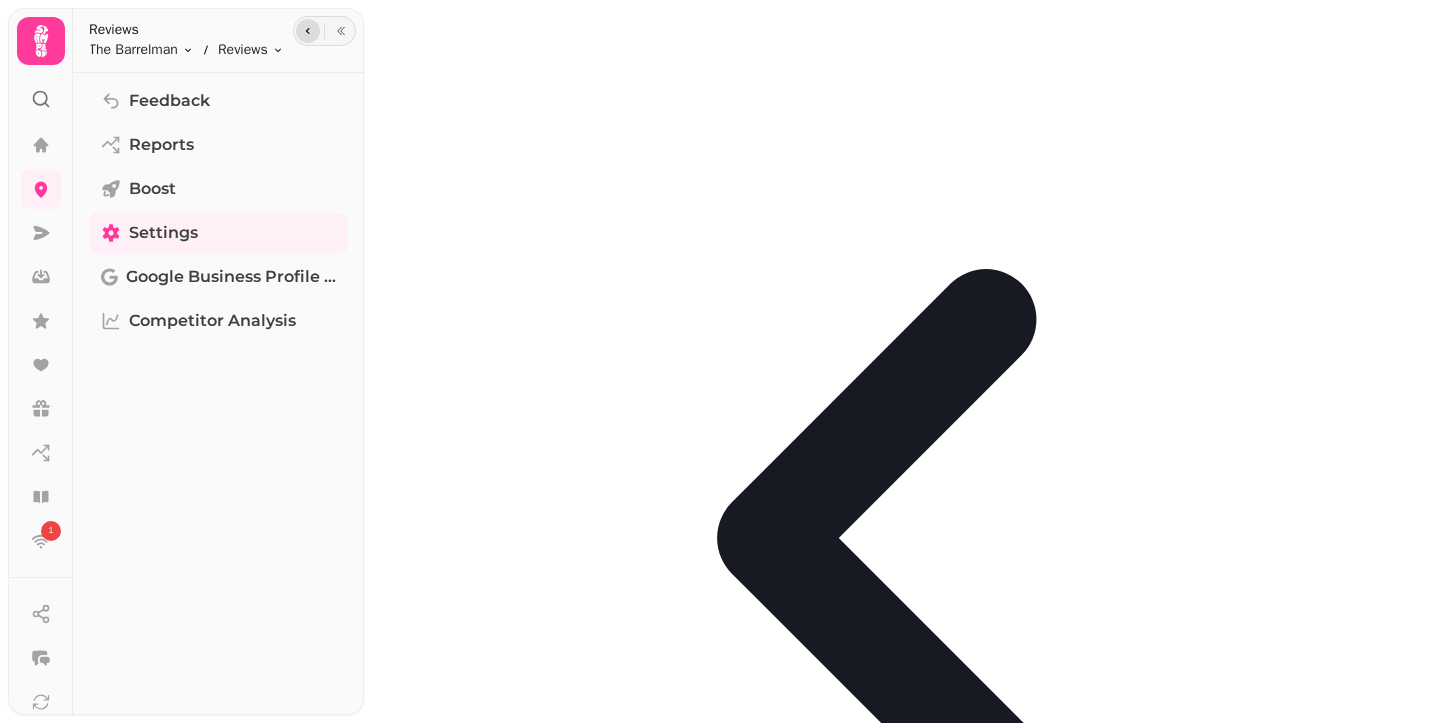 click at bounding box center [308, 31] 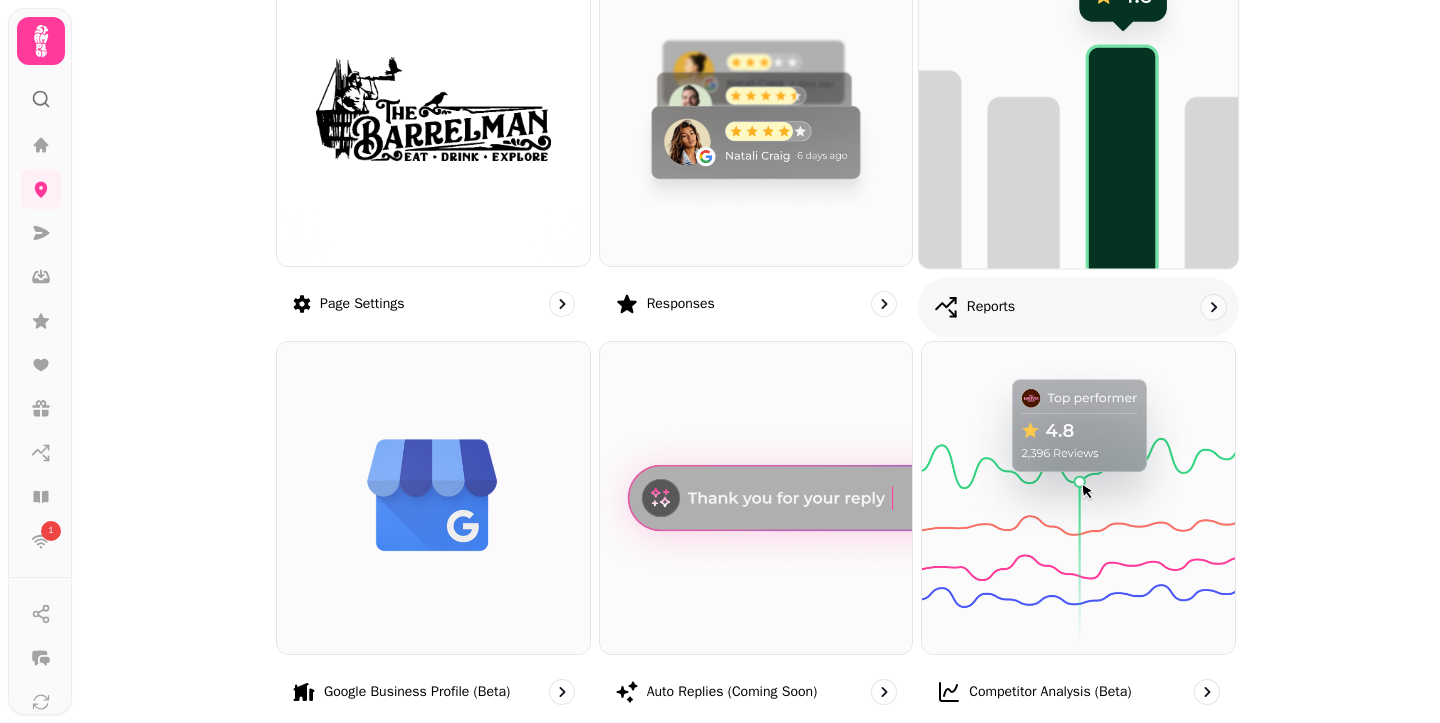 scroll, scrollTop: 190, scrollLeft: 0, axis: vertical 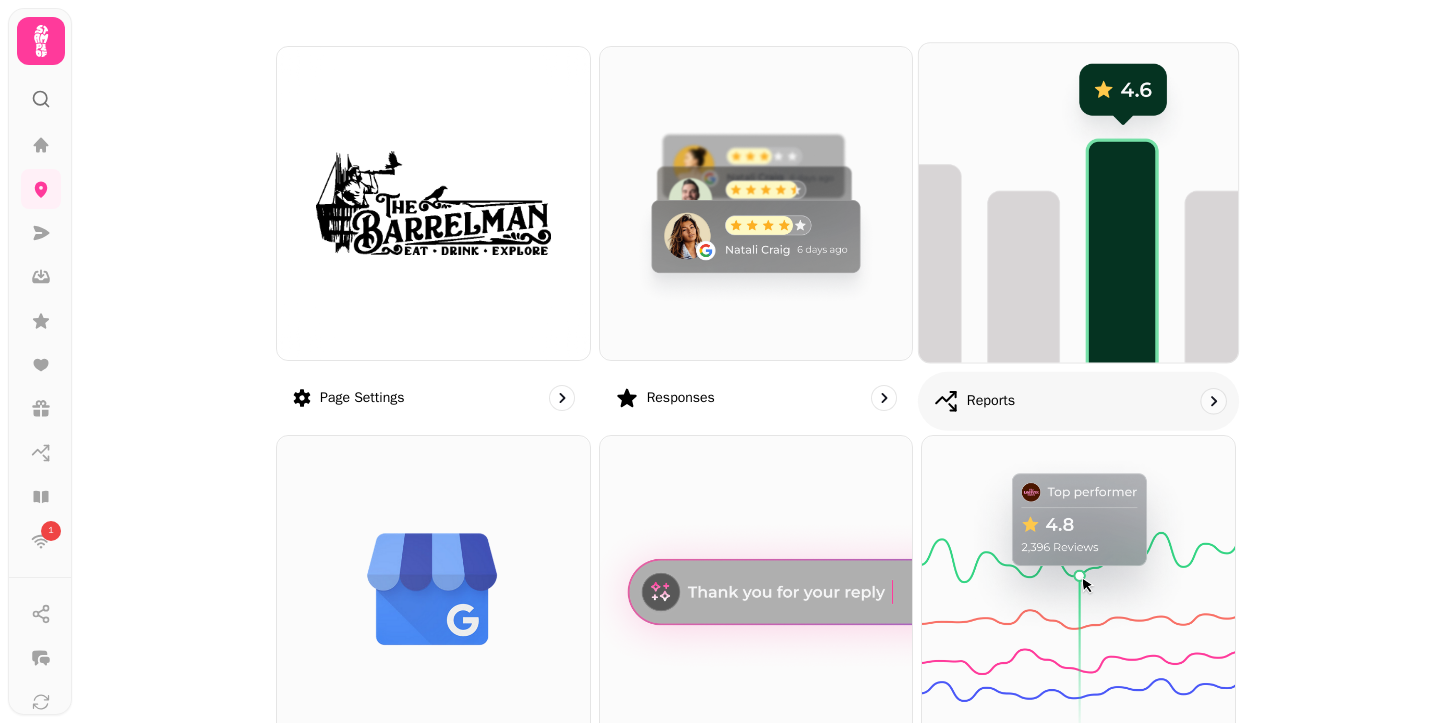 click at bounding box center (1078, 202) 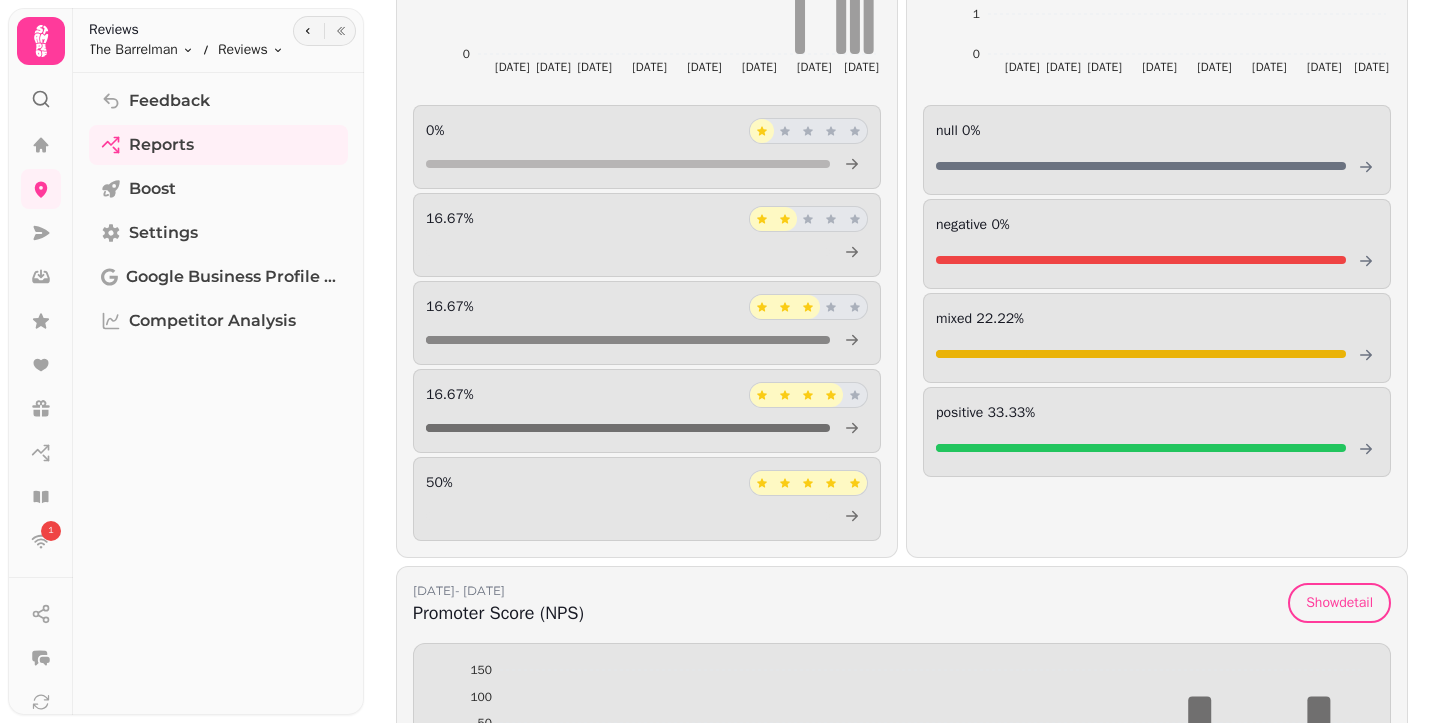 scroll, scrollTop: 0, scrollLeft: 0, axis: both 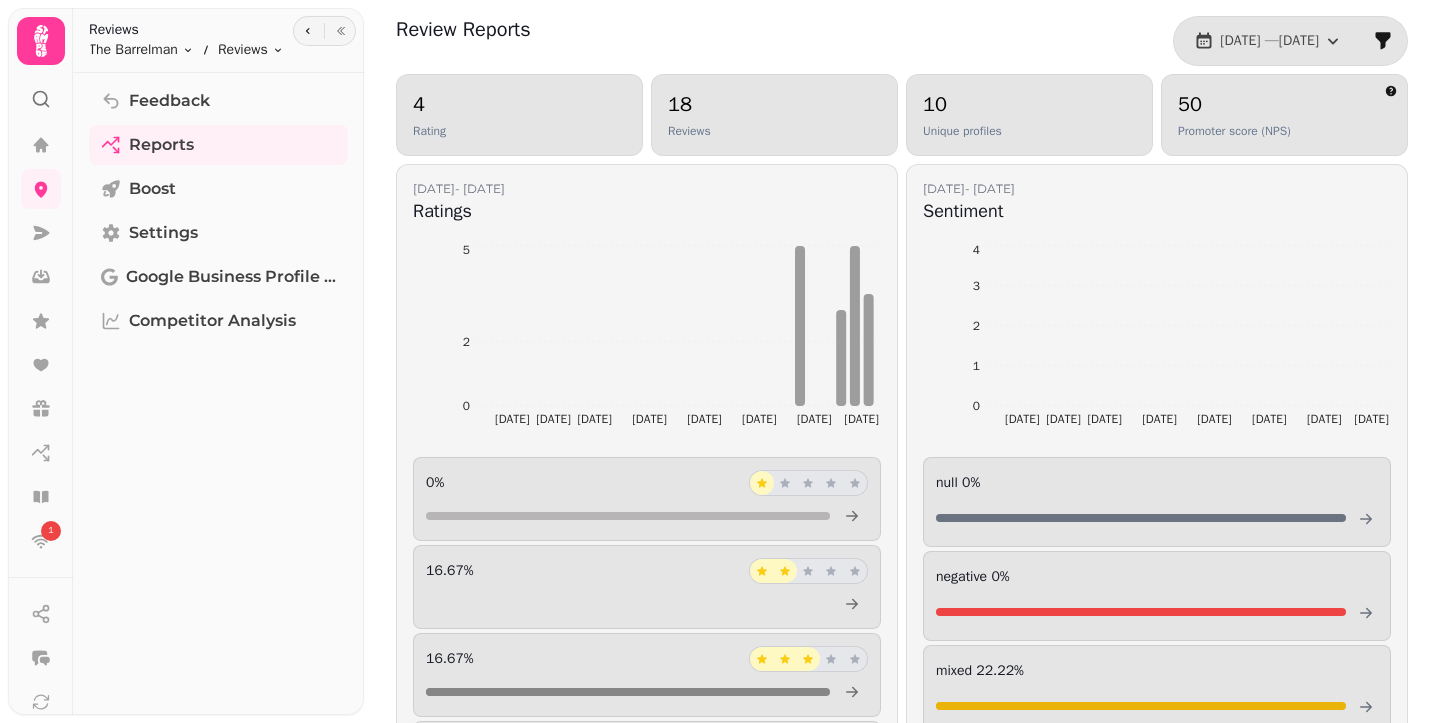 click 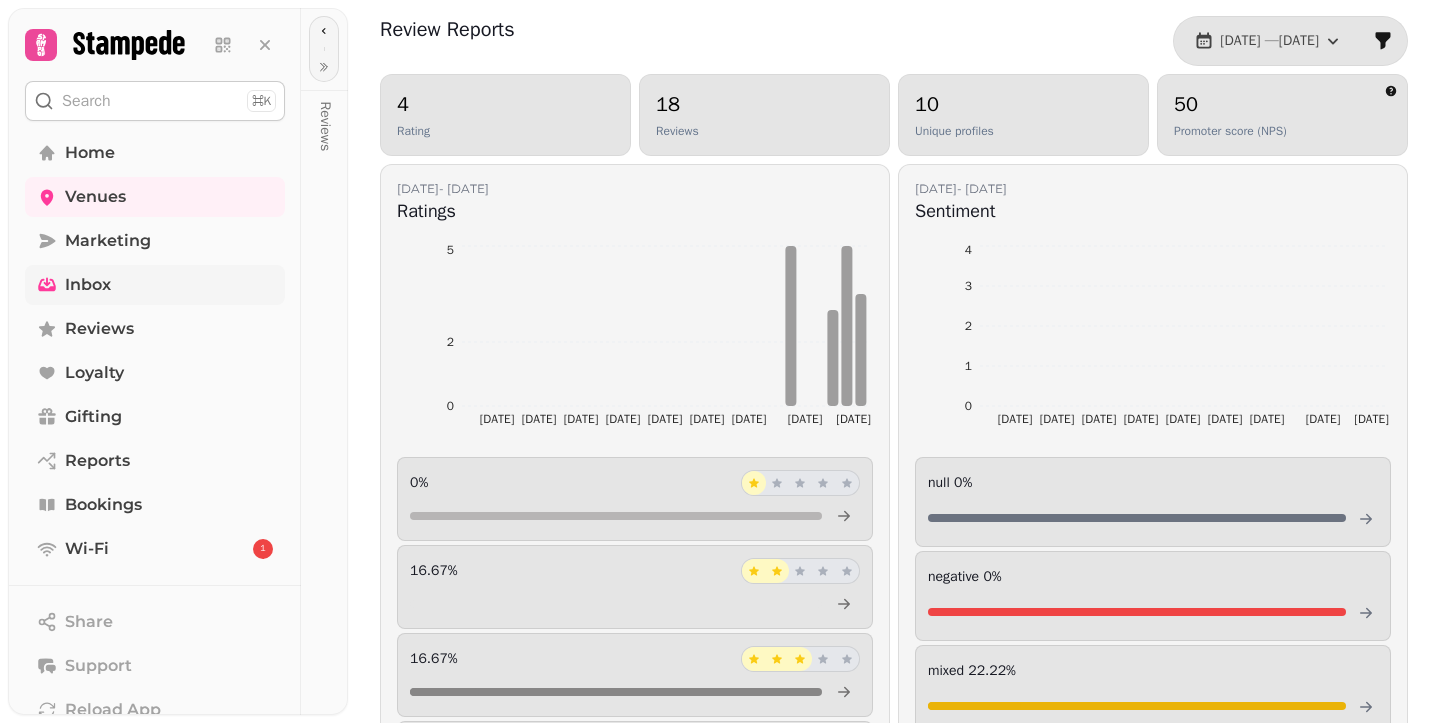 click on "Inbox" at bounding box center (155, 285) 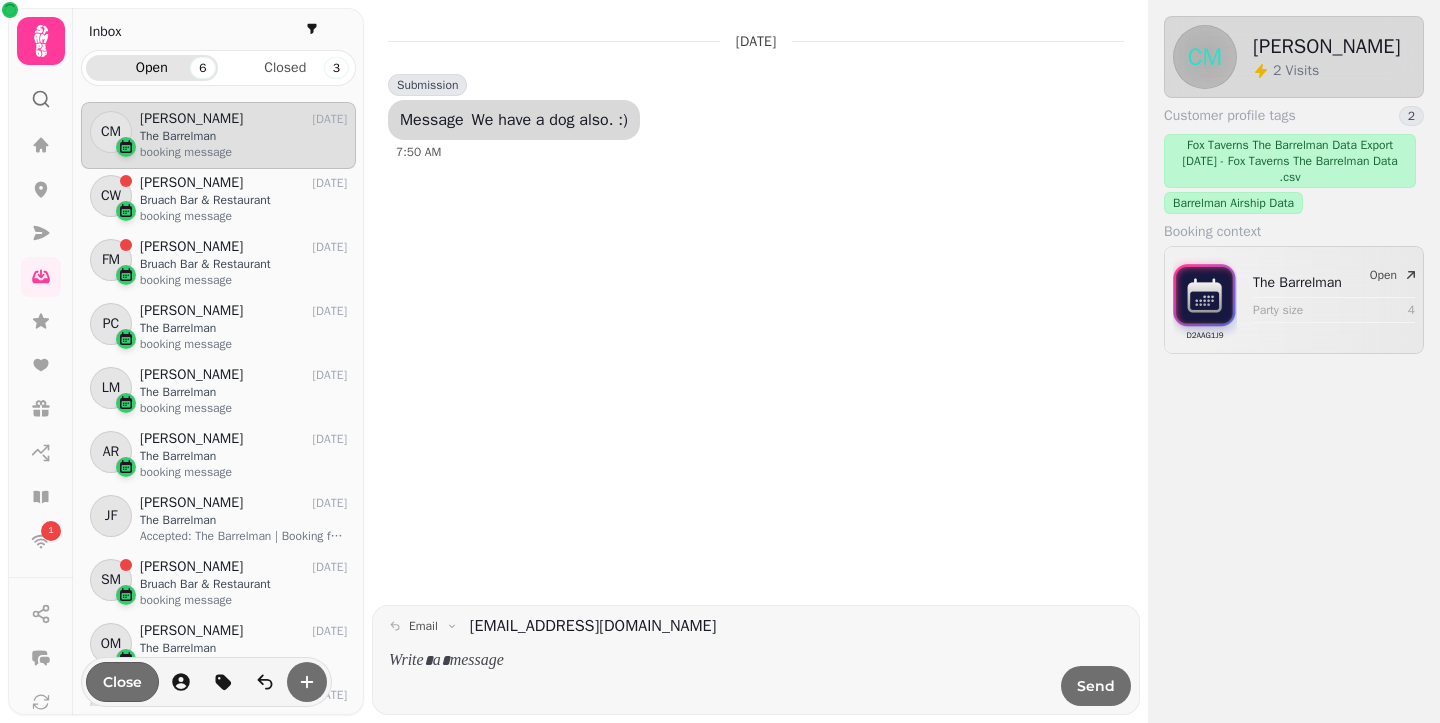 scroll, scrollTop: 1, scrollLeft: 1, axis: both 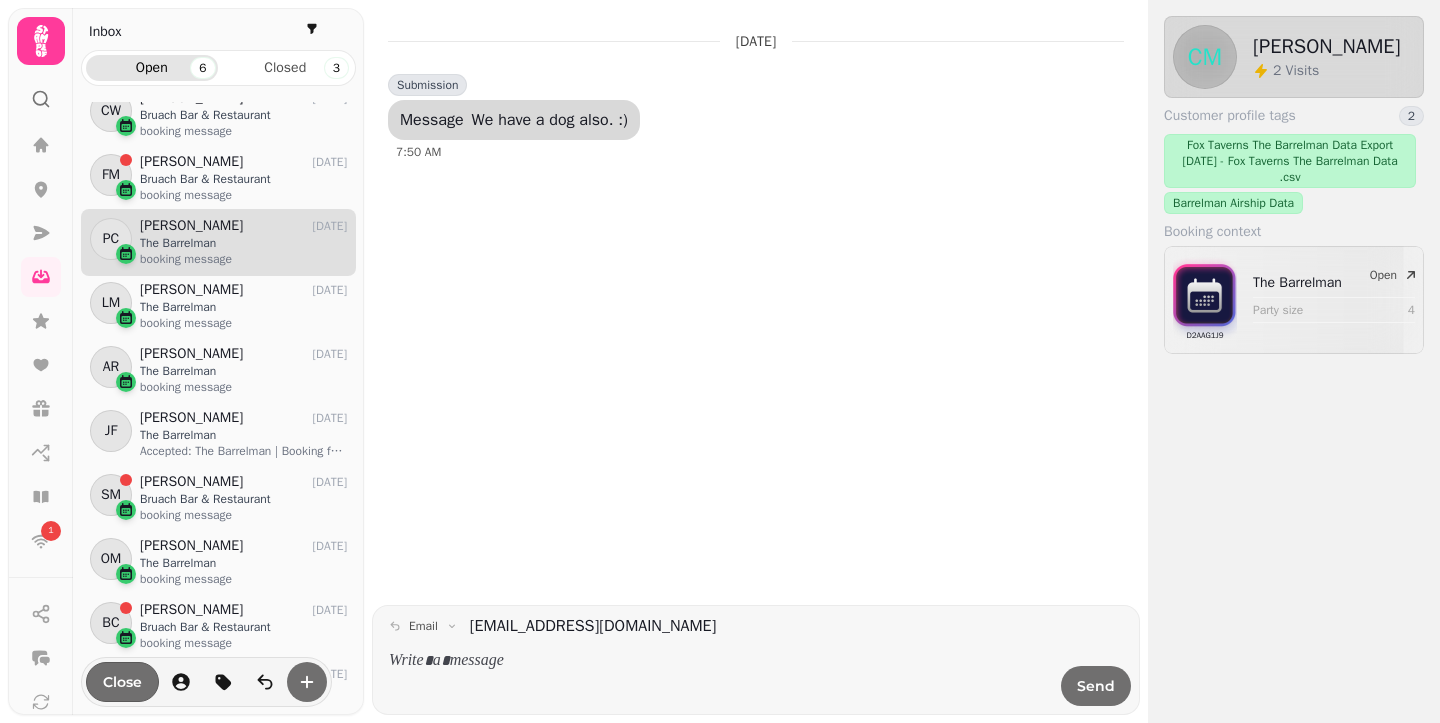 click on "The Barrelman" at bounding box center [243, 243] 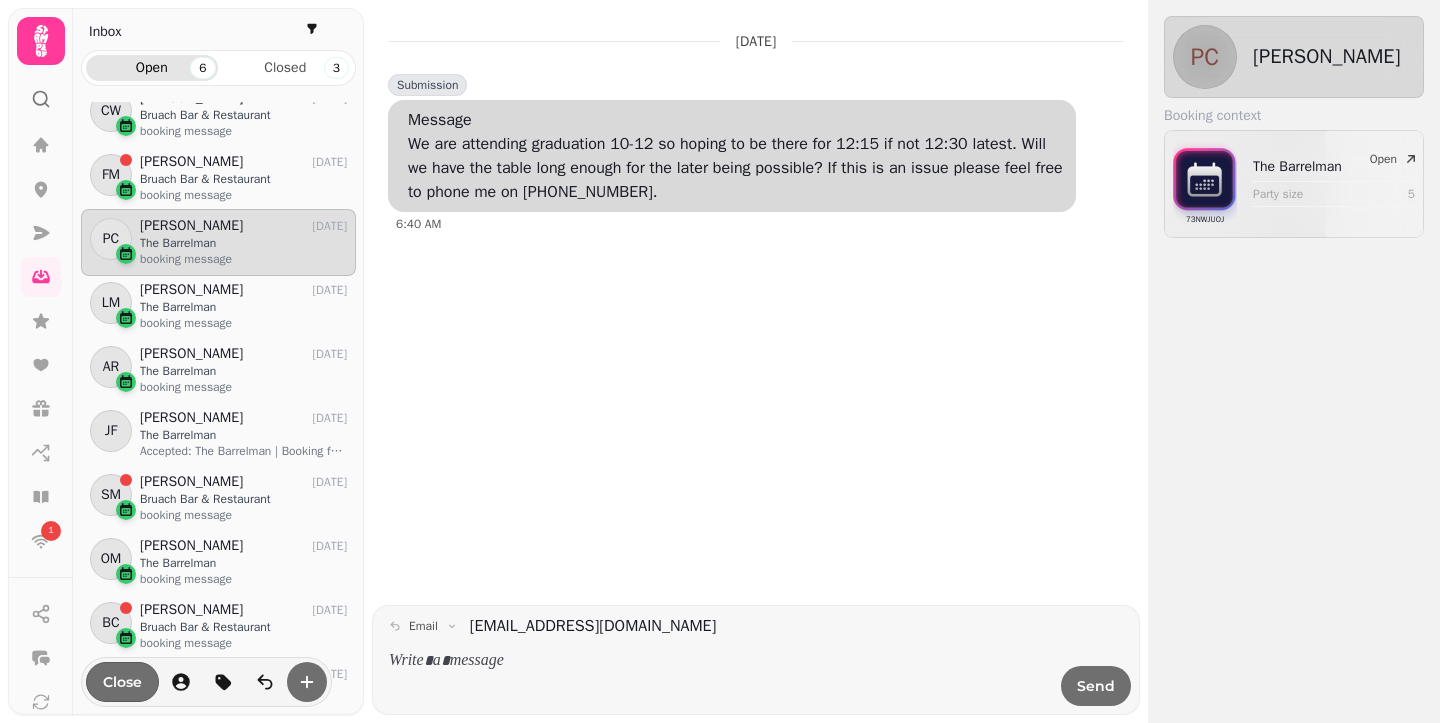 click on "We are attending graduation 10-12 so hoping to be there for 12:15 if not 12:30 latest. Will we have the table long enough for the later being possible? If this is an issue please feel free to phone me on [PHONE_NUMBER]." at bounding box center (736, 168) 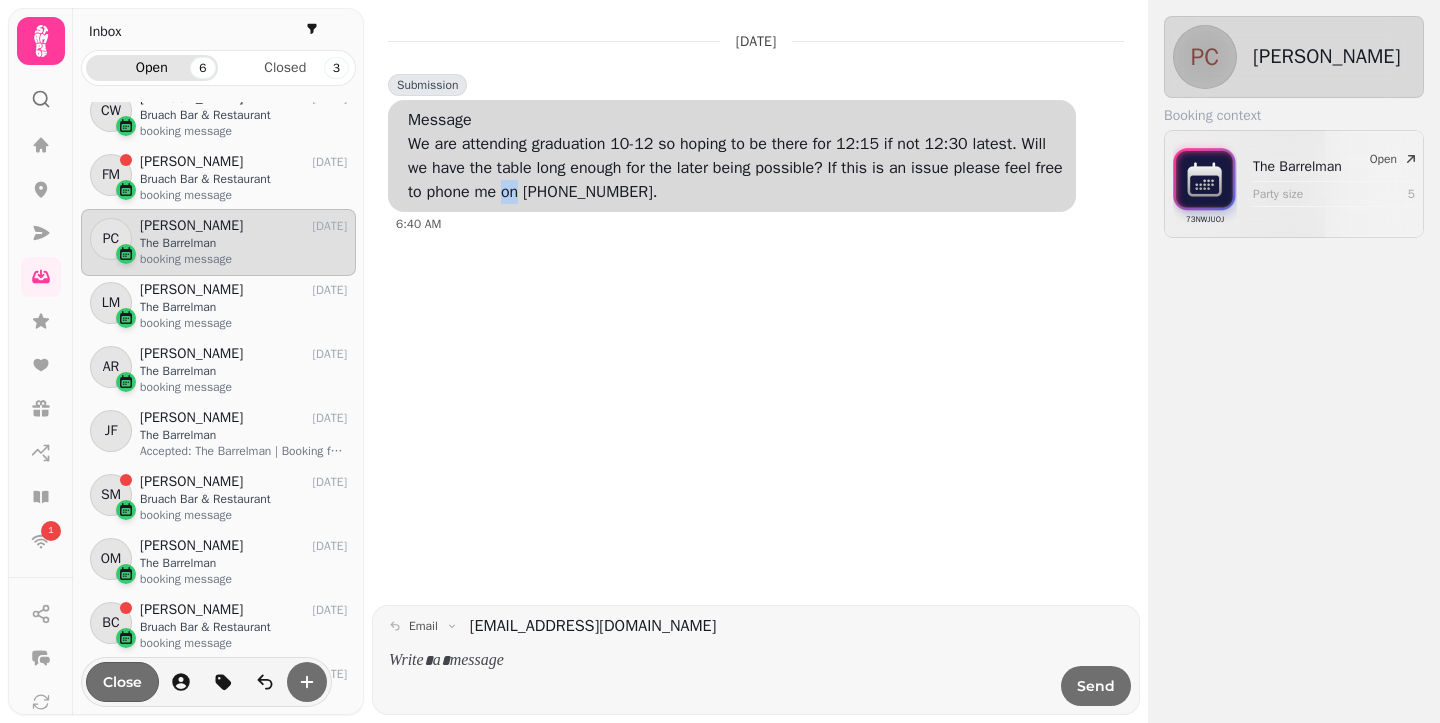 click on "We are attending graduation 10-12 so hoping to be there for 12:15 if not 12:30 latest. Will we have the table long enough for the later being possible? If this is an issue please feel free to phone me on [PHONE_NUMBER]." at bounding box center (736, 168) 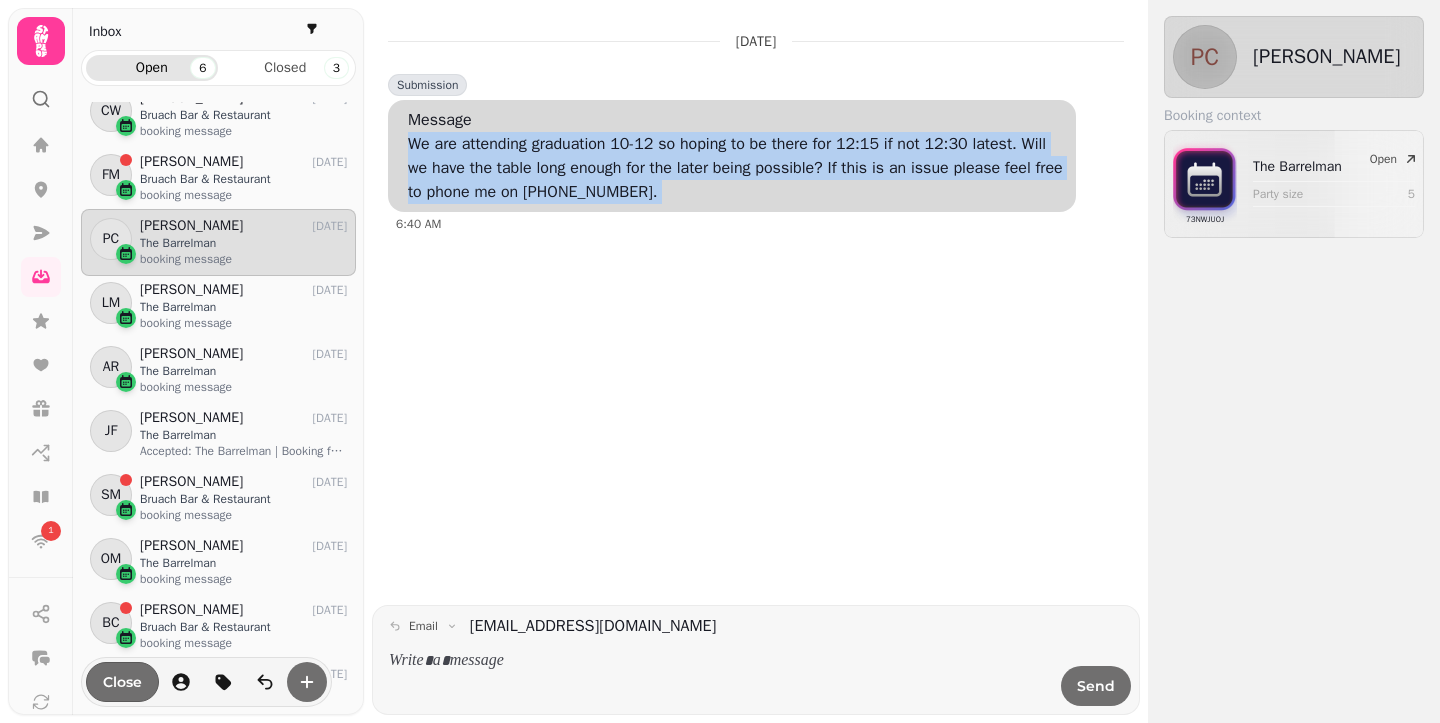 click on "We are attending graduation 10-12 so hoping to be there for 12:15 if not 12:30 latest. Will we have the table long enough for the later being possible? If this is an issue please feel free to phone me on [PHONE_NUMBER]." at bounding box center (736, 168) 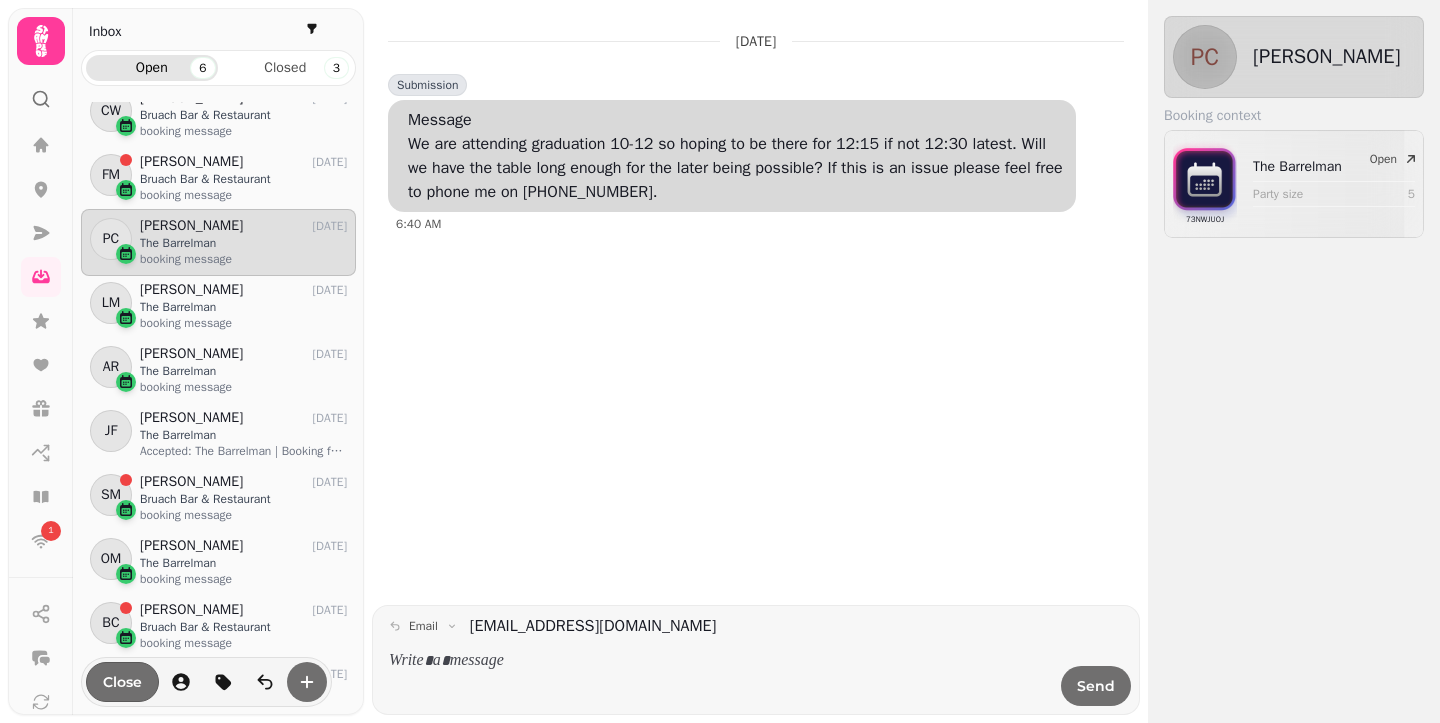 click on "[DATE] Submission Message We are attending graduation 10-12 so hoping to be there for 12:15 if not 12:30 latest. Will we have the table long enough for the later being possible? If this is an issue please feel free to phone me on [PHONE_NUMBER]. 6:40 AM" at bounding box center [756, 310] 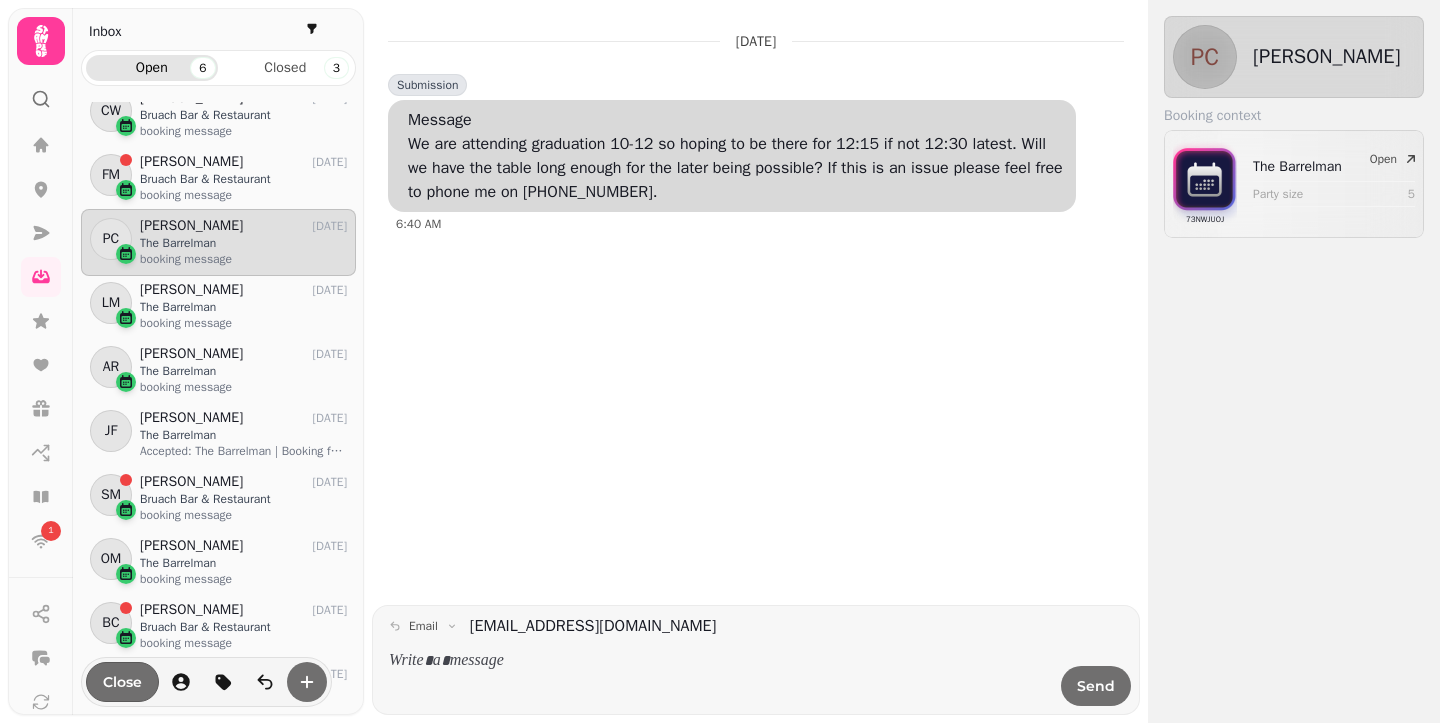 click at bounding box center (719, 661) 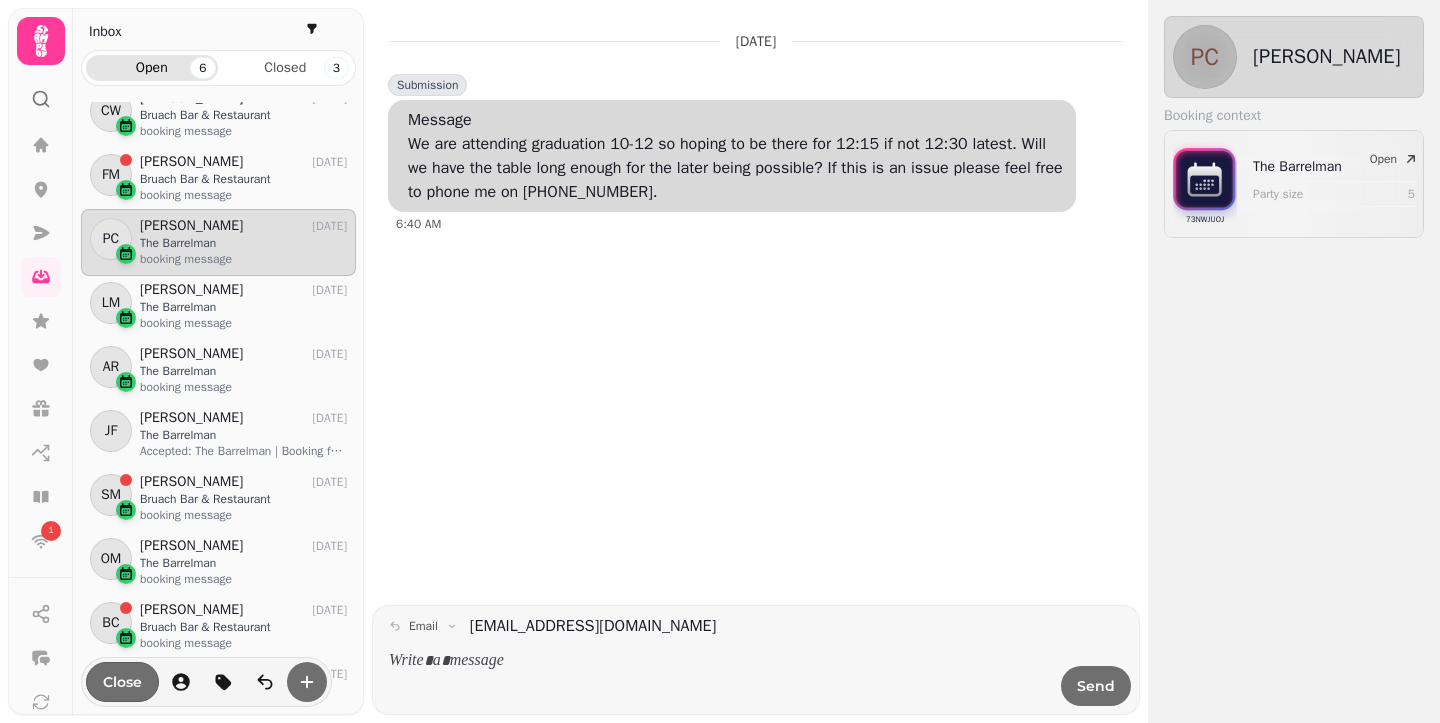 click on "[DATE] Submission Message We are attending graduation 10-12 so hoping to be there for 12:15 if not 12:30 latest. Will we have the table long enough for the later being possible? If this is an issue please feel free to phone me on [PHONE_NUMBER]. 6:40 AM" at bounding box center [756, 310] 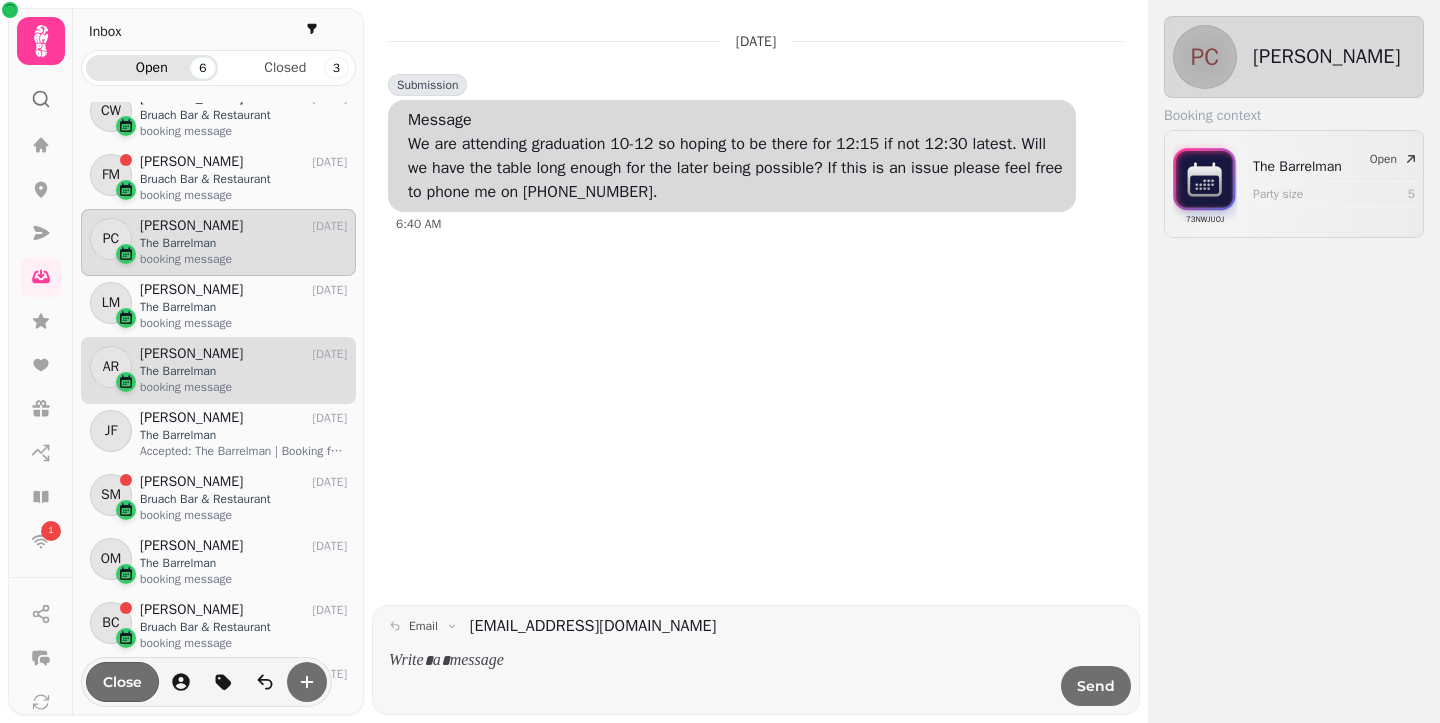 scroll, scrollTop: 292, scrollLeft: 0, axis: vertical 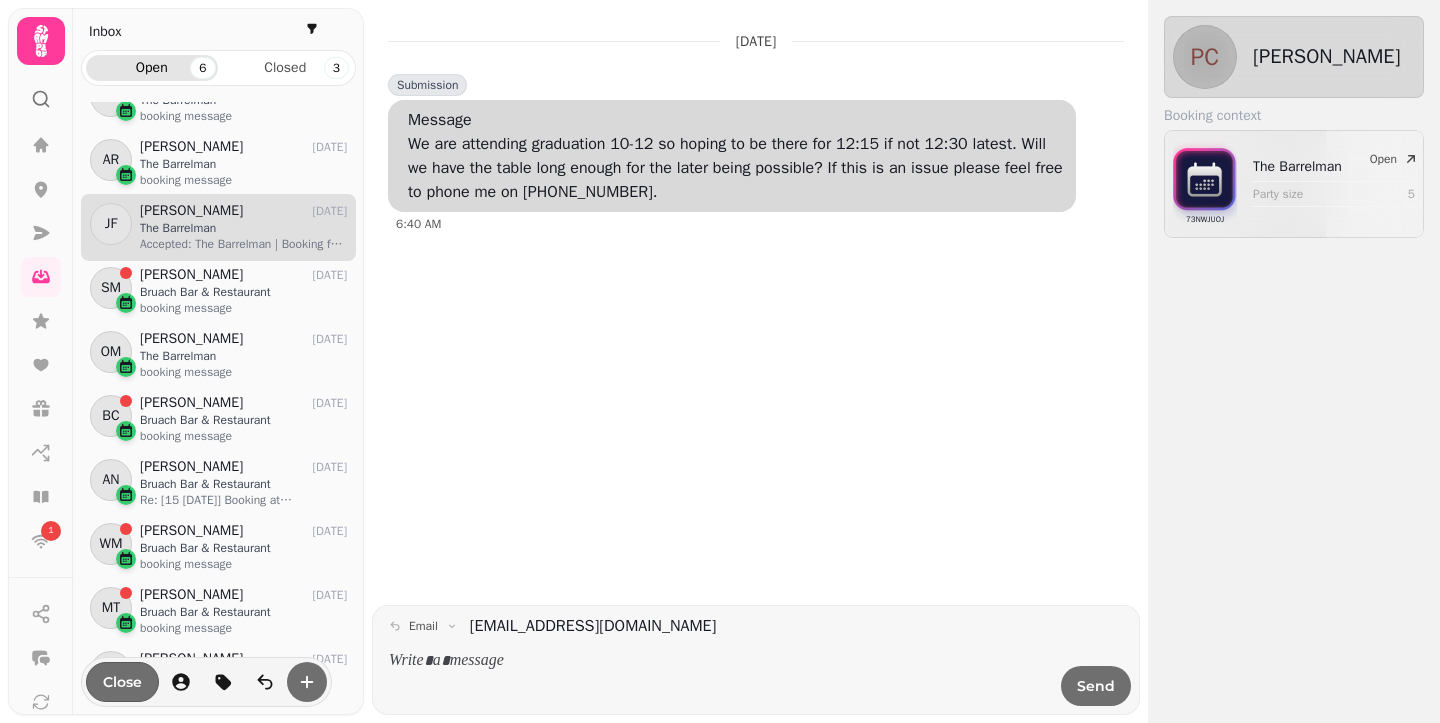 click on "Accepted: The Barrelman | Booking for [PERSON_NAME] @ [DATE] 7:15pm - 9:15pm (NDT) ([EMAIL_ADDRESS][DOMAIN_NAME])" at bounding box center (243, 244) 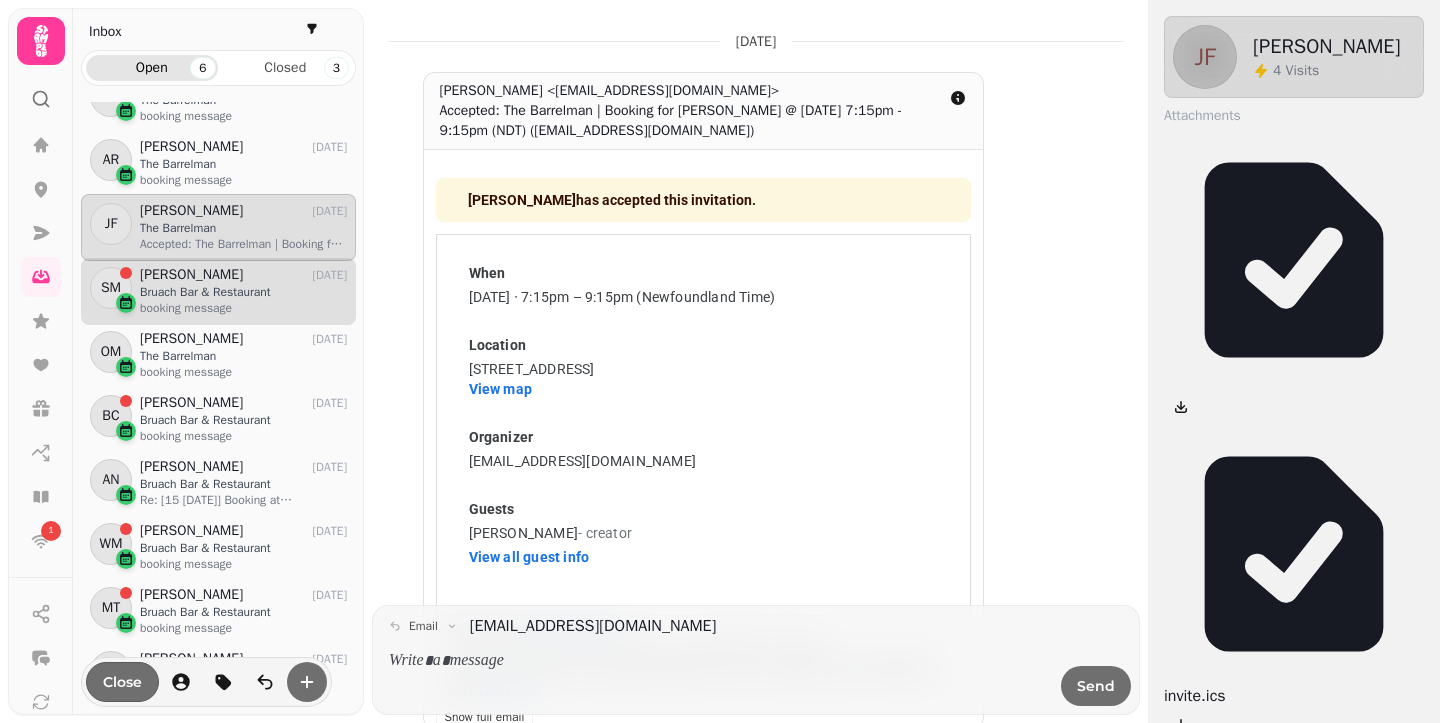 scroll, scrollTop: 0, scrollLeft: 0, axis: both 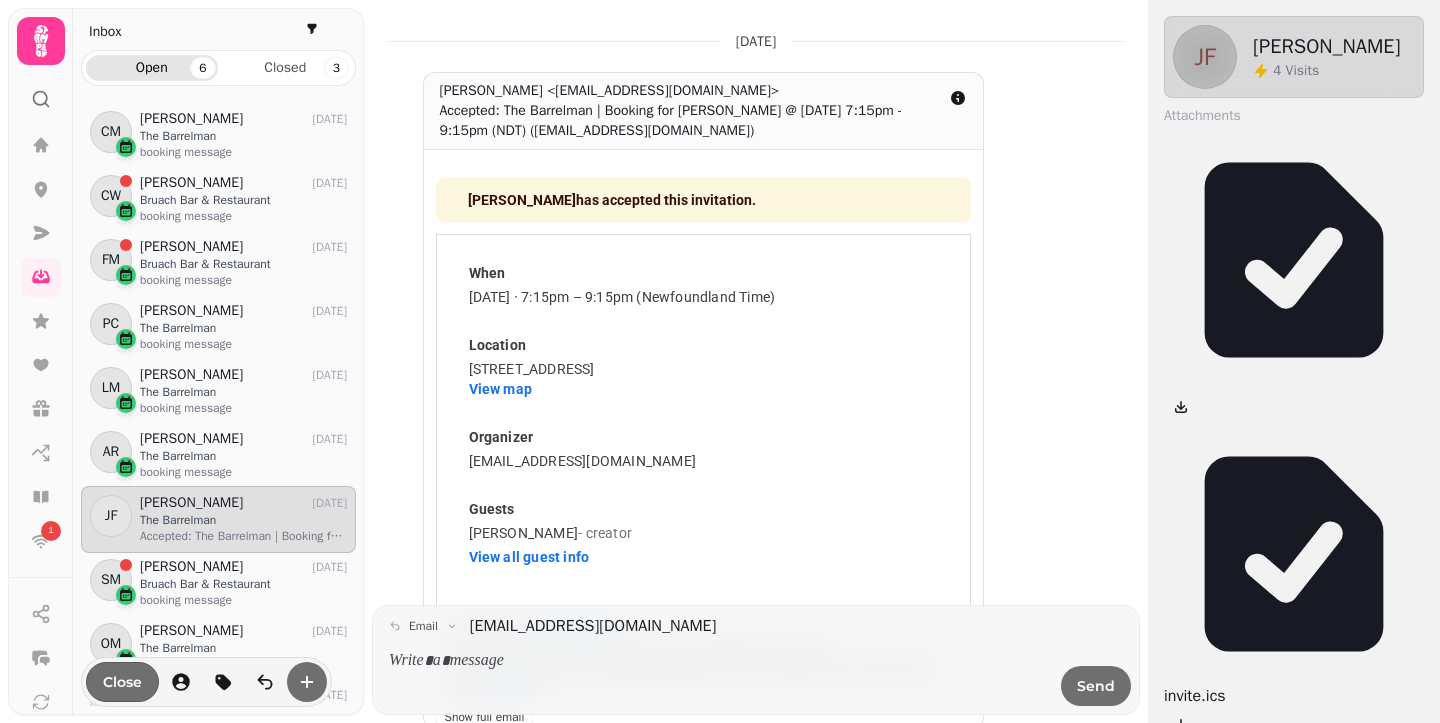 click on "Open 6 Closed 3" at bounding box center (218, 68) 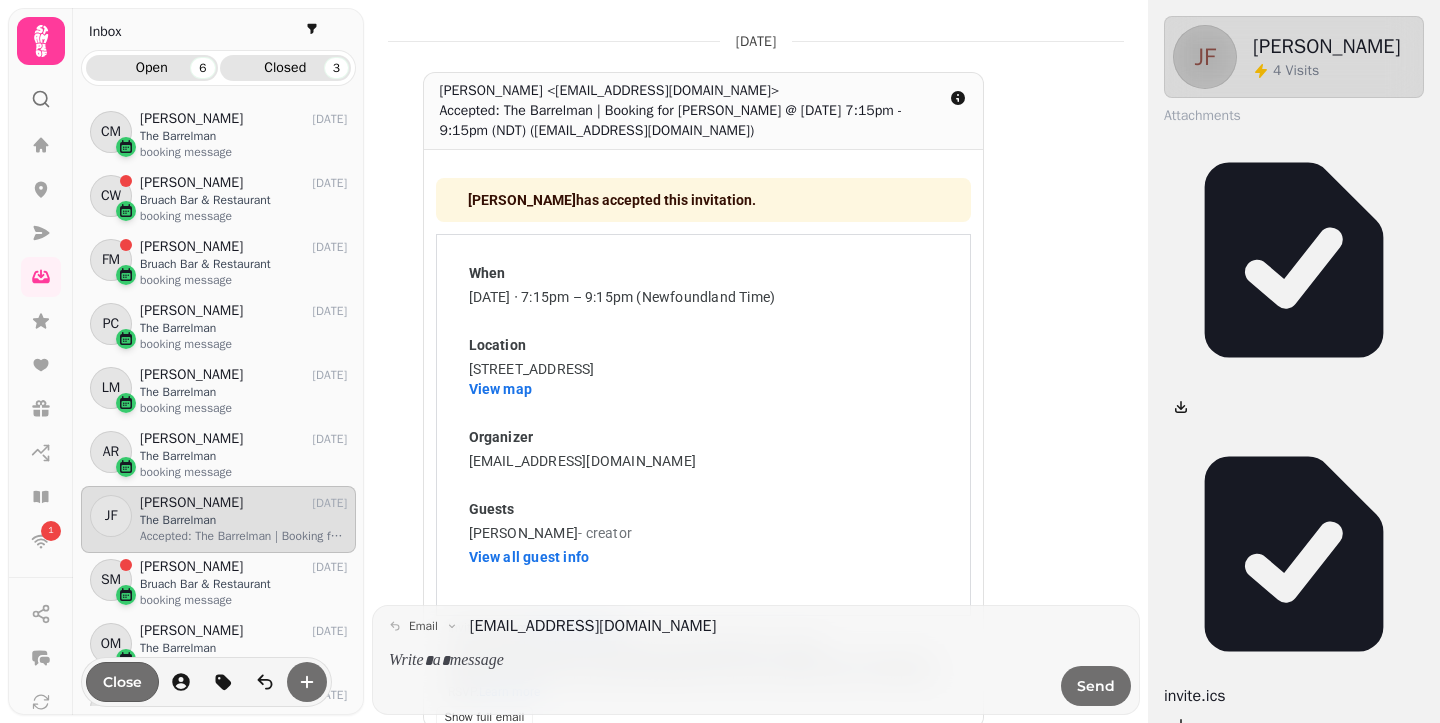 click on "Closed 3" at bounding box center (286, 68) 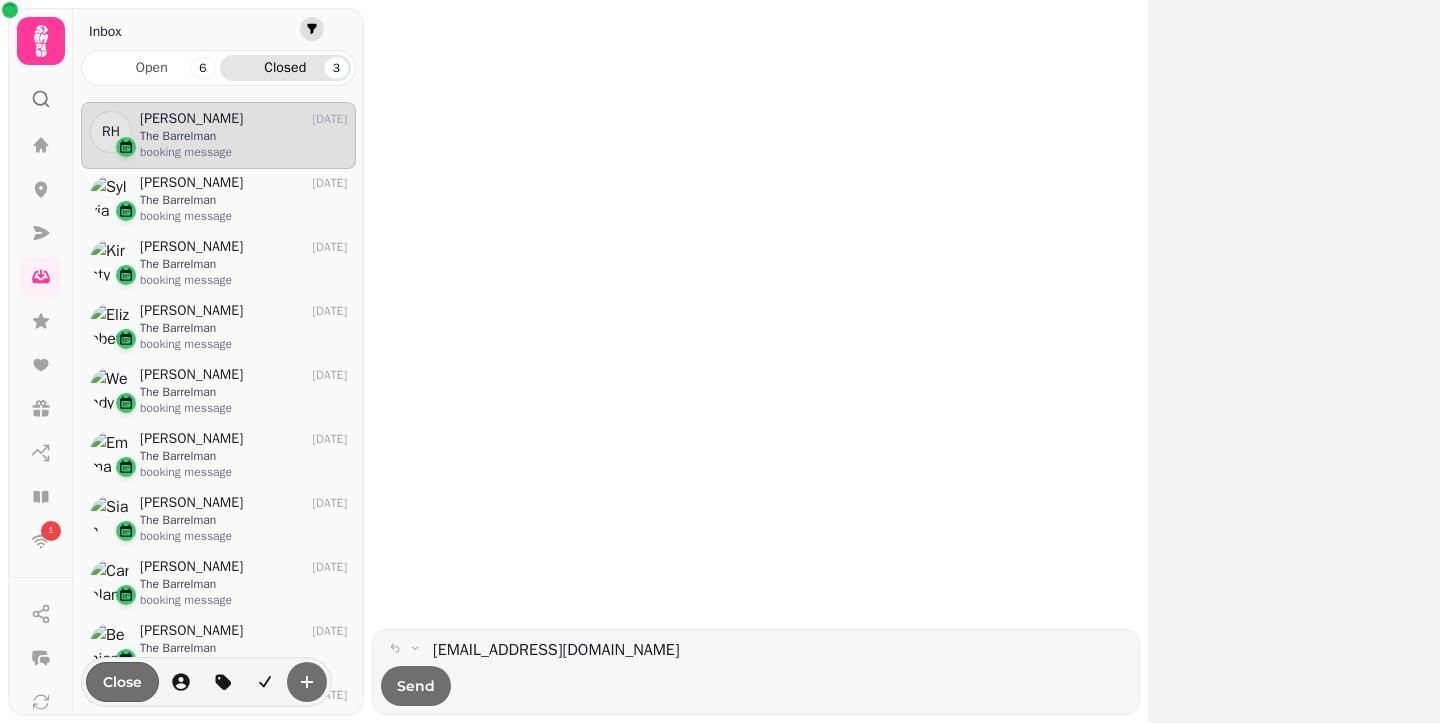 scroll, scrollTop: 1, scrollLeft: 1, axis: both 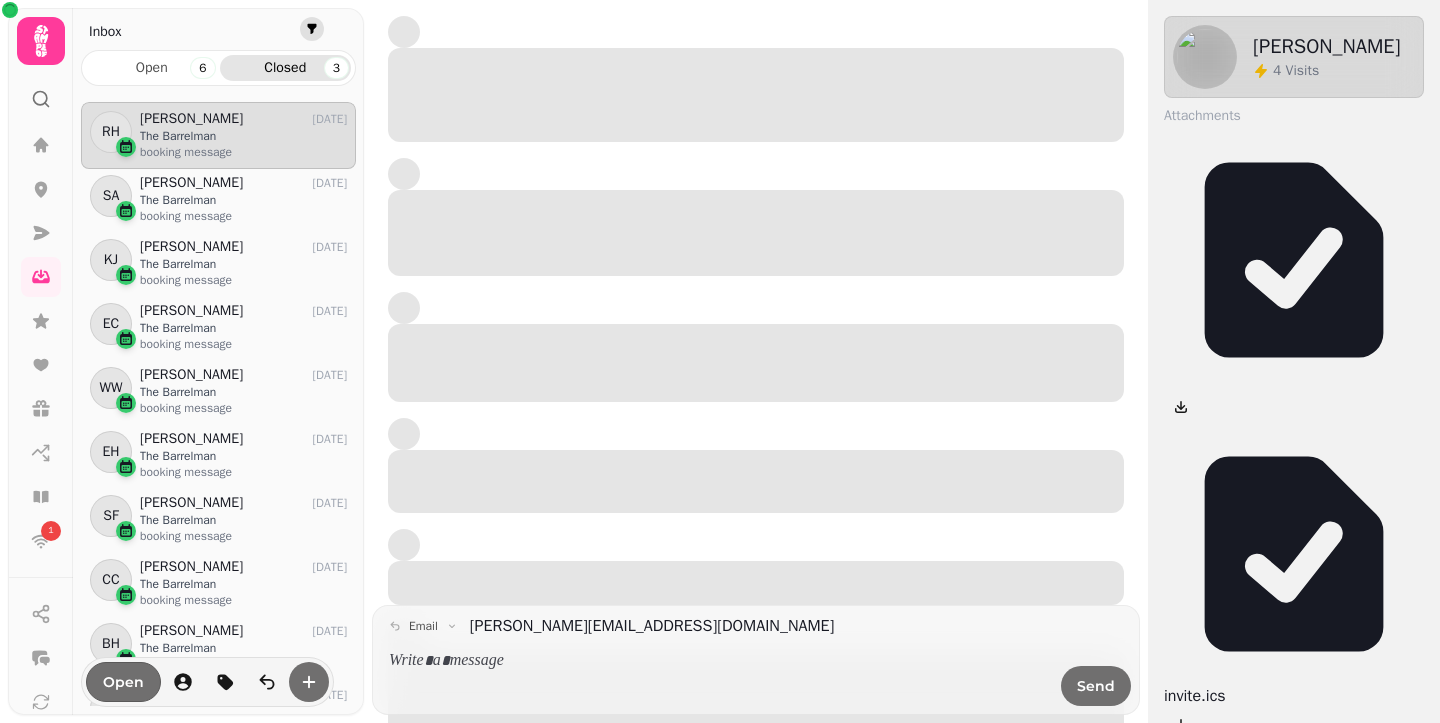 click at bounding box center (312, 29) 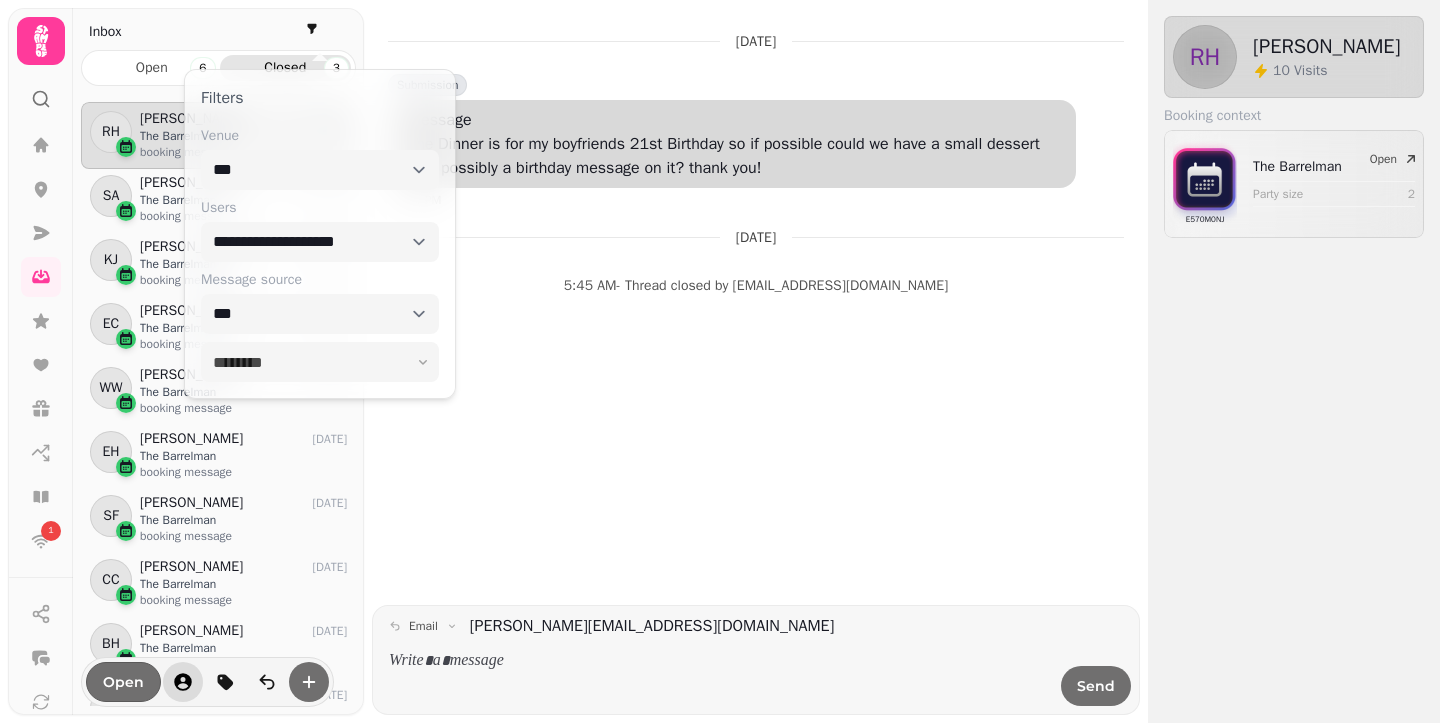 click 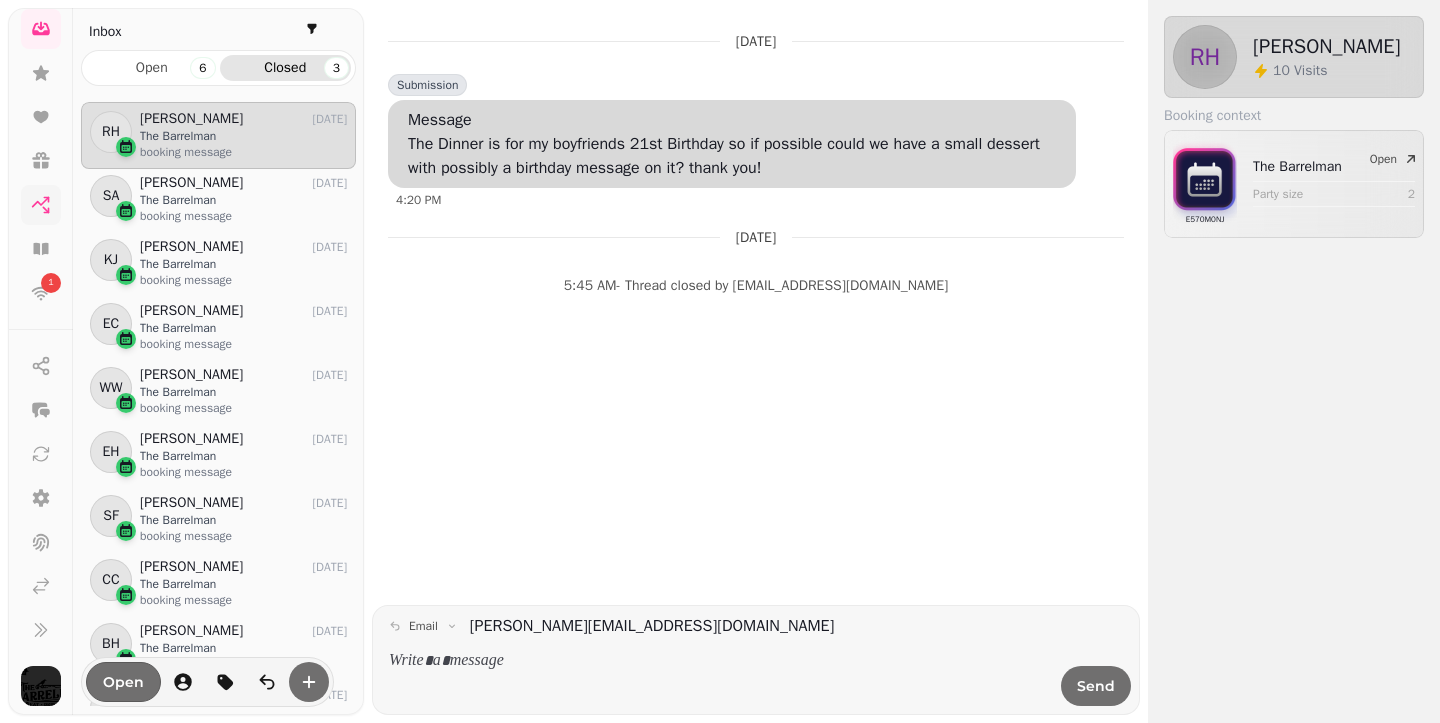 scroll, scrollTop: 0, scrollLeft: 0, axis: both 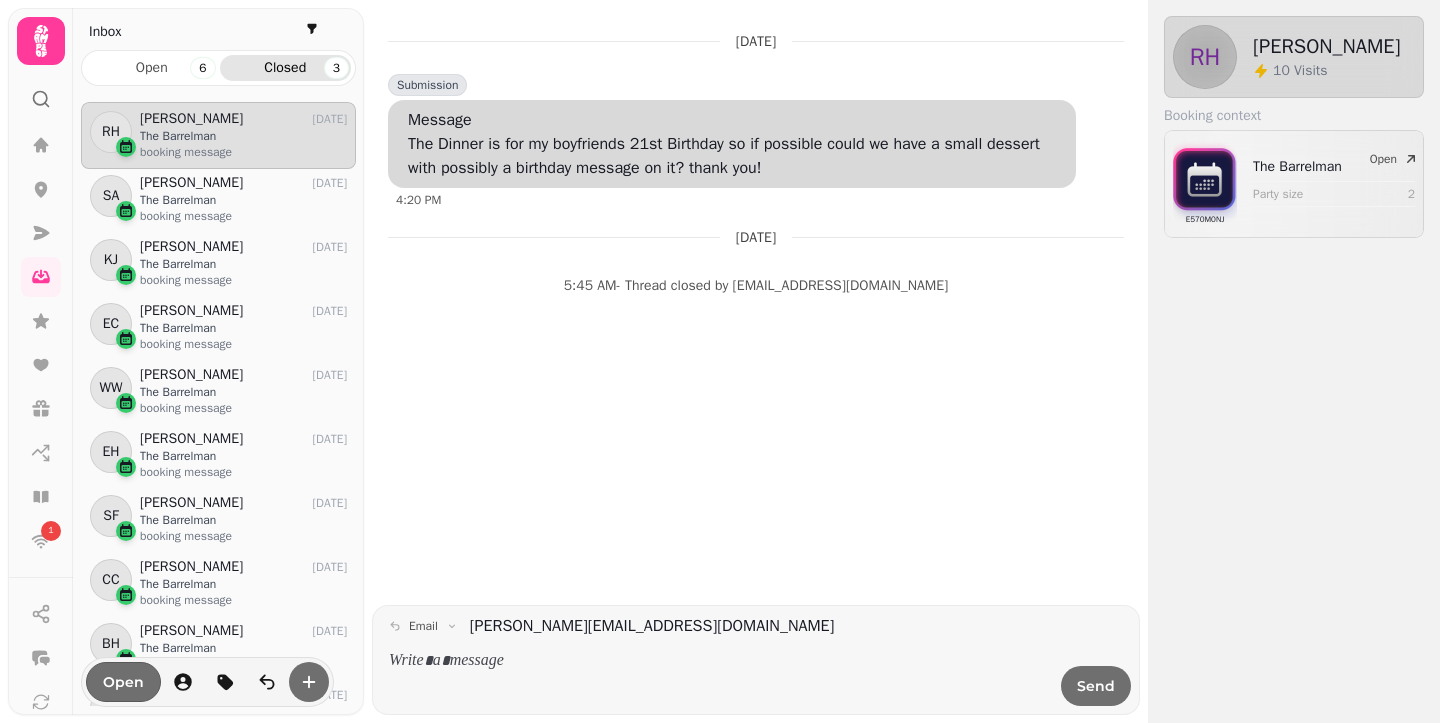 click at bounding box center [41, 37] 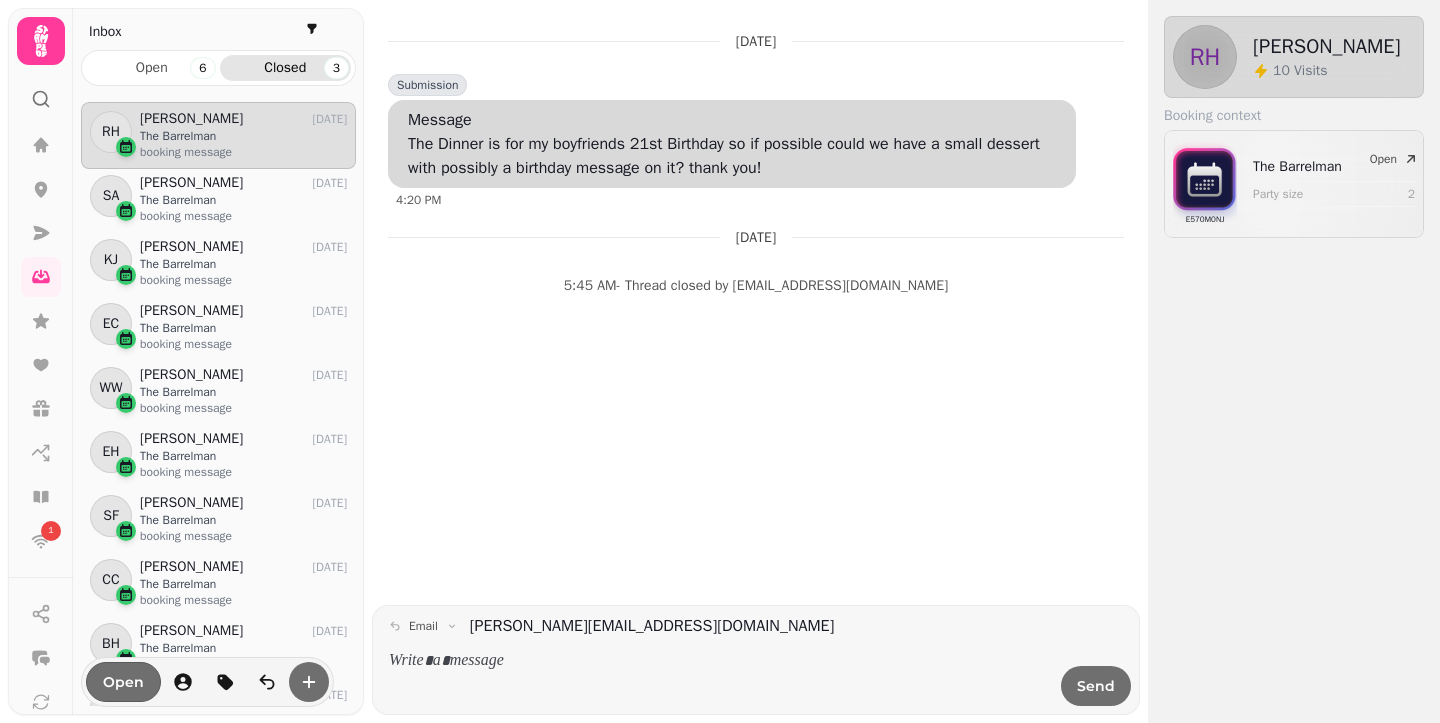 click 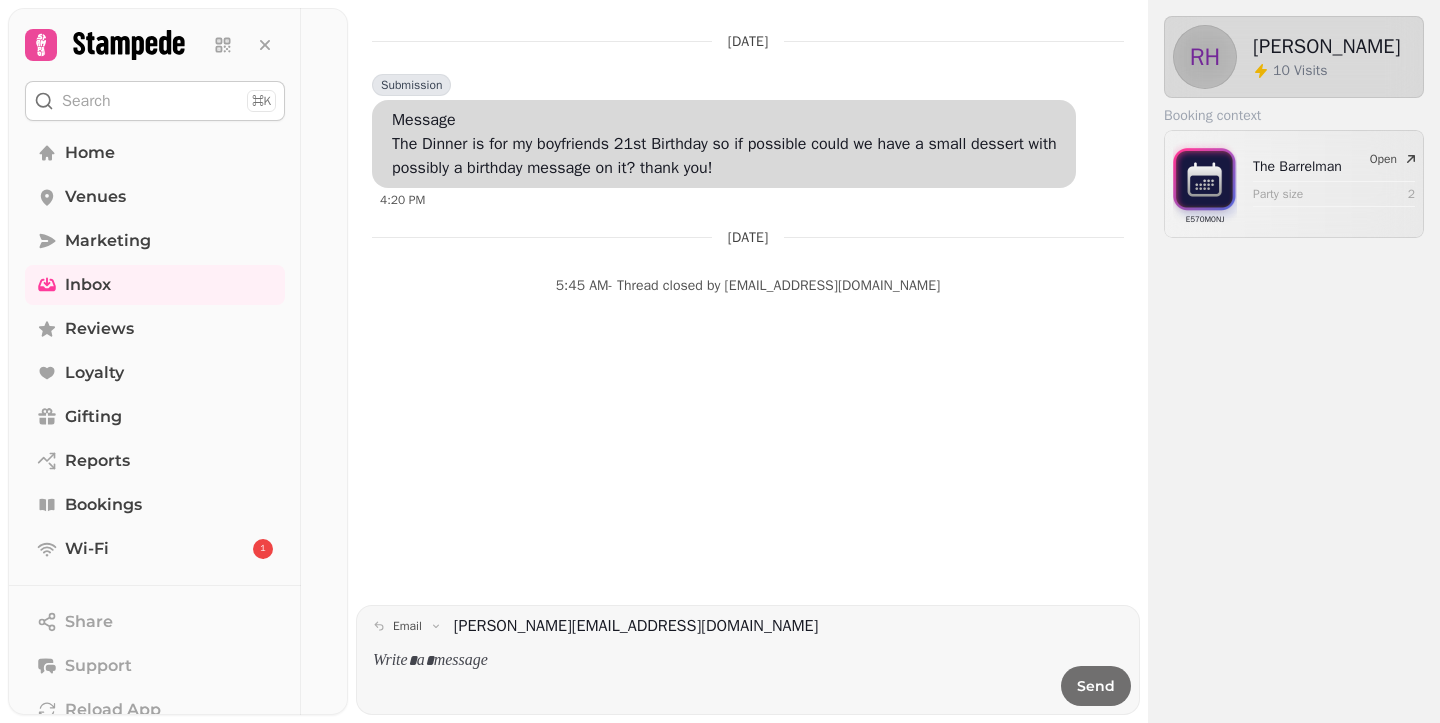 scroll, scrollTop: 300, scrollLeft: 0, axis: vertical 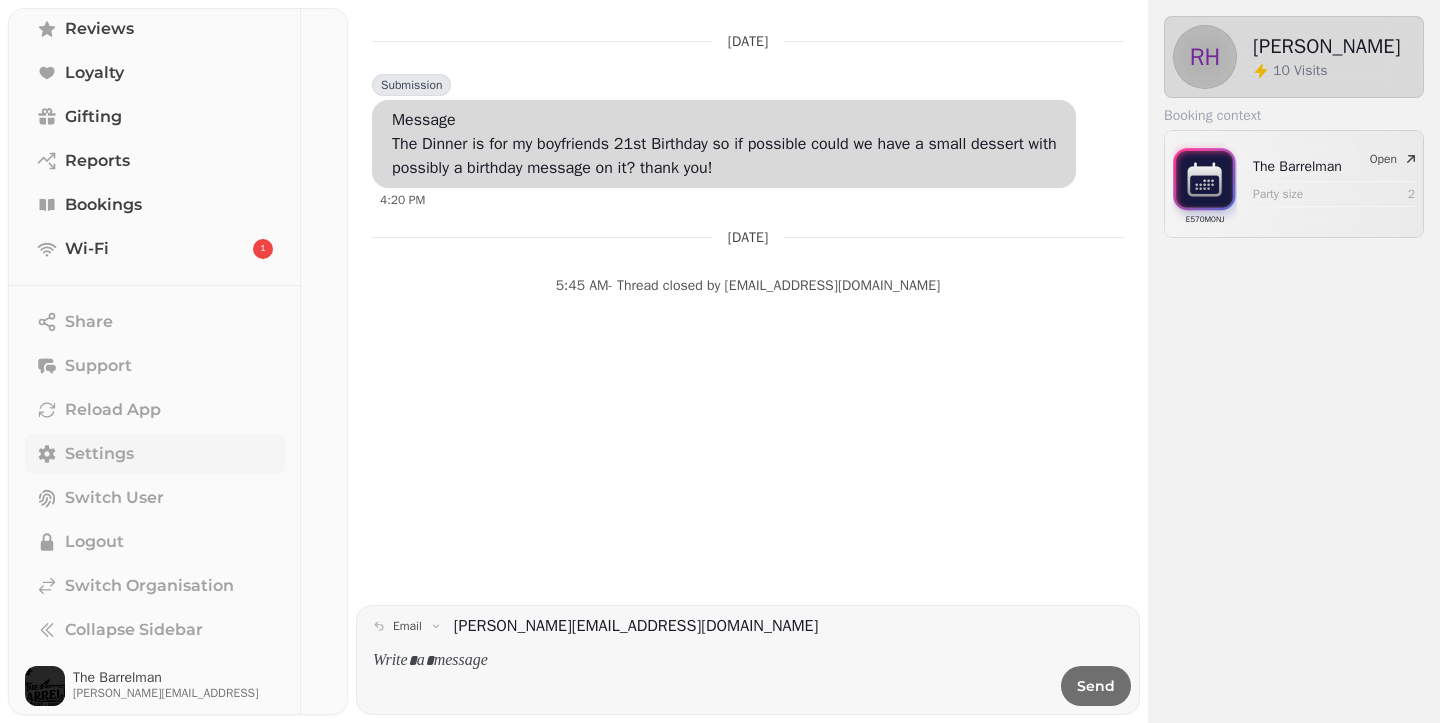 click on "Settings" at bounding box center [99, 454] 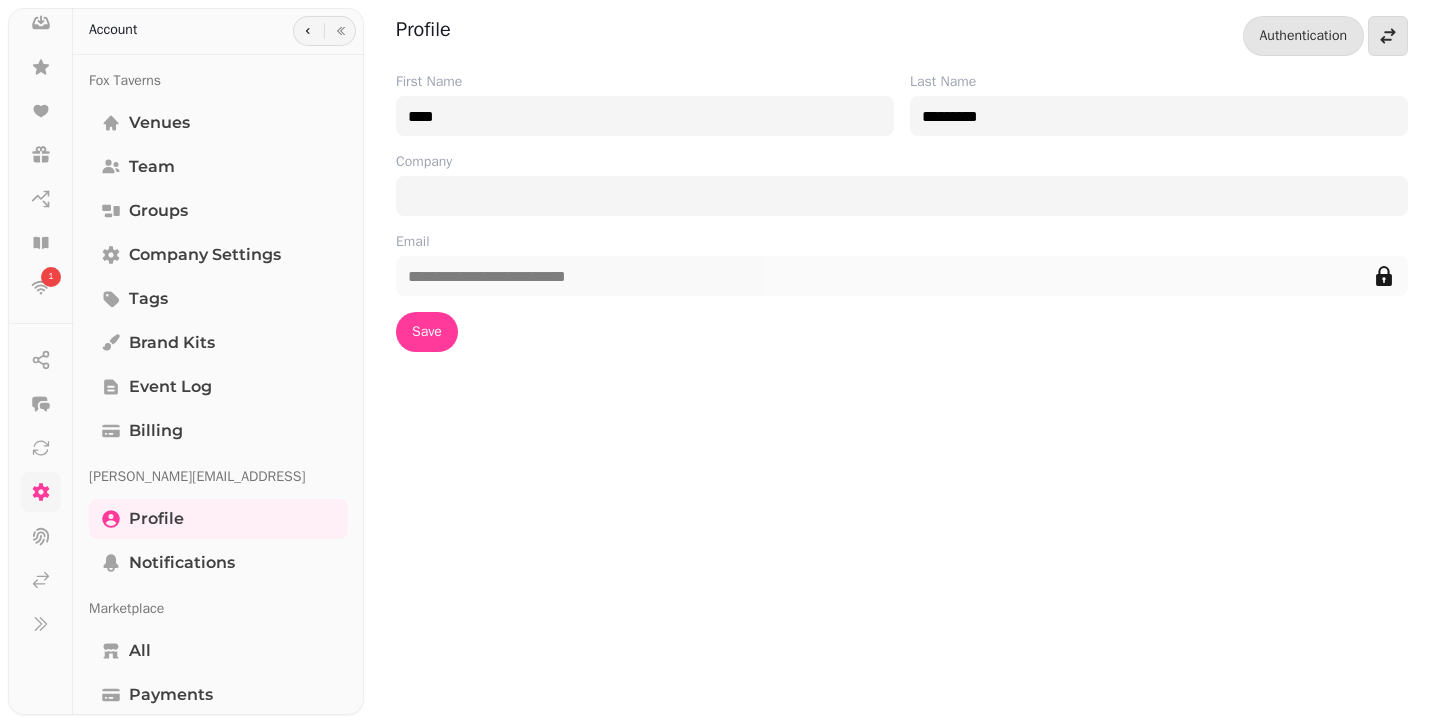 scroll, scrollTop: 248, scrollLeft: 0, axis: vertical 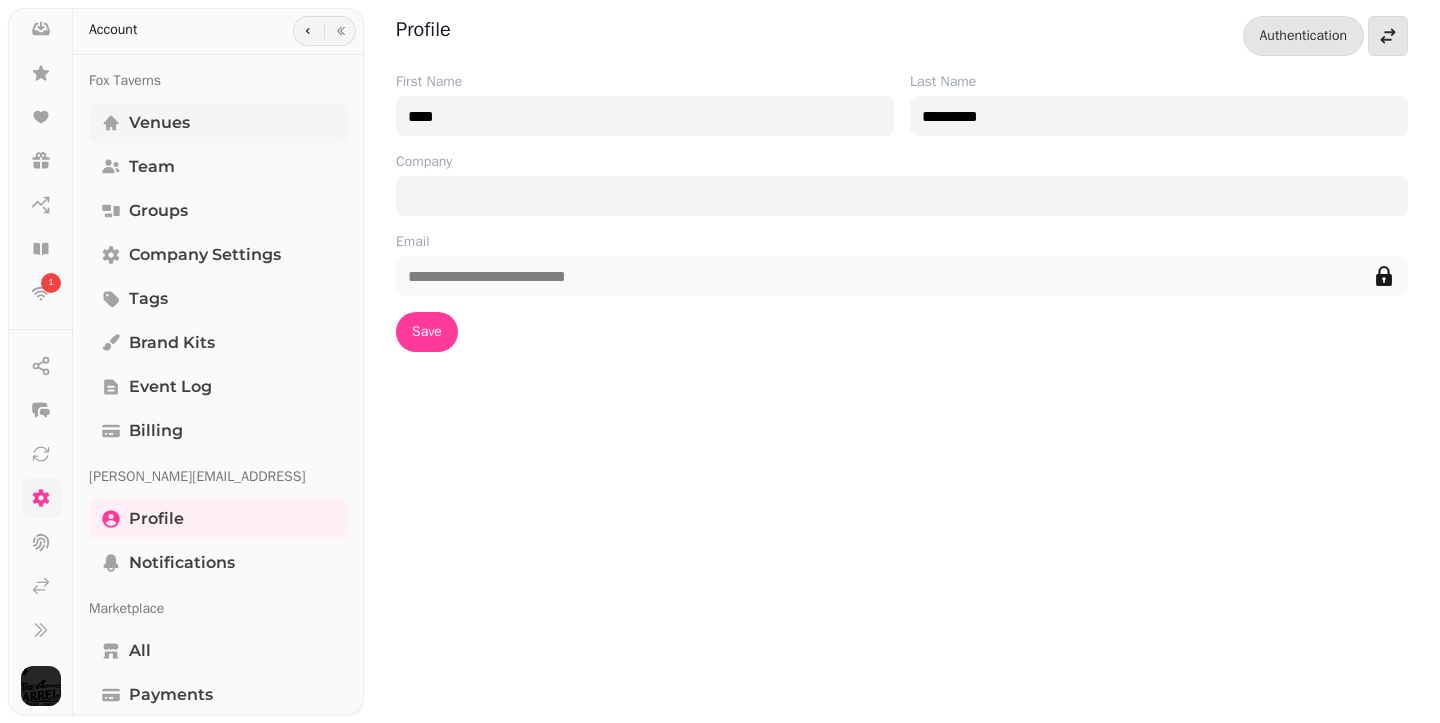 click on "Venues" at bounding box center (218, 123) 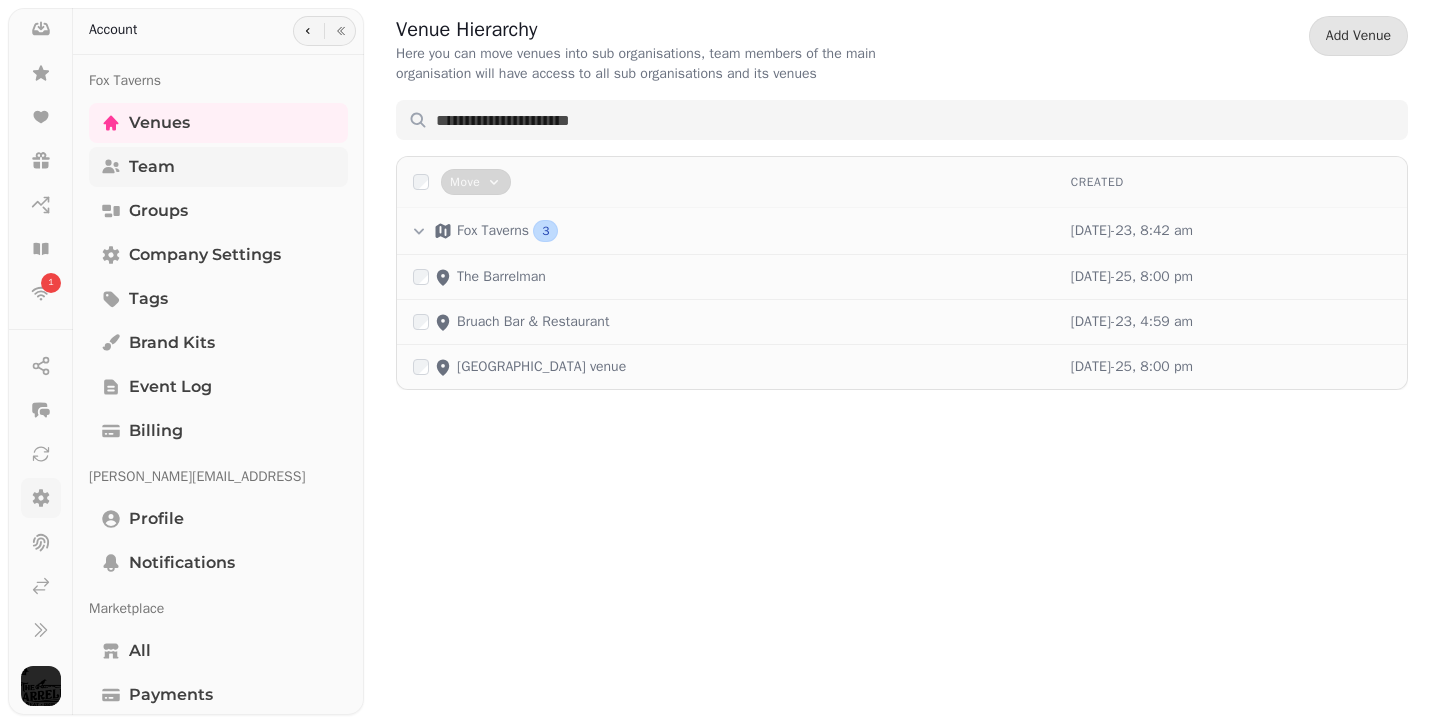click on "Team" at bounding box center [218, 167] 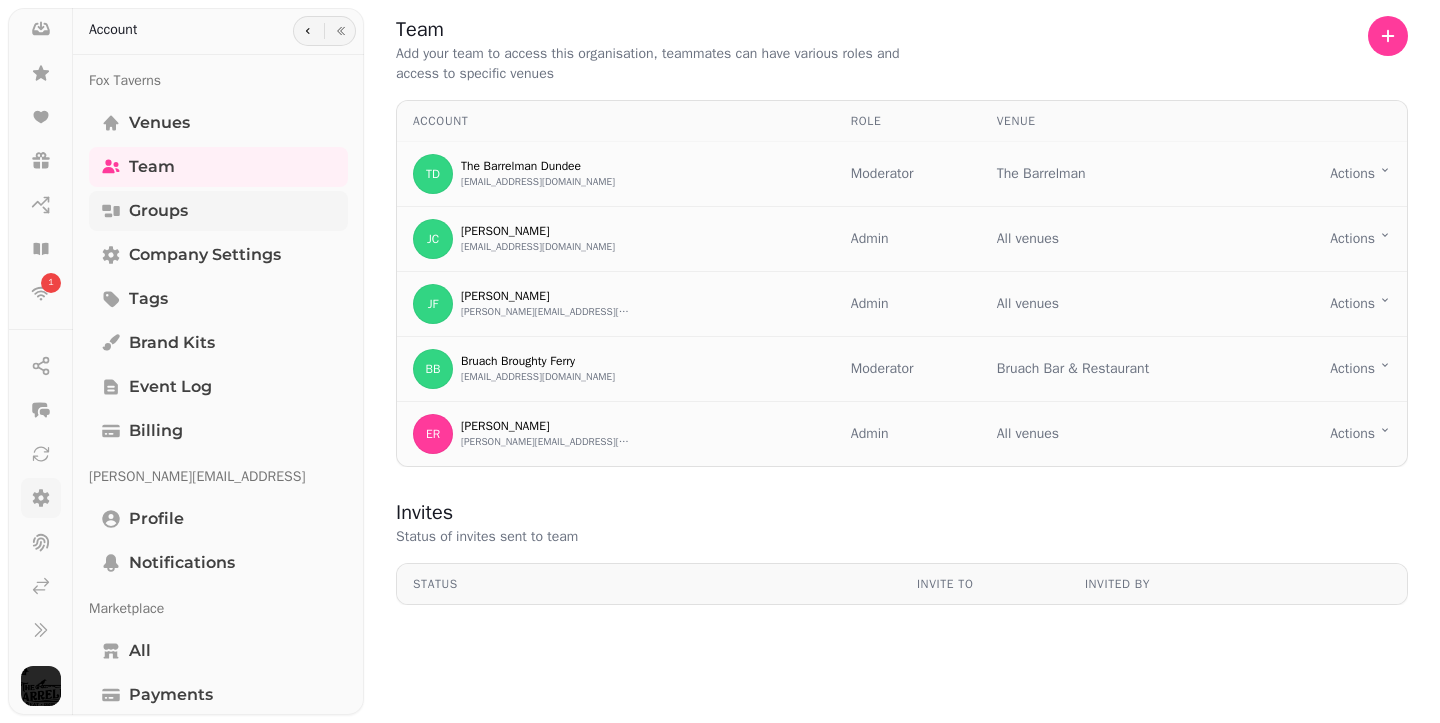 click on "Groups" at bounding box center (158, 211) 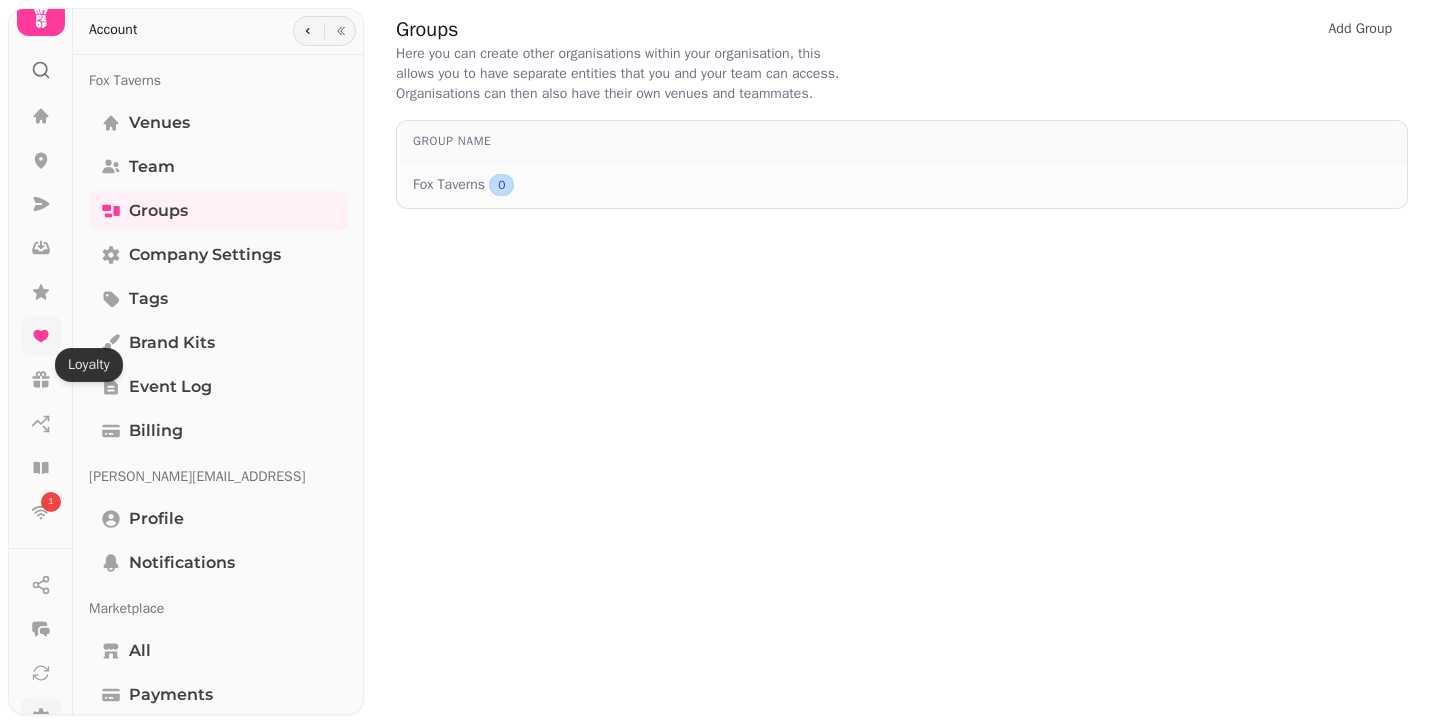 scroll, scrollTop: 0, scrollLeft: 0, axis: both 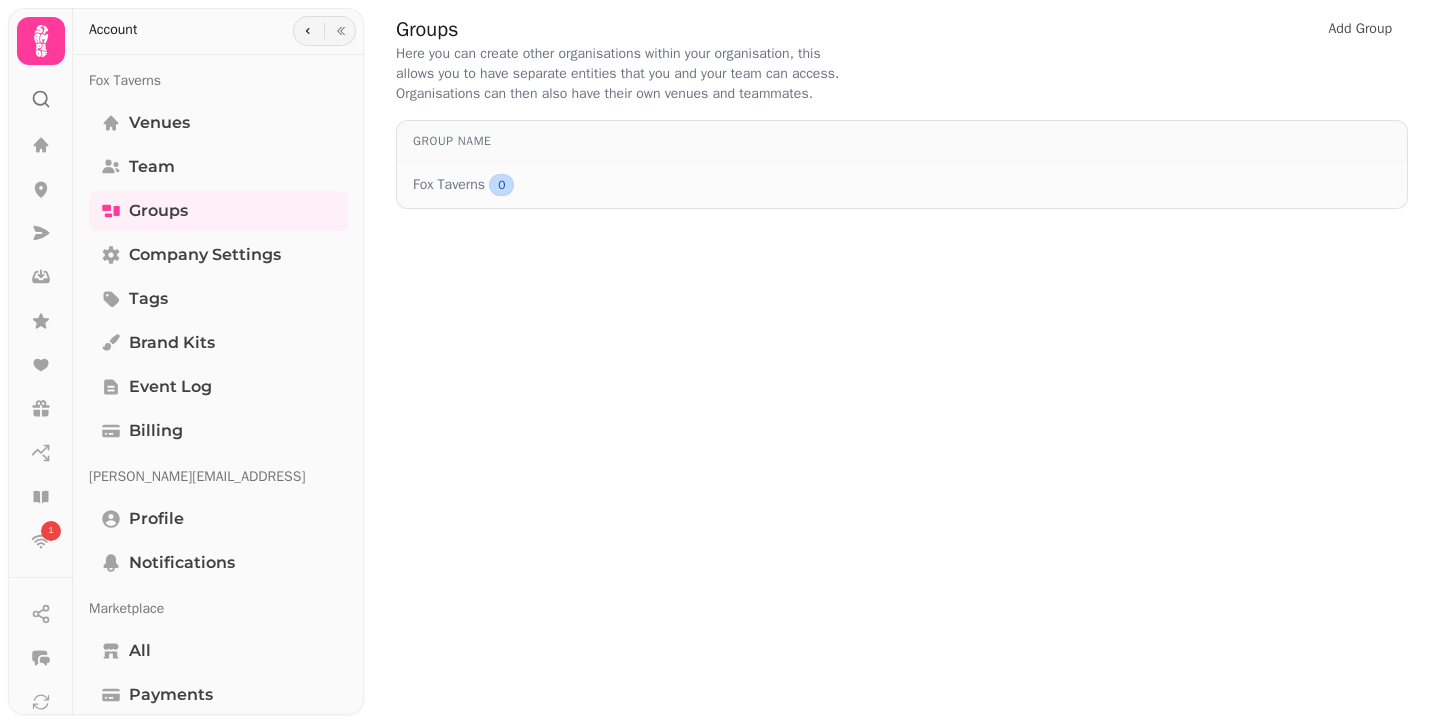 click 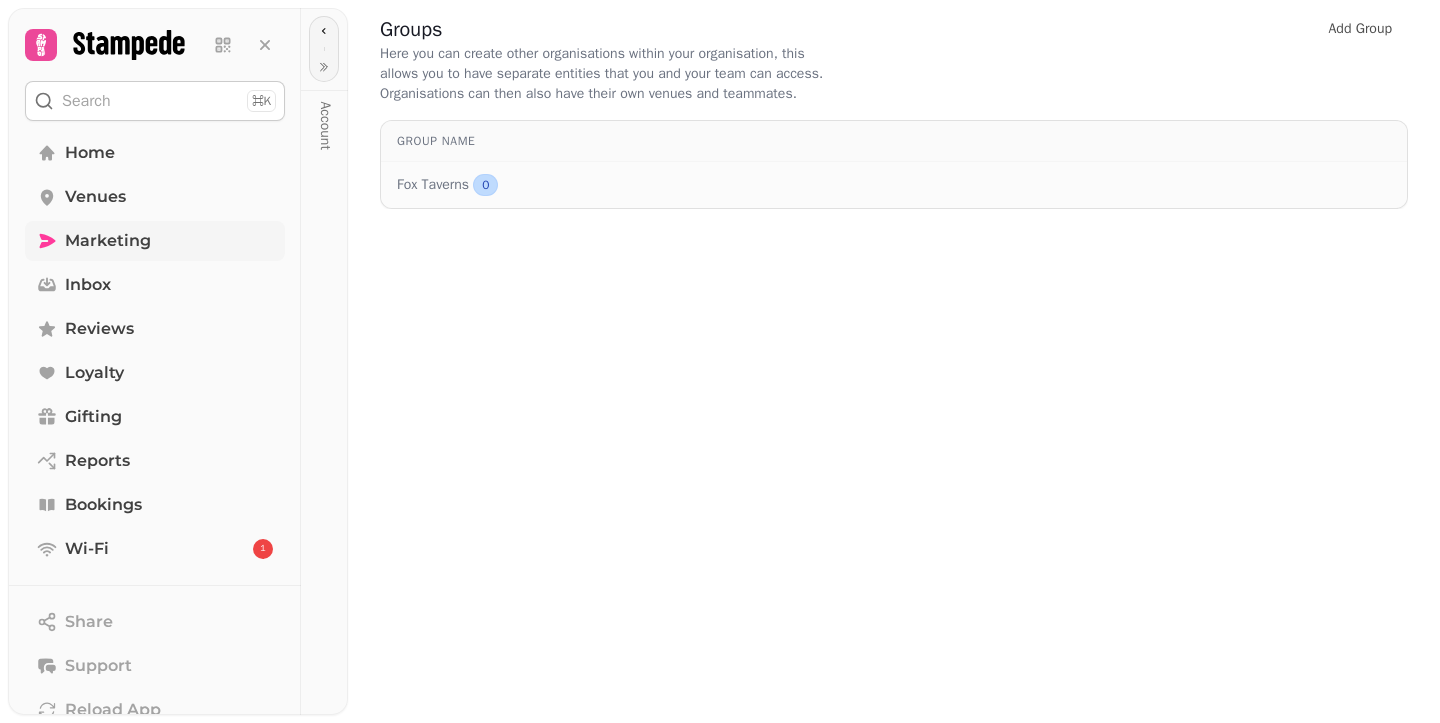 click on "Marketing" at bounding box center (108, 241) 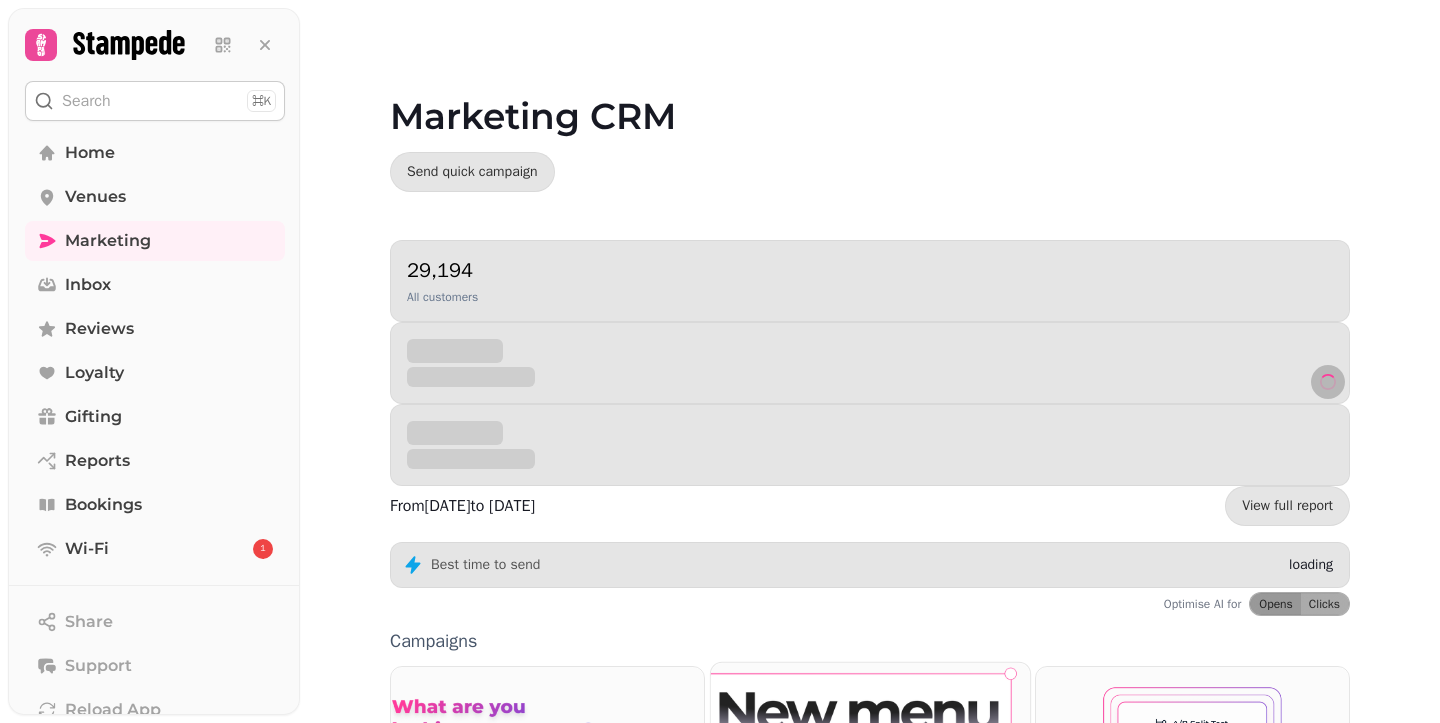 click at bounding box center (870, 849) 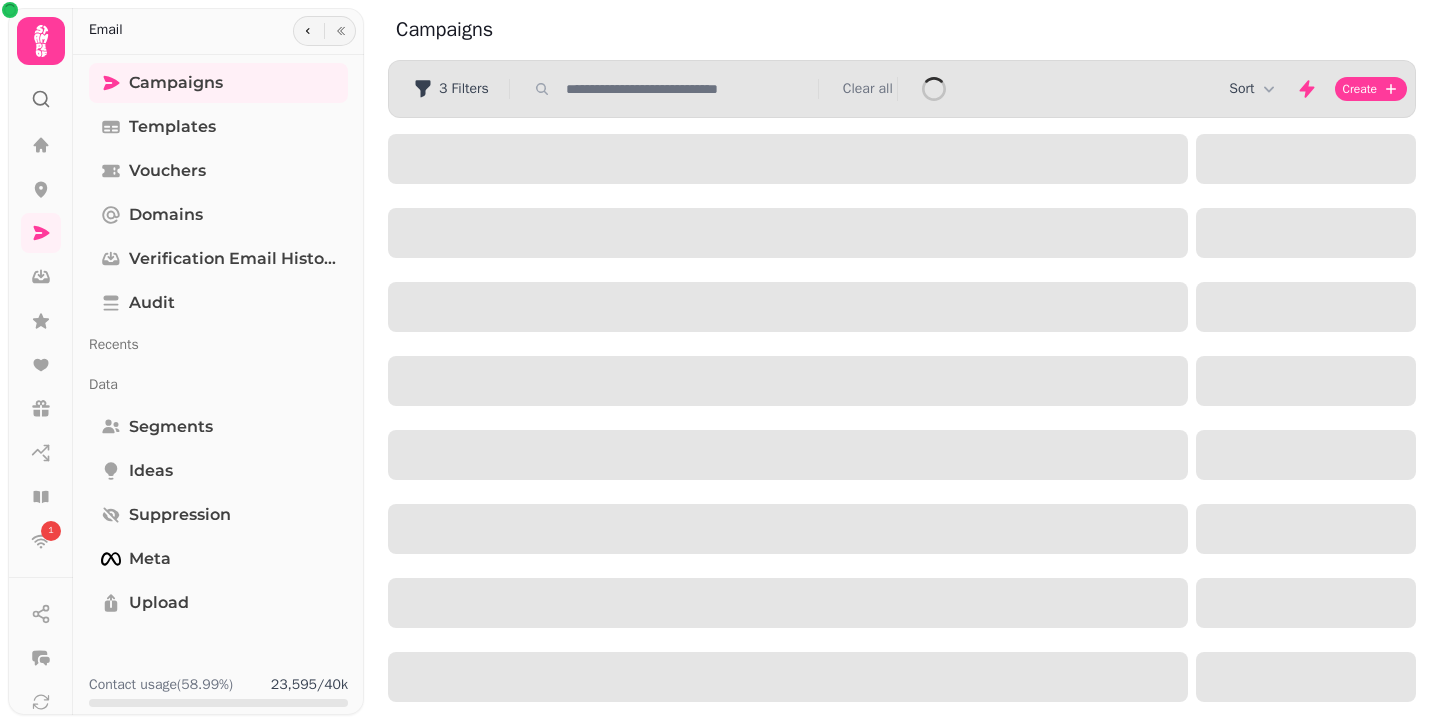 click at bounding box center [788, 603] 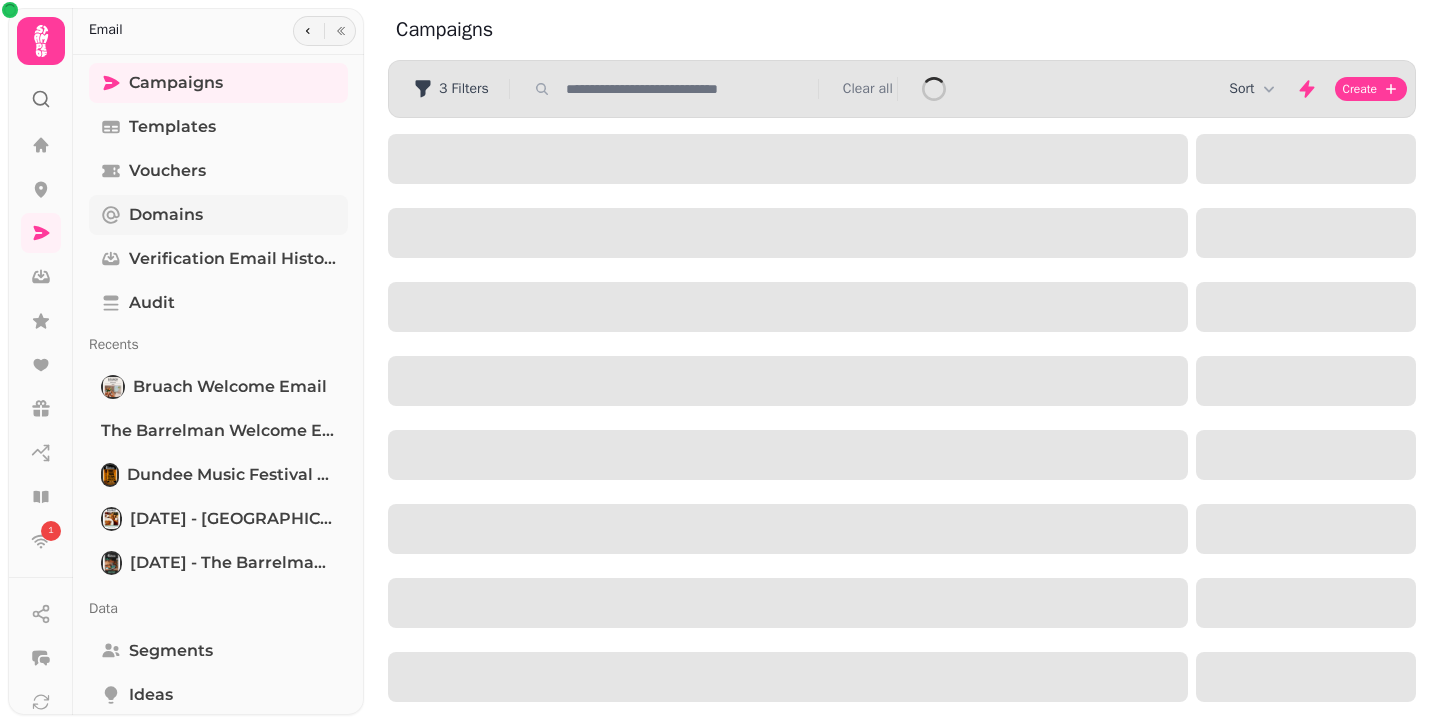 click on "Domains" at bounding box center (218, 215) 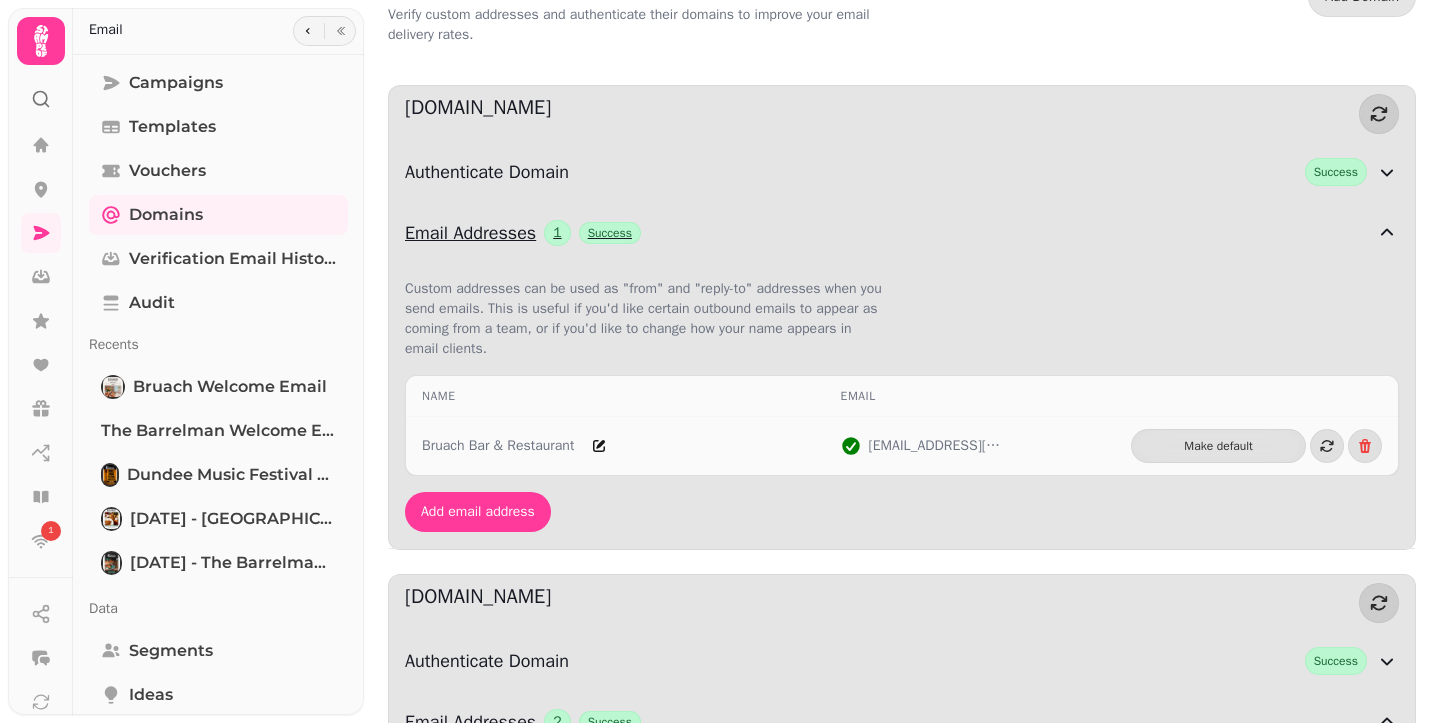 scroll, scrollTop: 40, scrollLeft: 0, axis: vertical 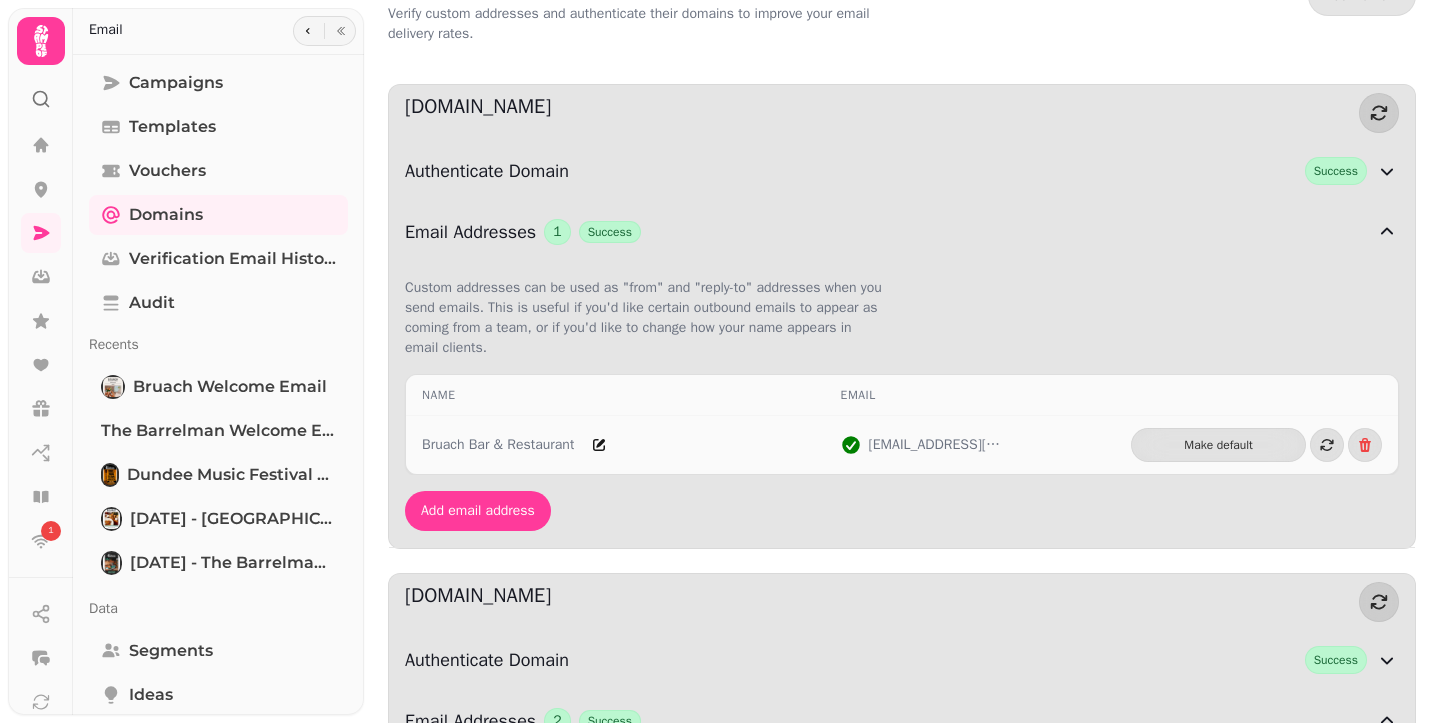 click 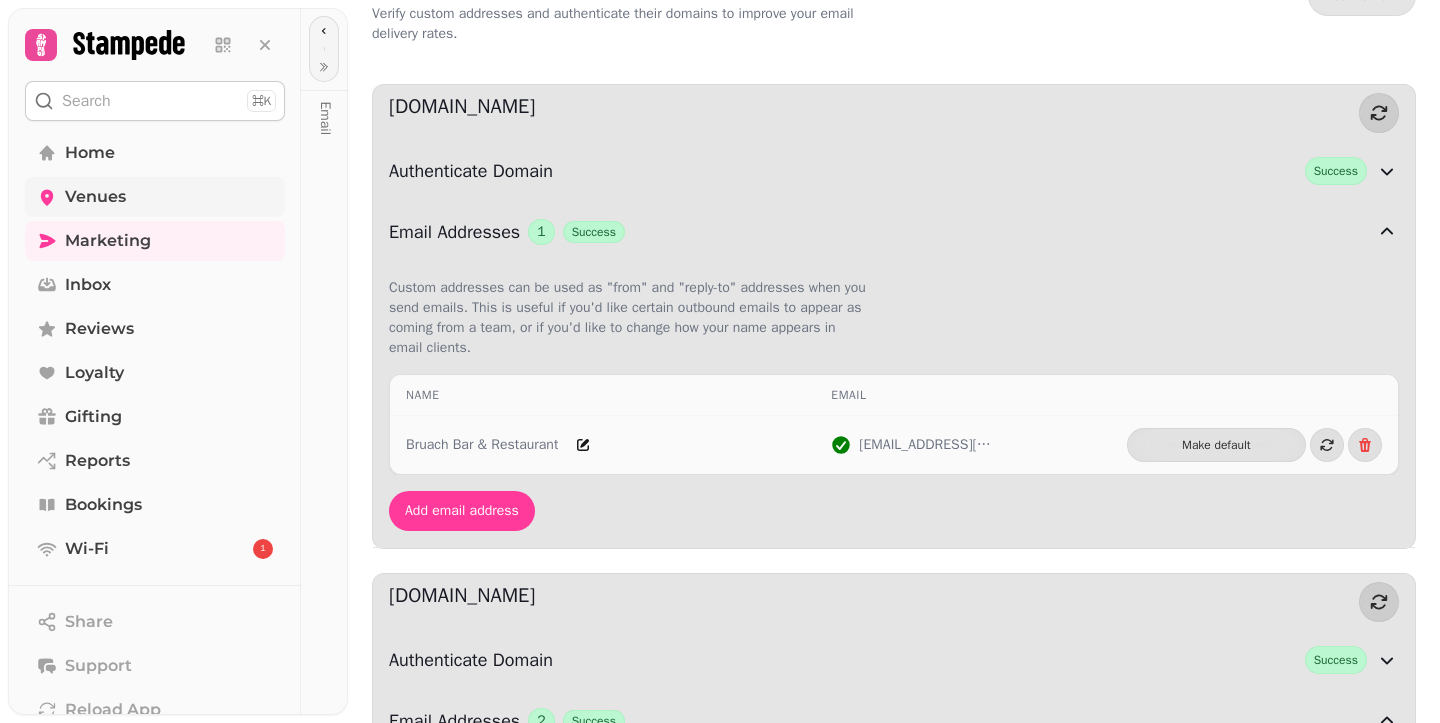 click on "Venues" at bounding box center [155, 197] 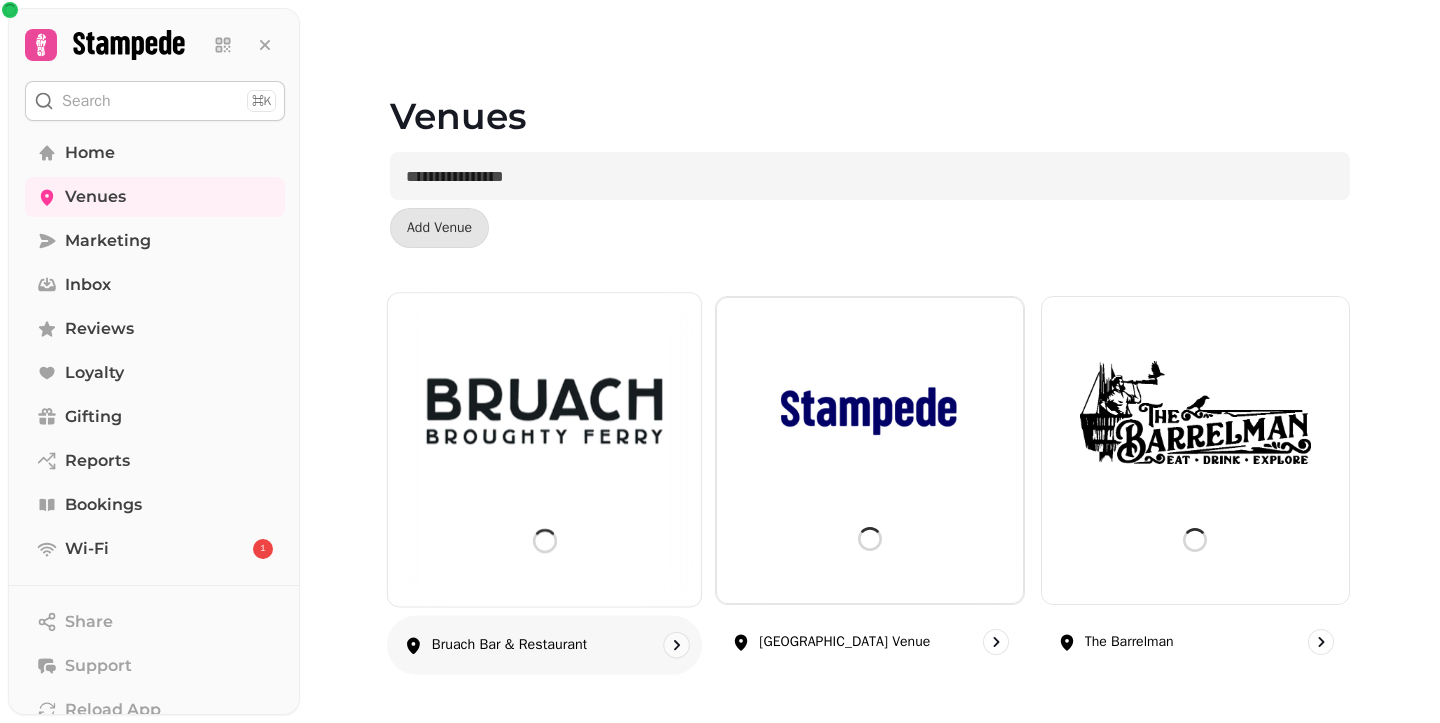 scroll, scrollTop: 0, scrollLeft: 0, axis: both 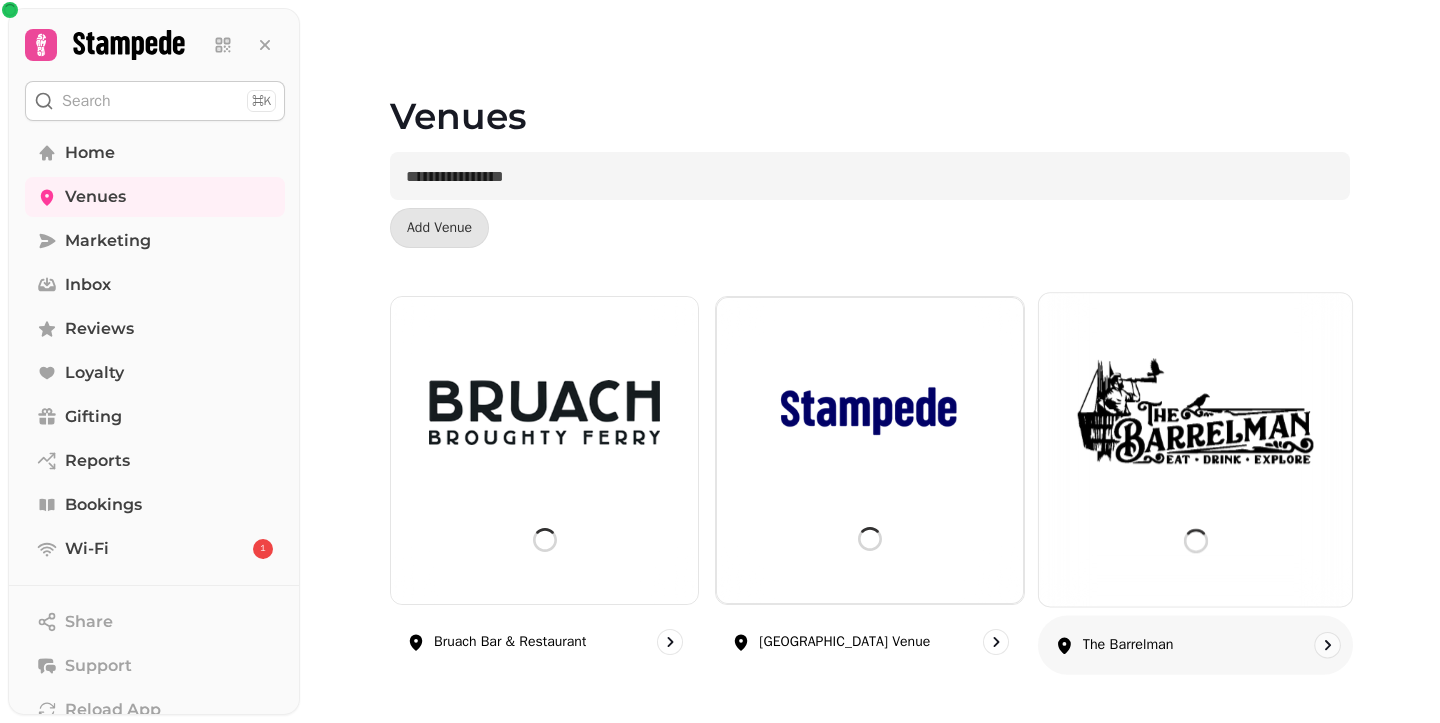 click at bounding box center [1195, 449] 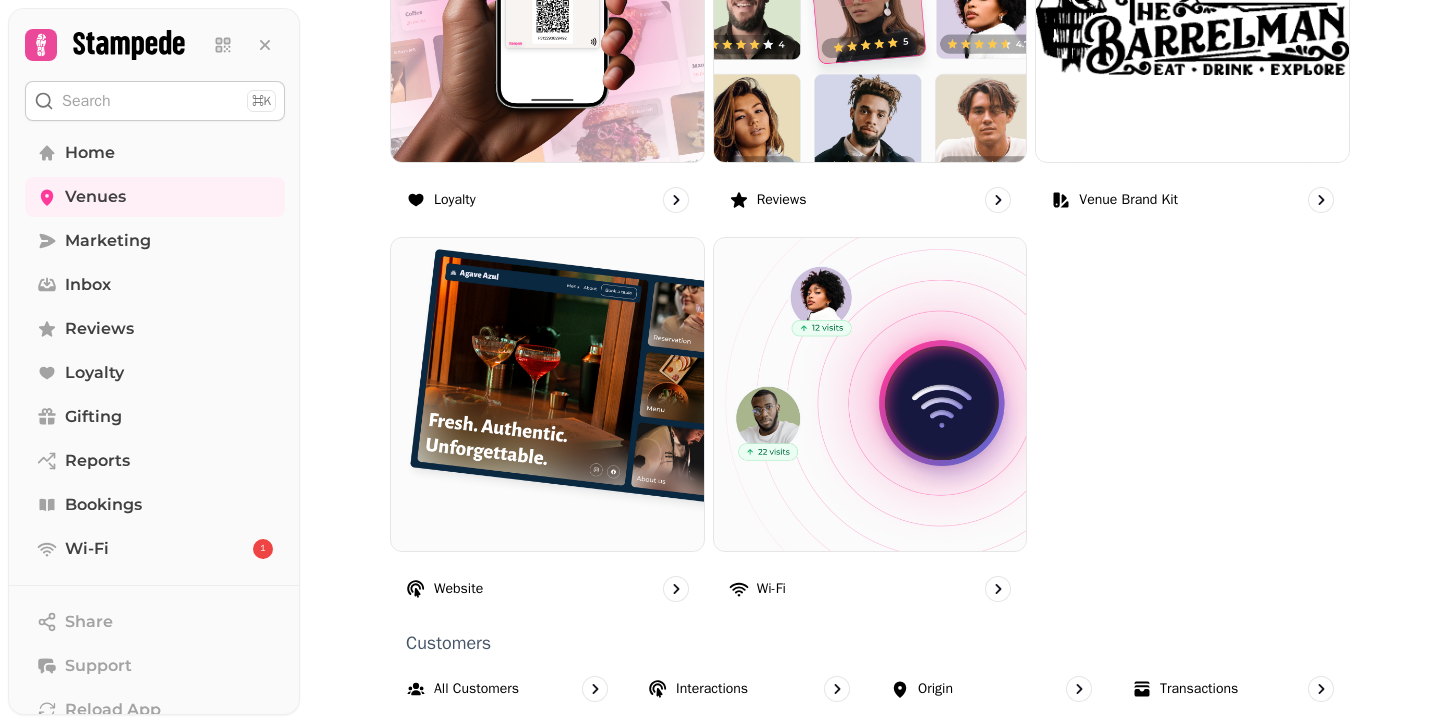 scroll, scrollTop: 1308, scrollLeft: 0, axis: vertical 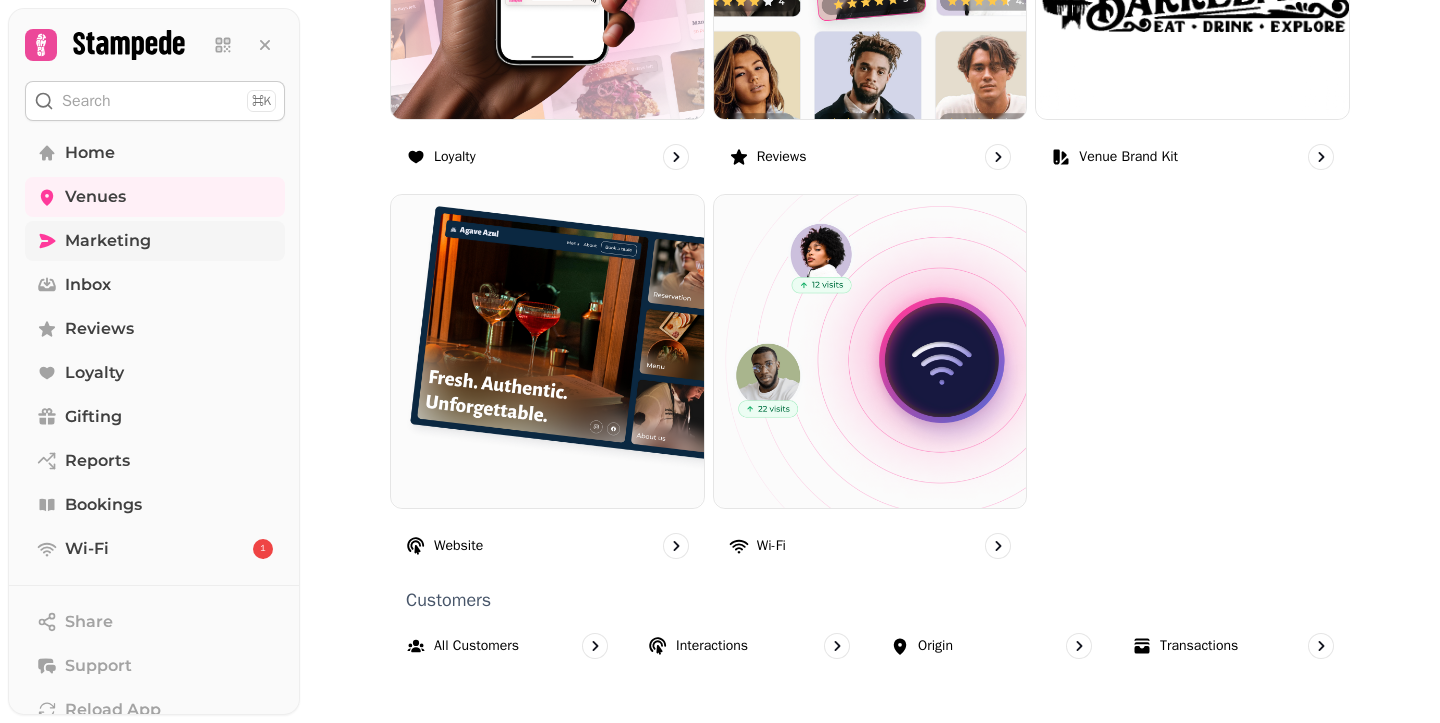 click on "Marketing" at bounding box center (108, 241) 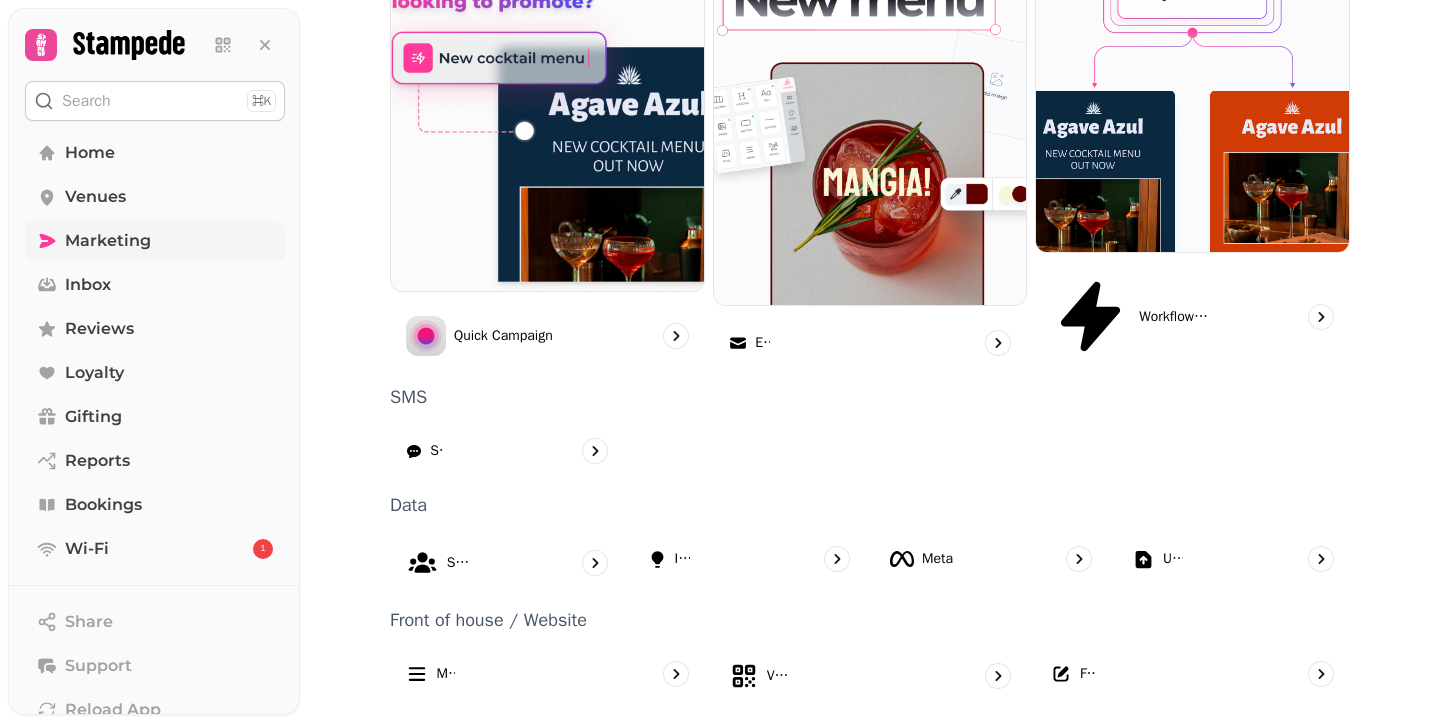 scroll, scrollTop: 525, scrollLeft: 0, axis: vertical 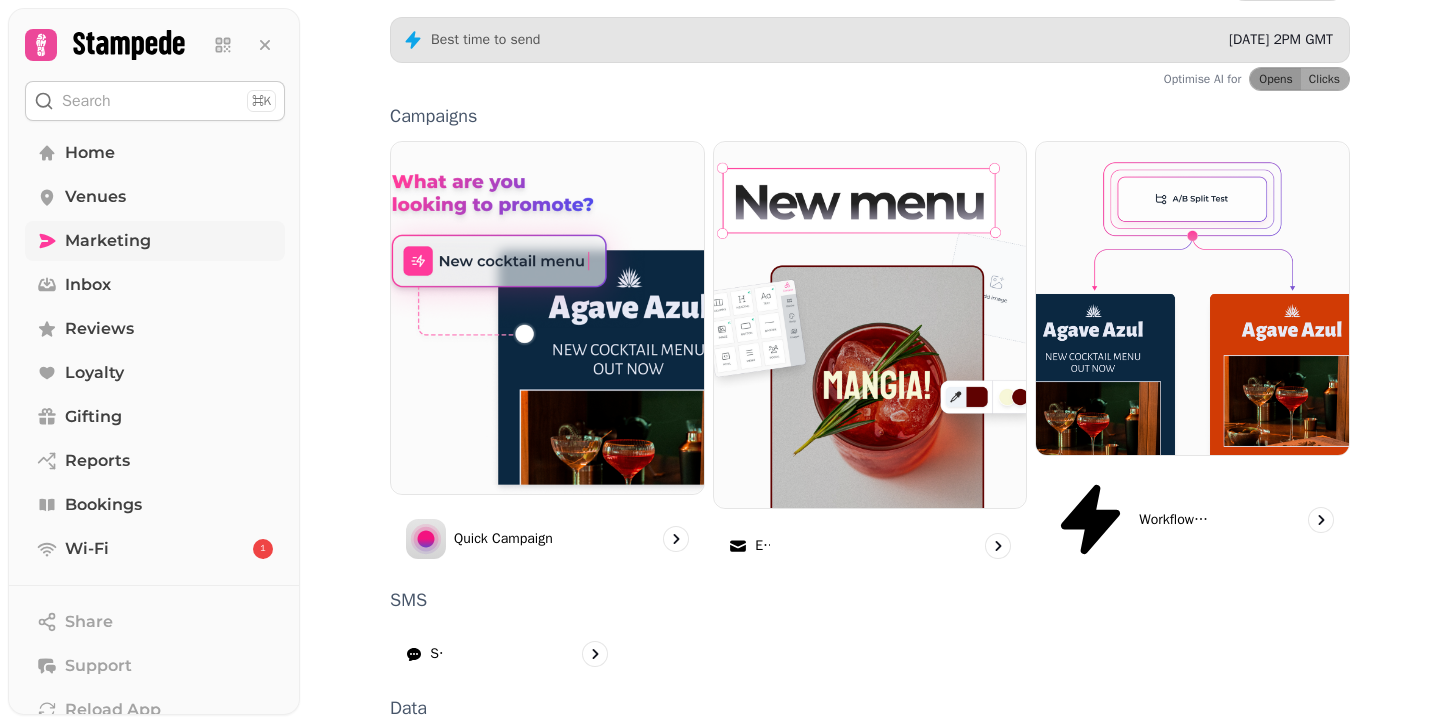 click on "Marketing" at bounding box center [155, 241] 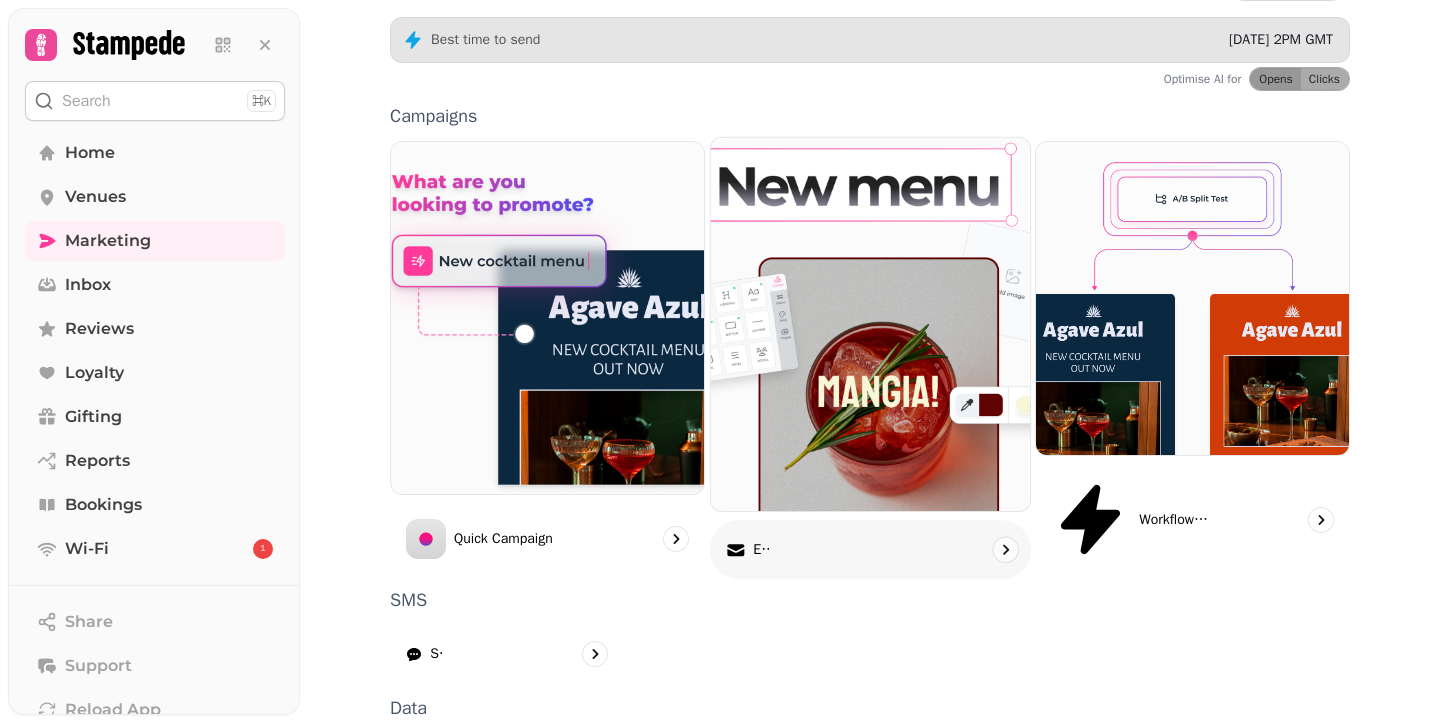 click on "Email" at bounding box center (870, 550) 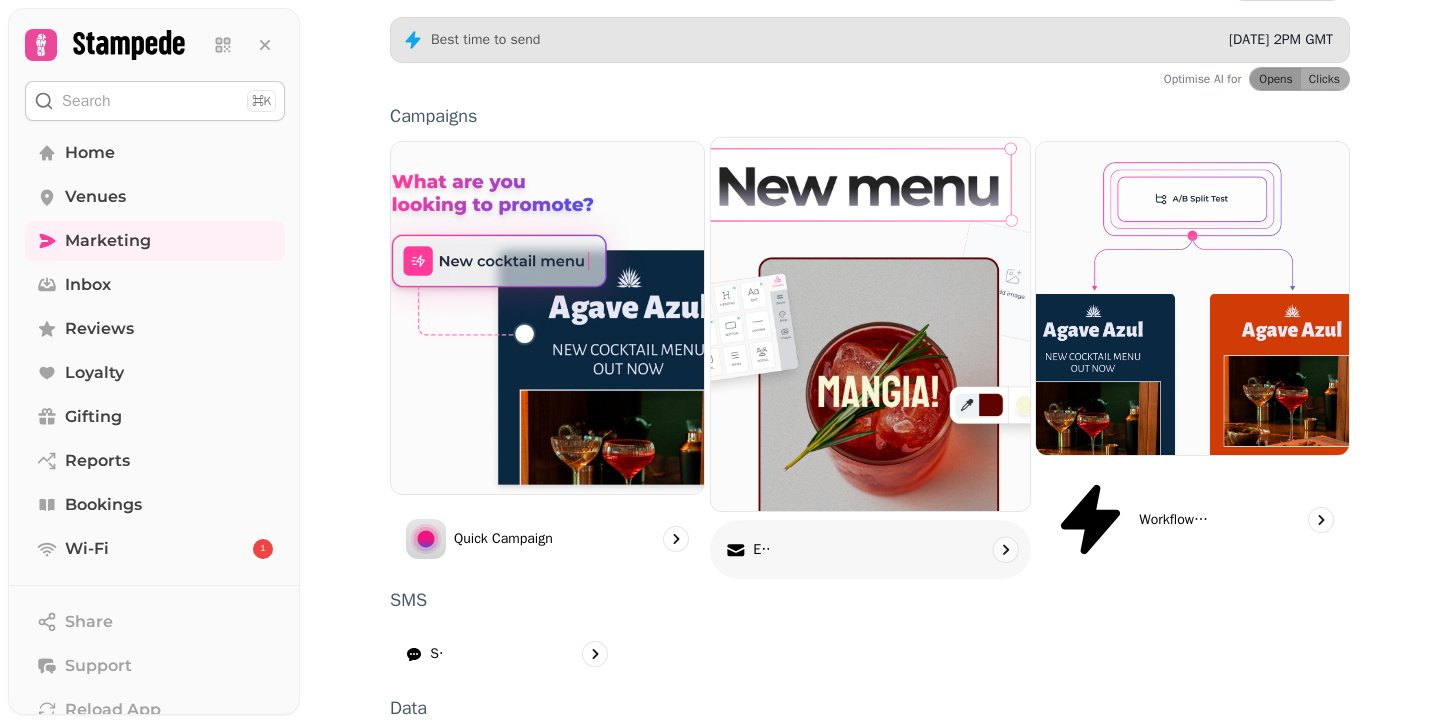 click at bounding box center [870, 324] 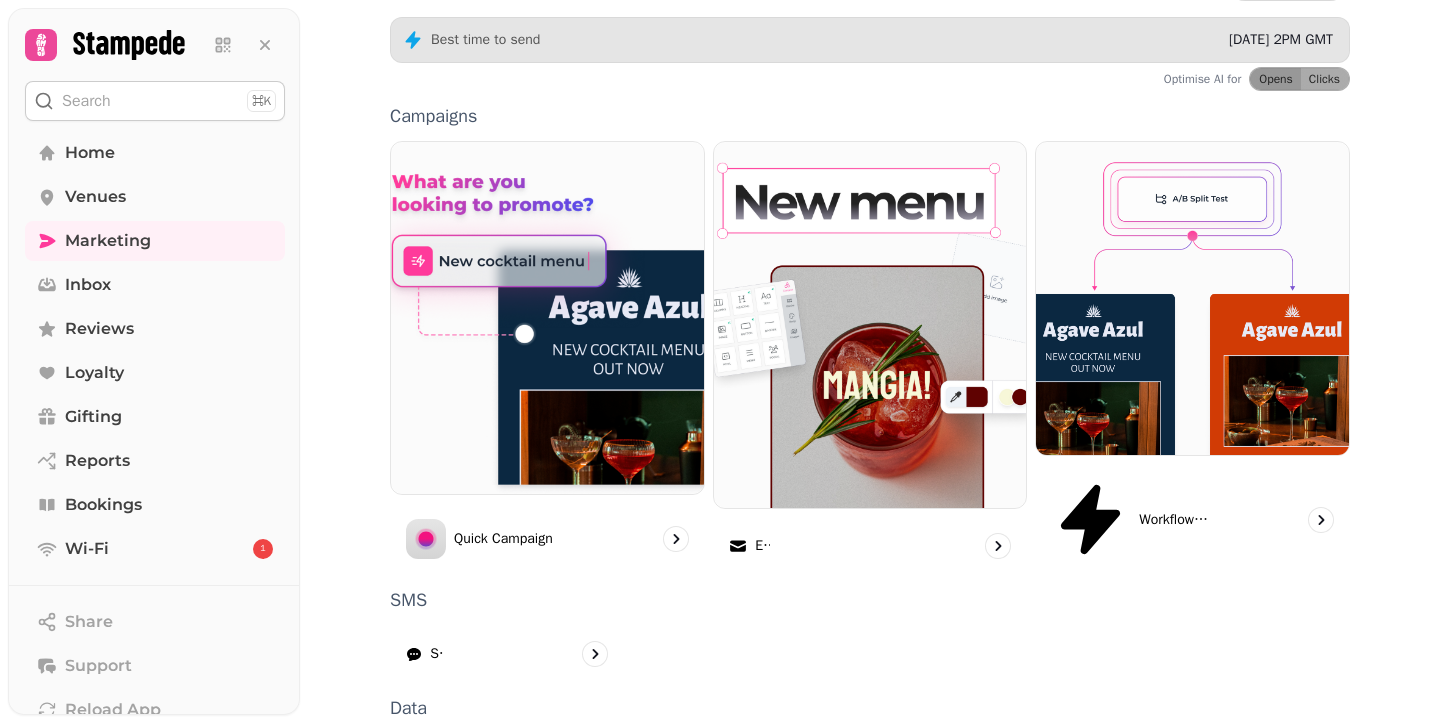 scroll, scrollTop: 0, scrollLeft: 0, axis: both 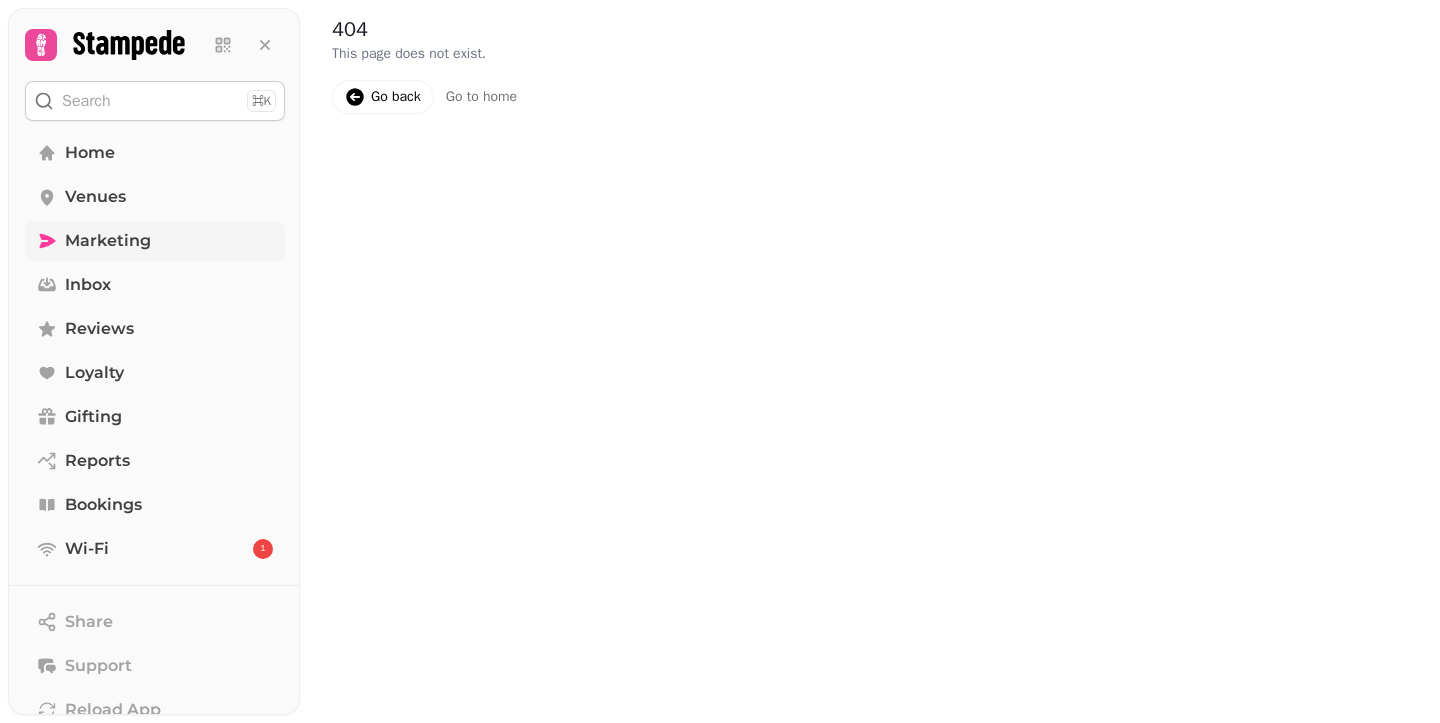 click on "Marketing" at bounding box center [155, 241] 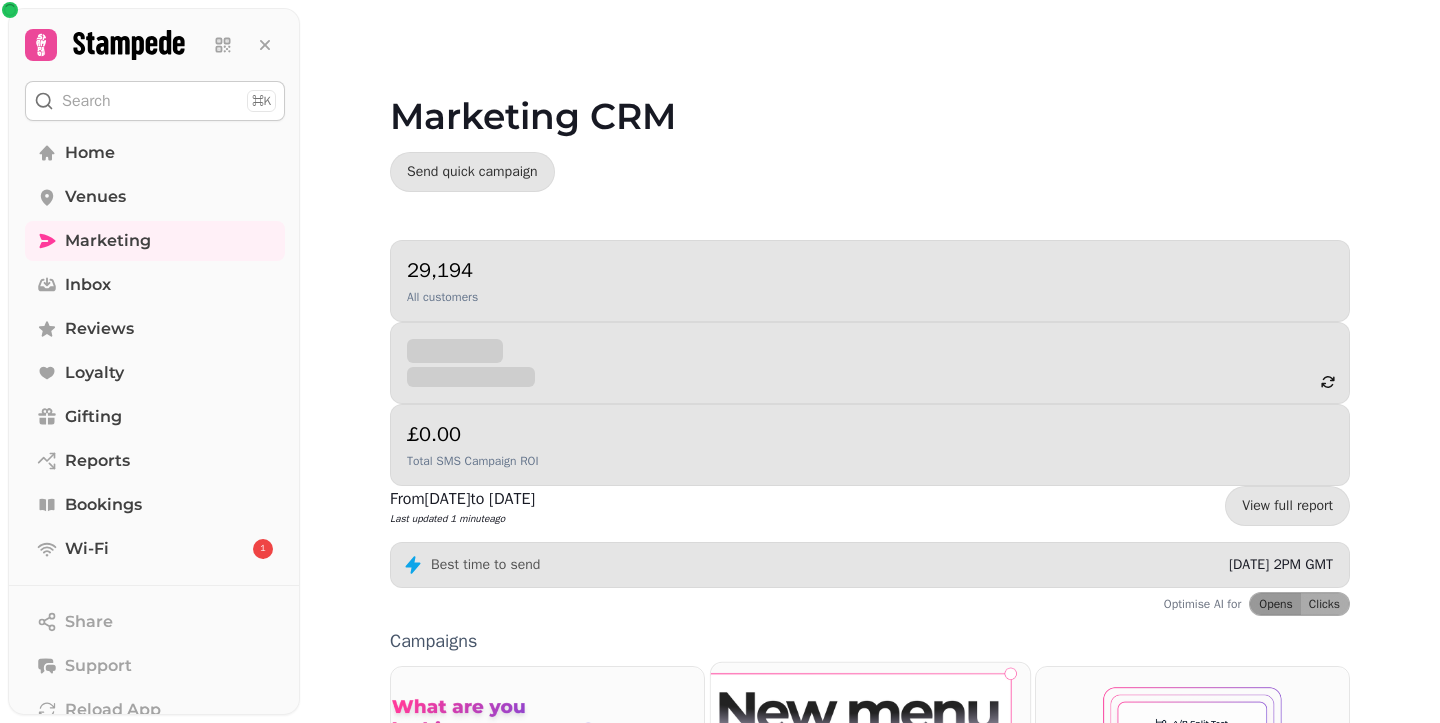 click at bounding box center (870, 849) 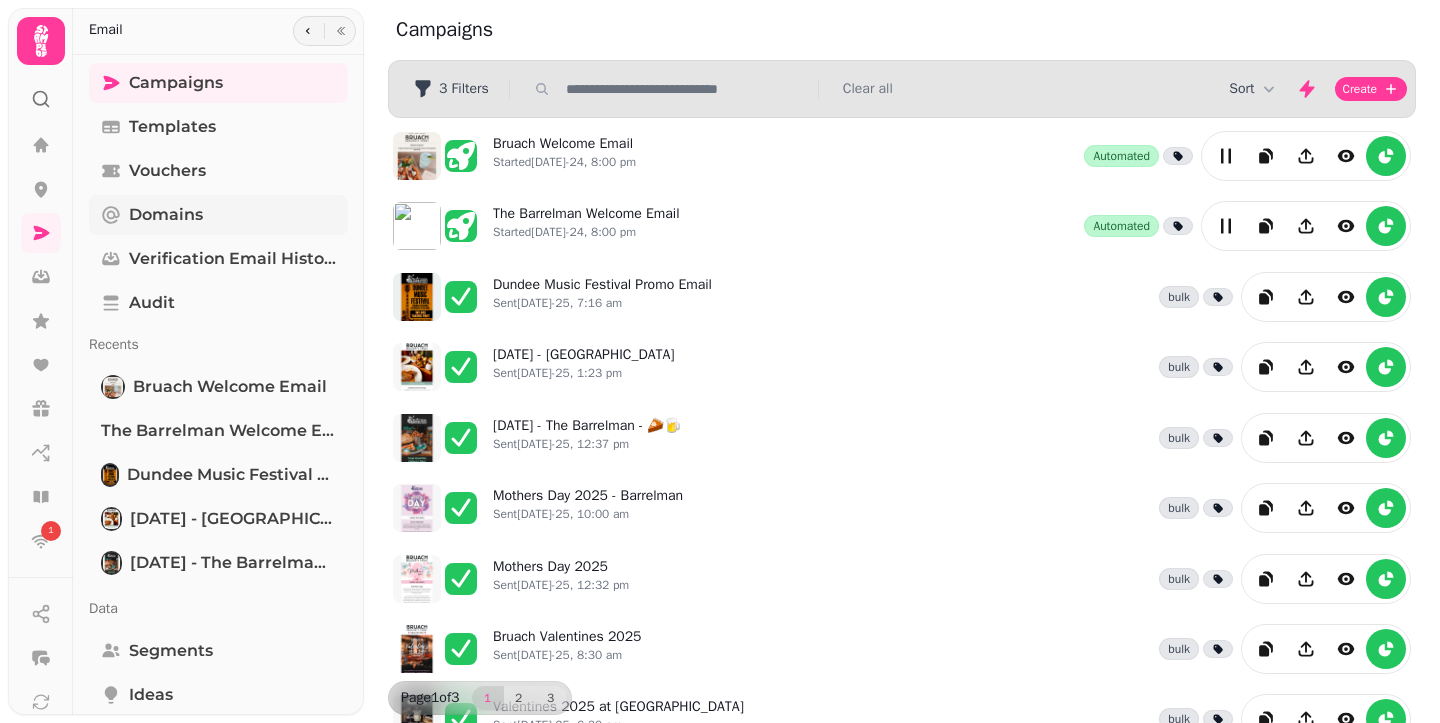 click on "Domains" at bounding box center (218, 215) 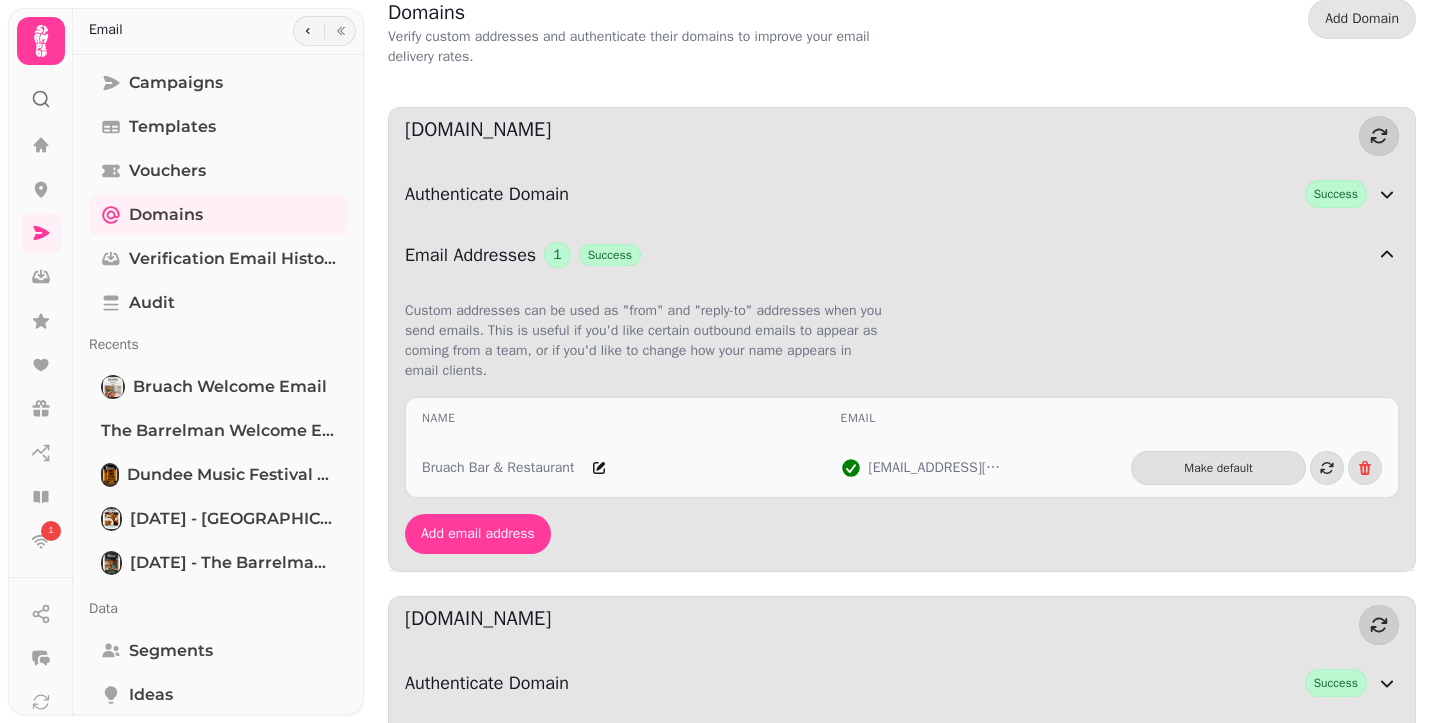 scroll, scrollTop: 18, scrollLeft: 0, axis: vertical 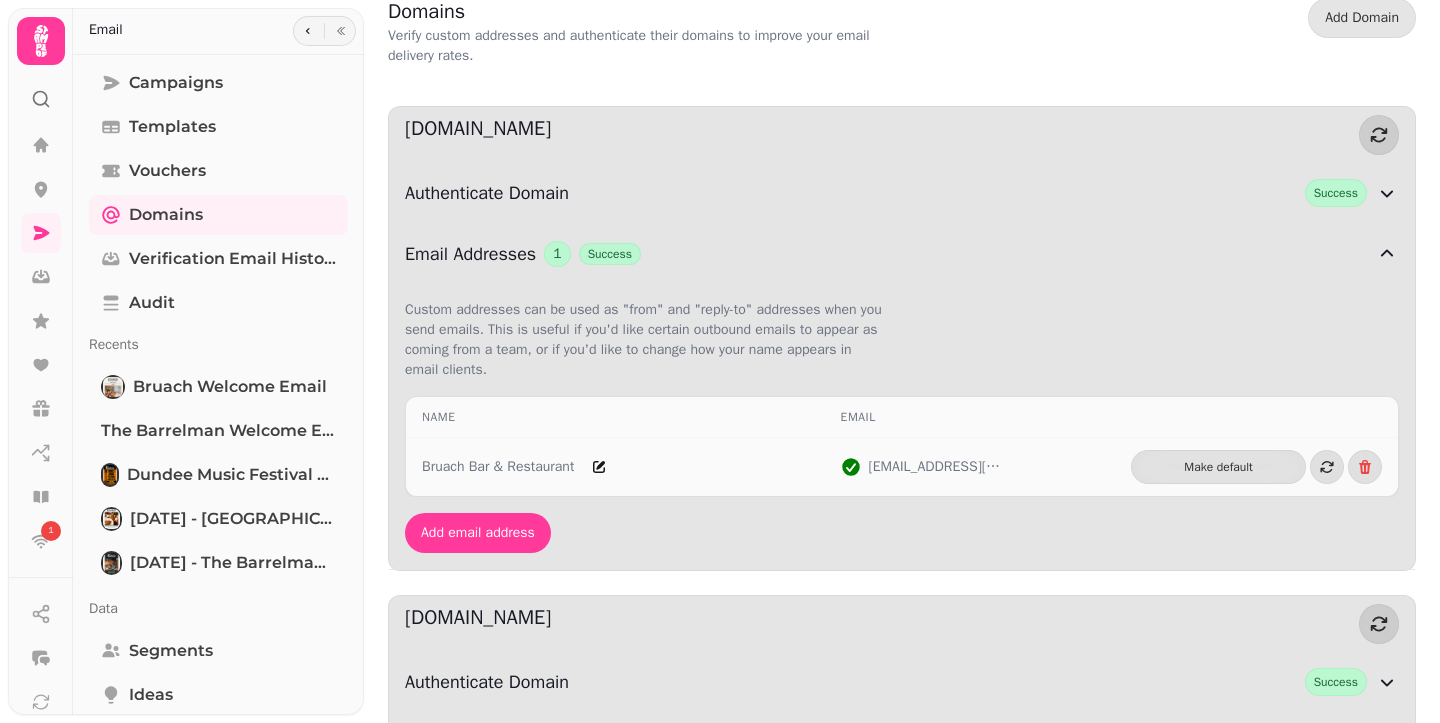 click 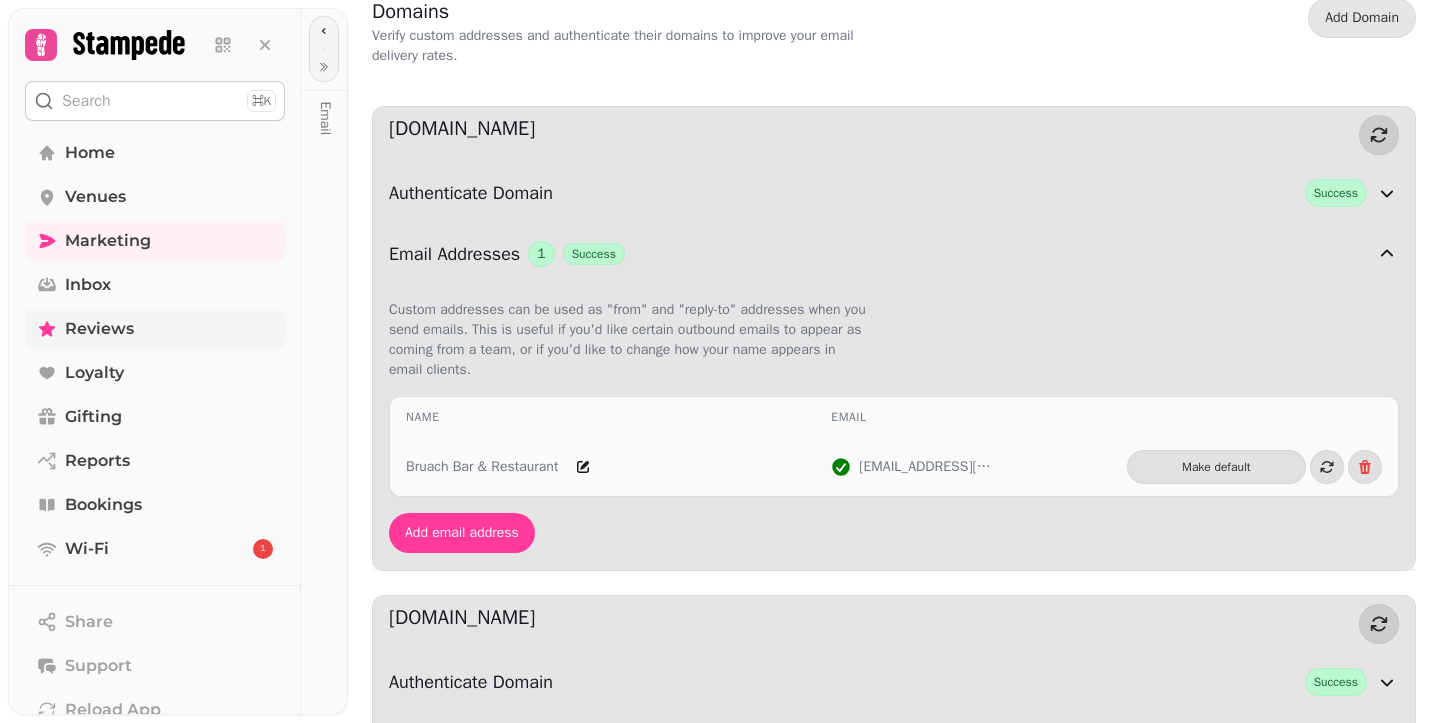 click on "Reviews" at bounding box center [99, 329] 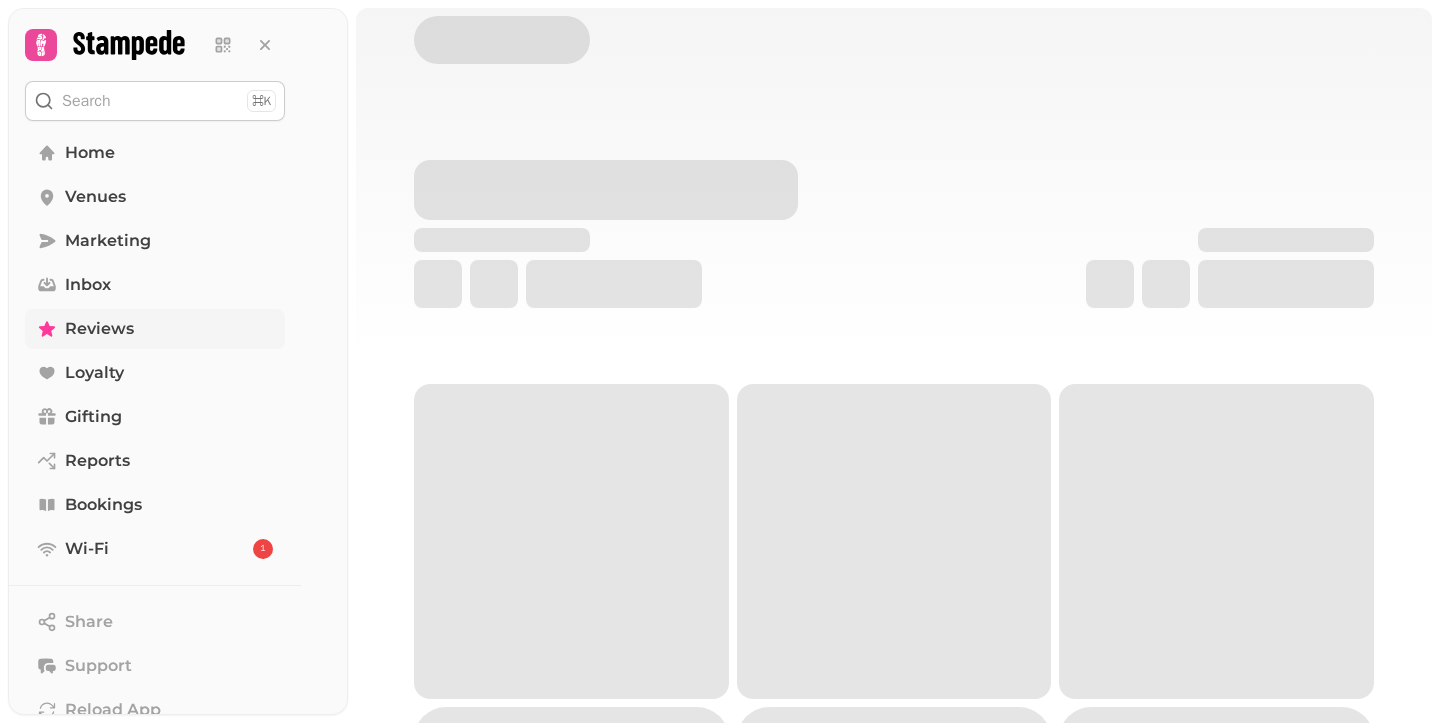 scroll, scrollTop: 0, scrollLeft: 0, axis: both 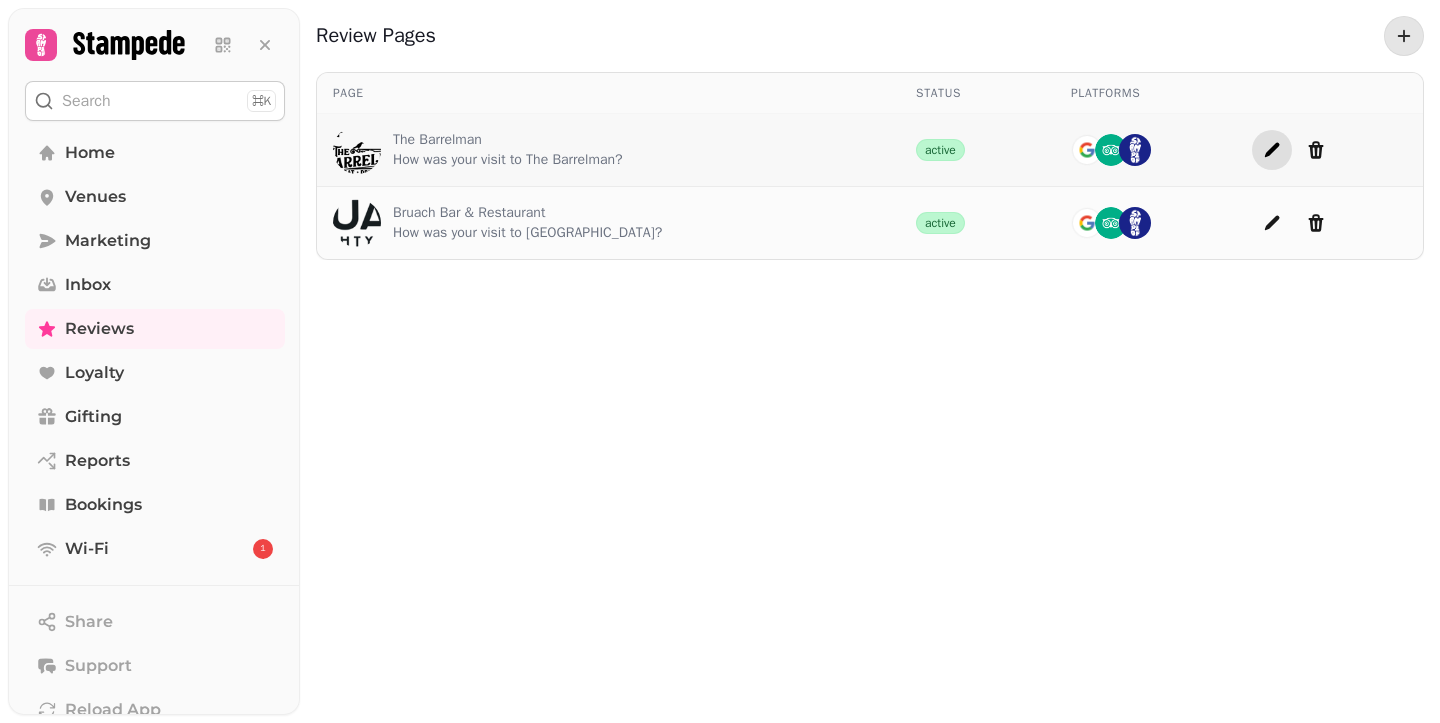 click 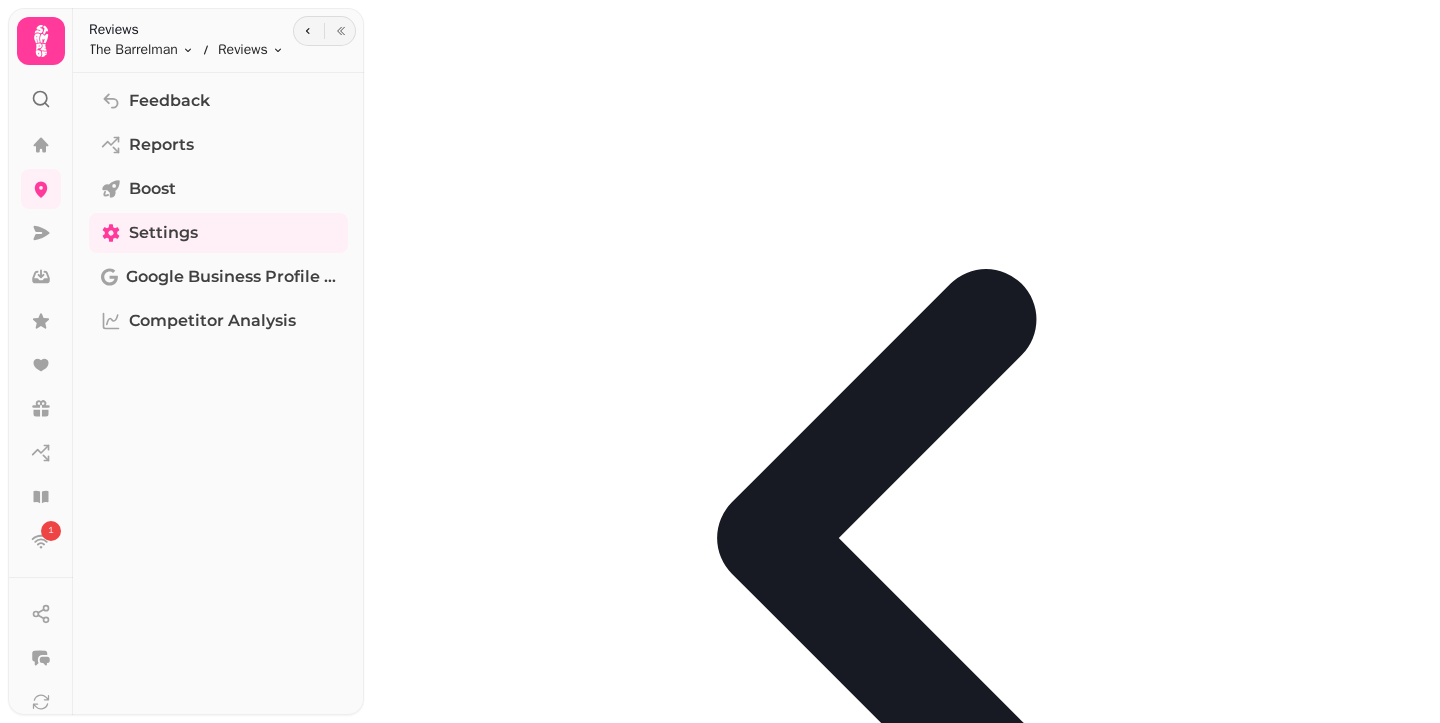 type on "**********" 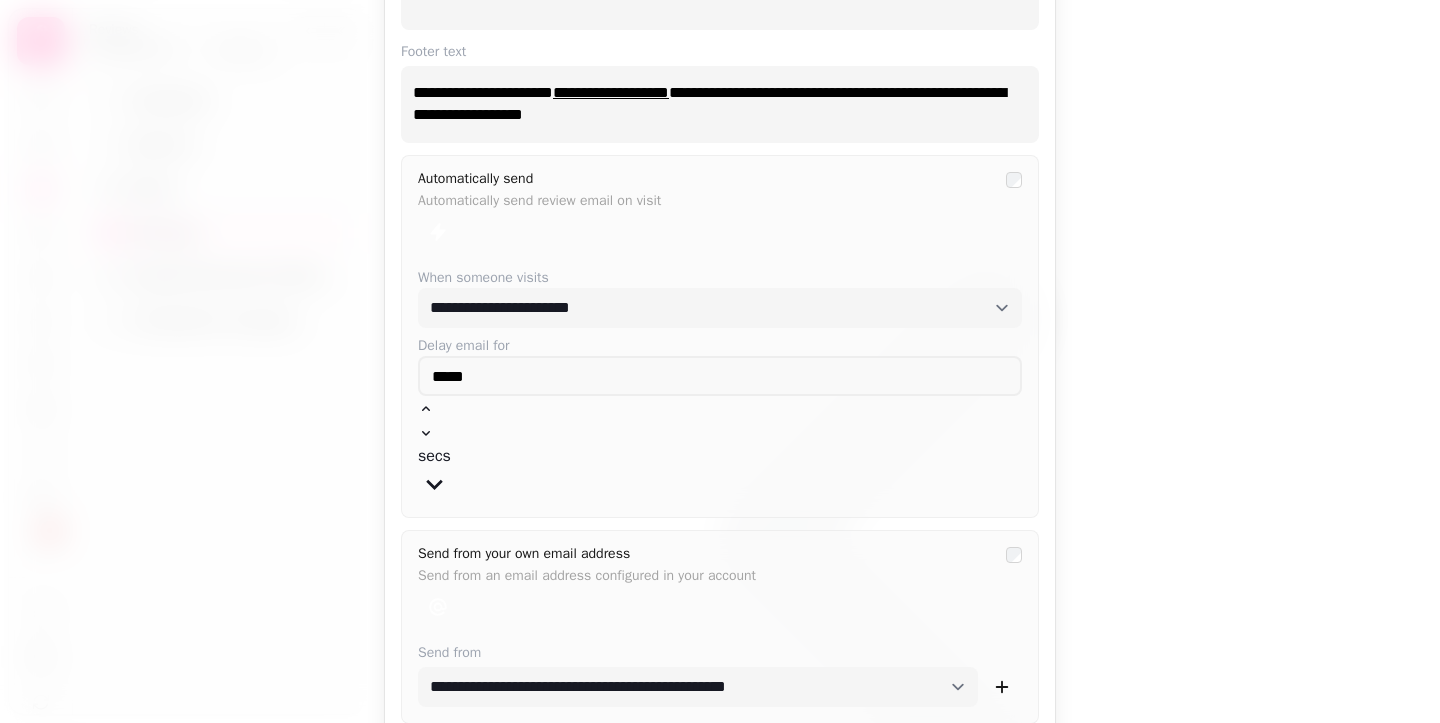 scroll, scrollTop: 216, scrollLeft: 0, axis: vertical 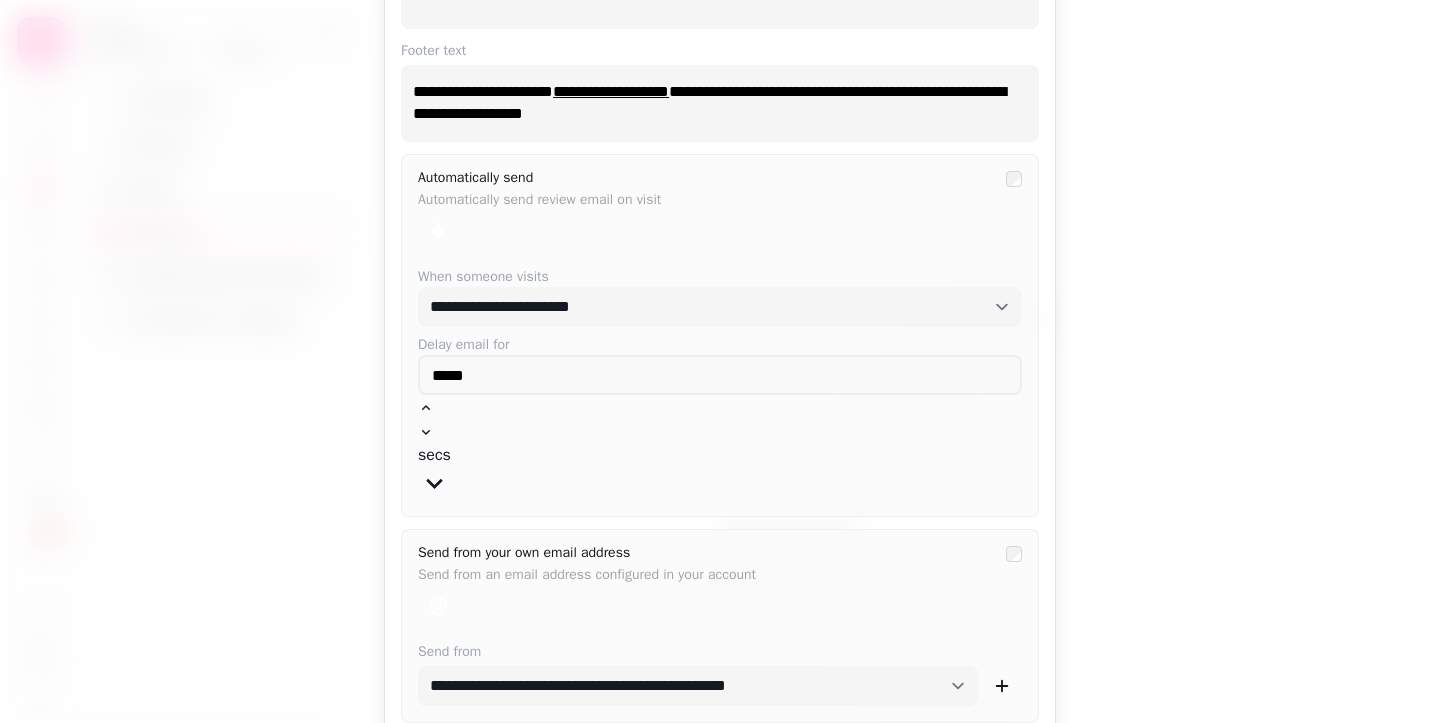 click at bounding box center [706, 606] 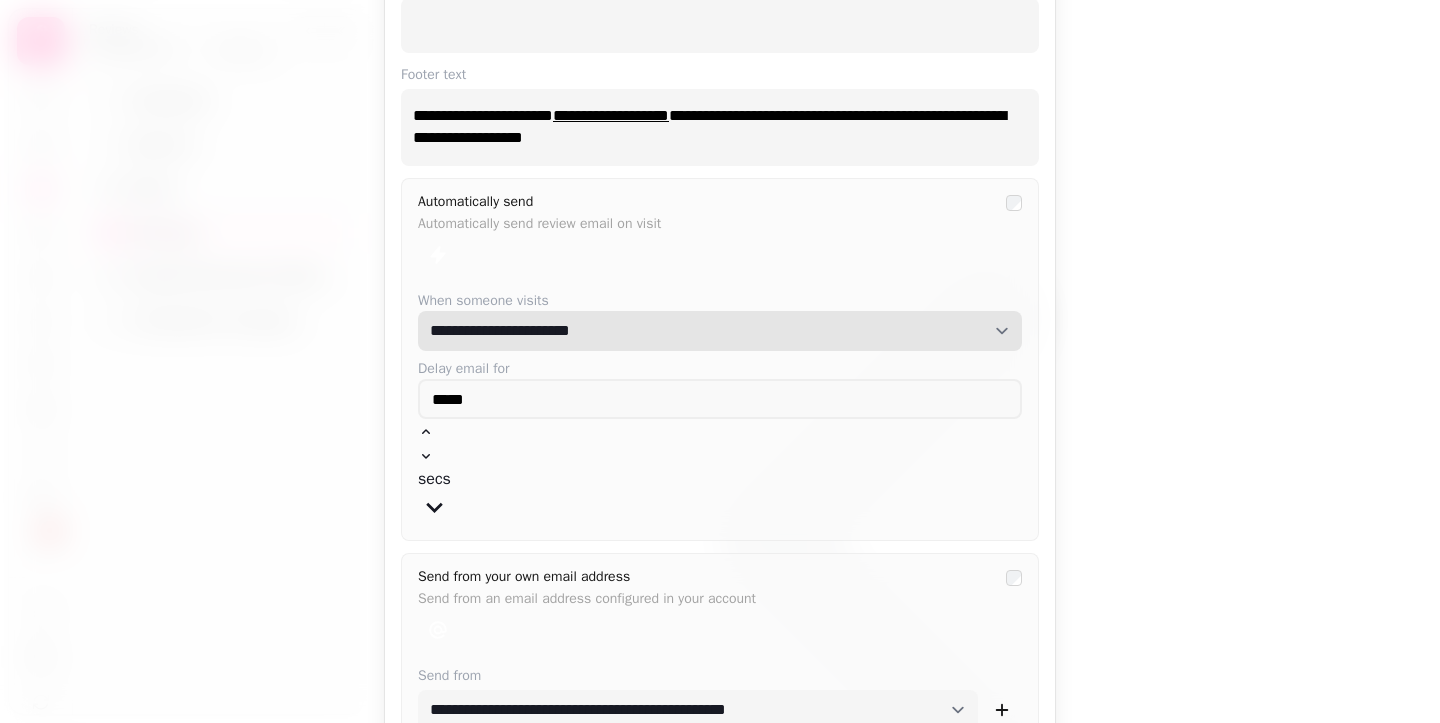 click on "**********" at bounding box center (720, 331) 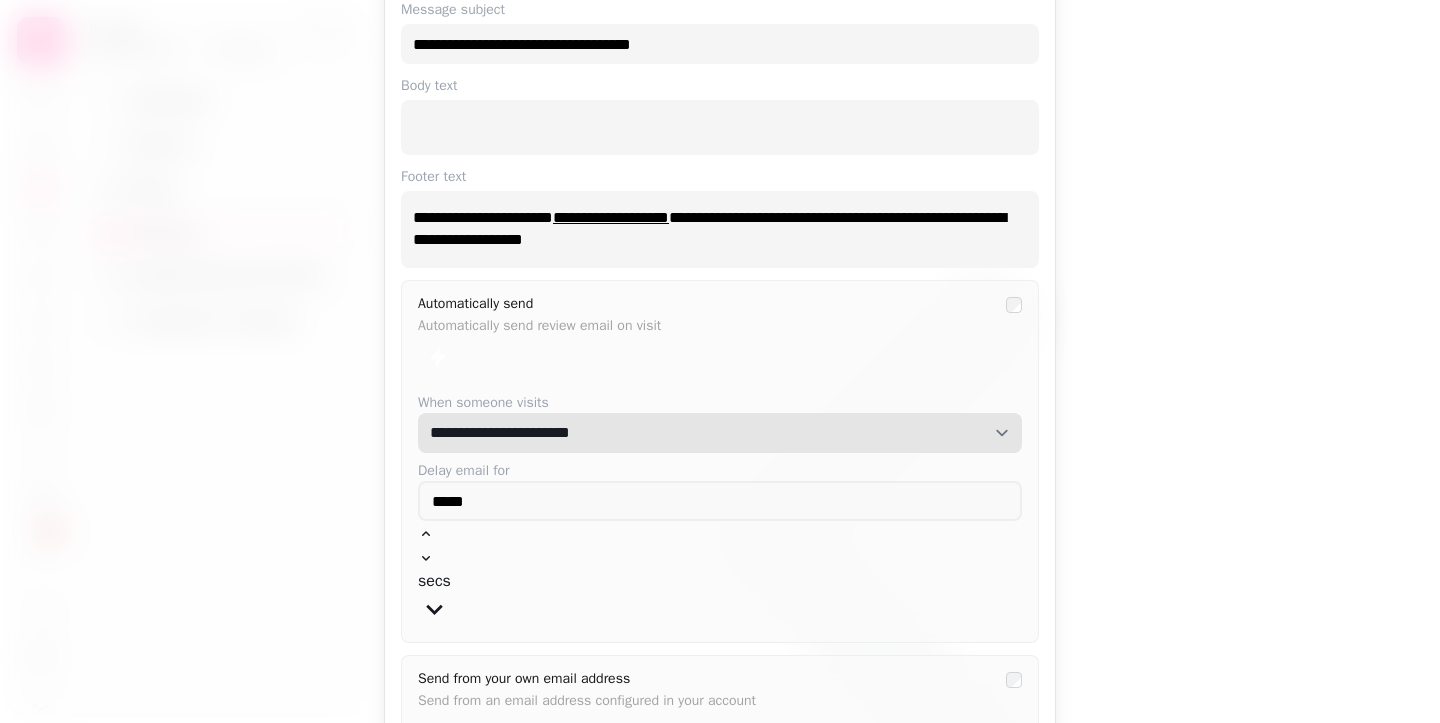 scroll, scrollTop: 0, scrollLeft: 0, axis: both 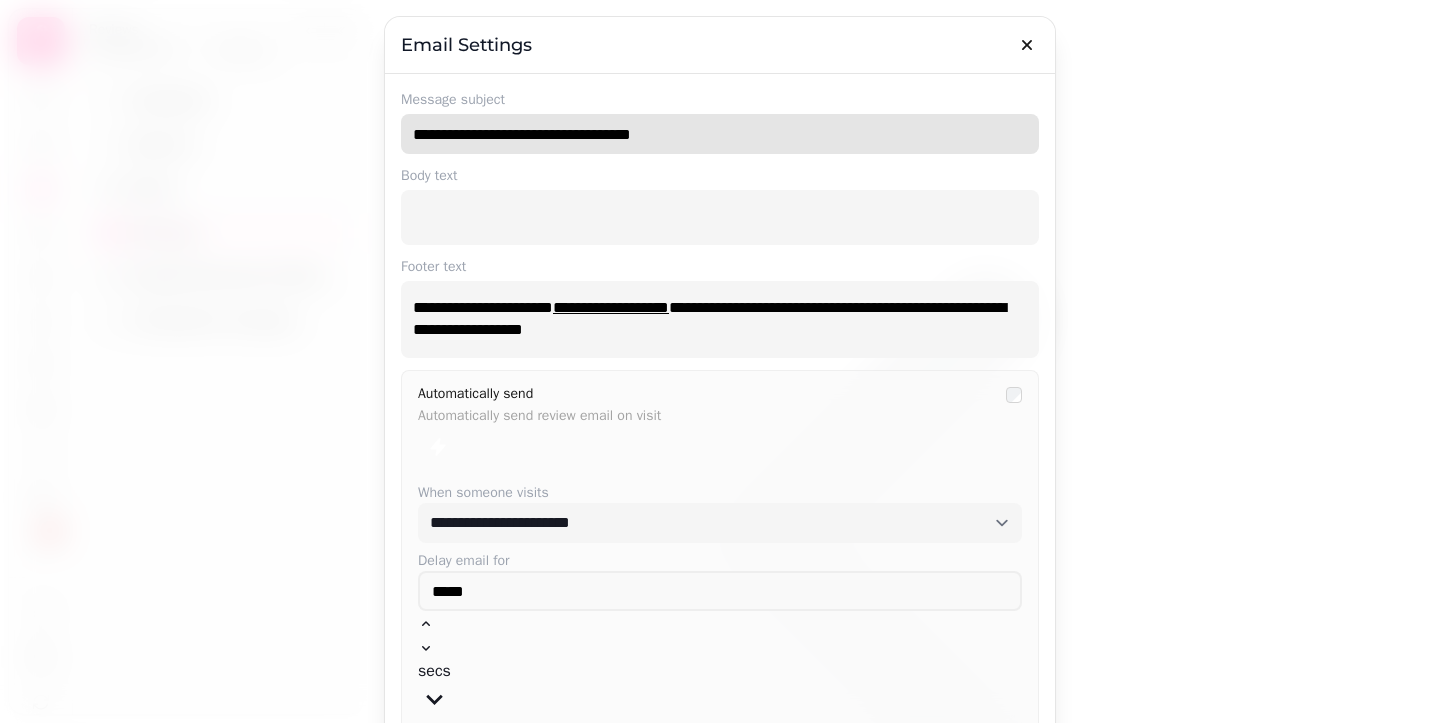 click on "**********" at bounding box center (720, 134) 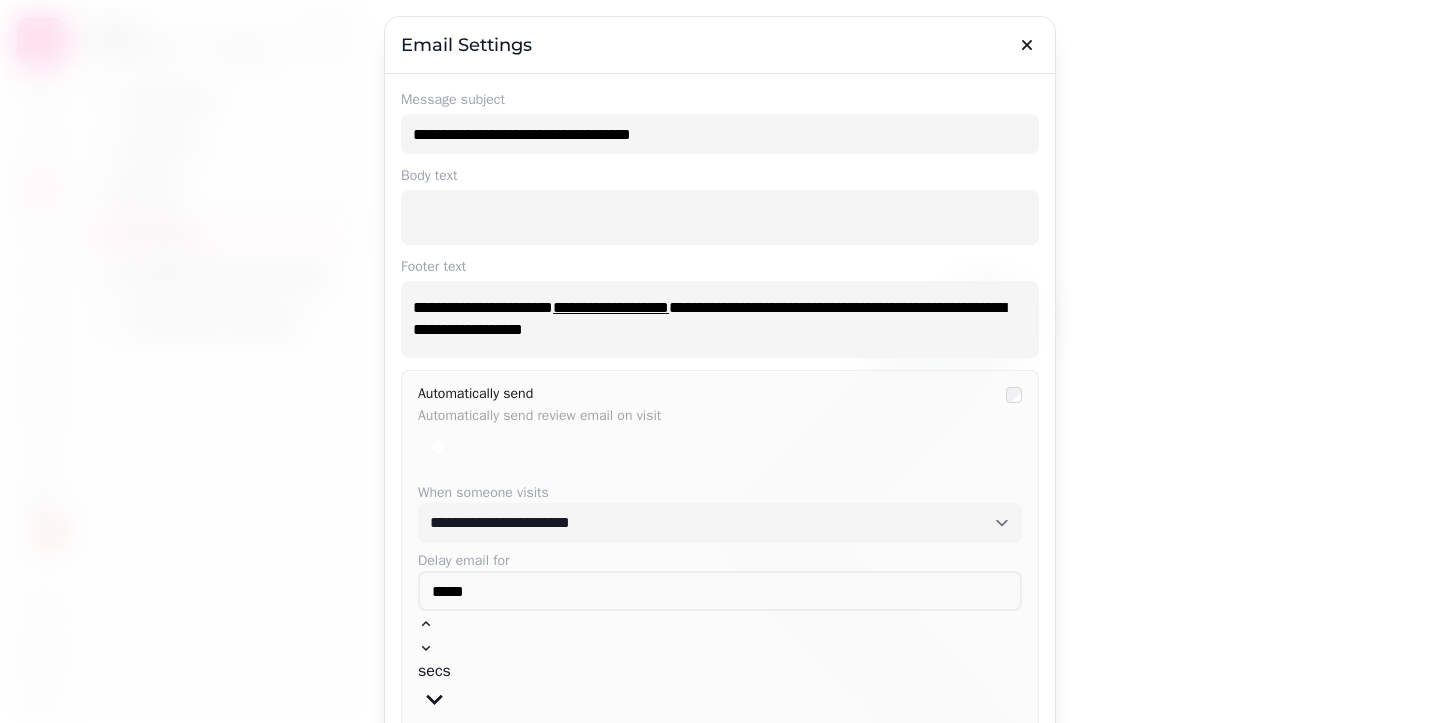 click on "Message subject" at bounding box center [720, 100] 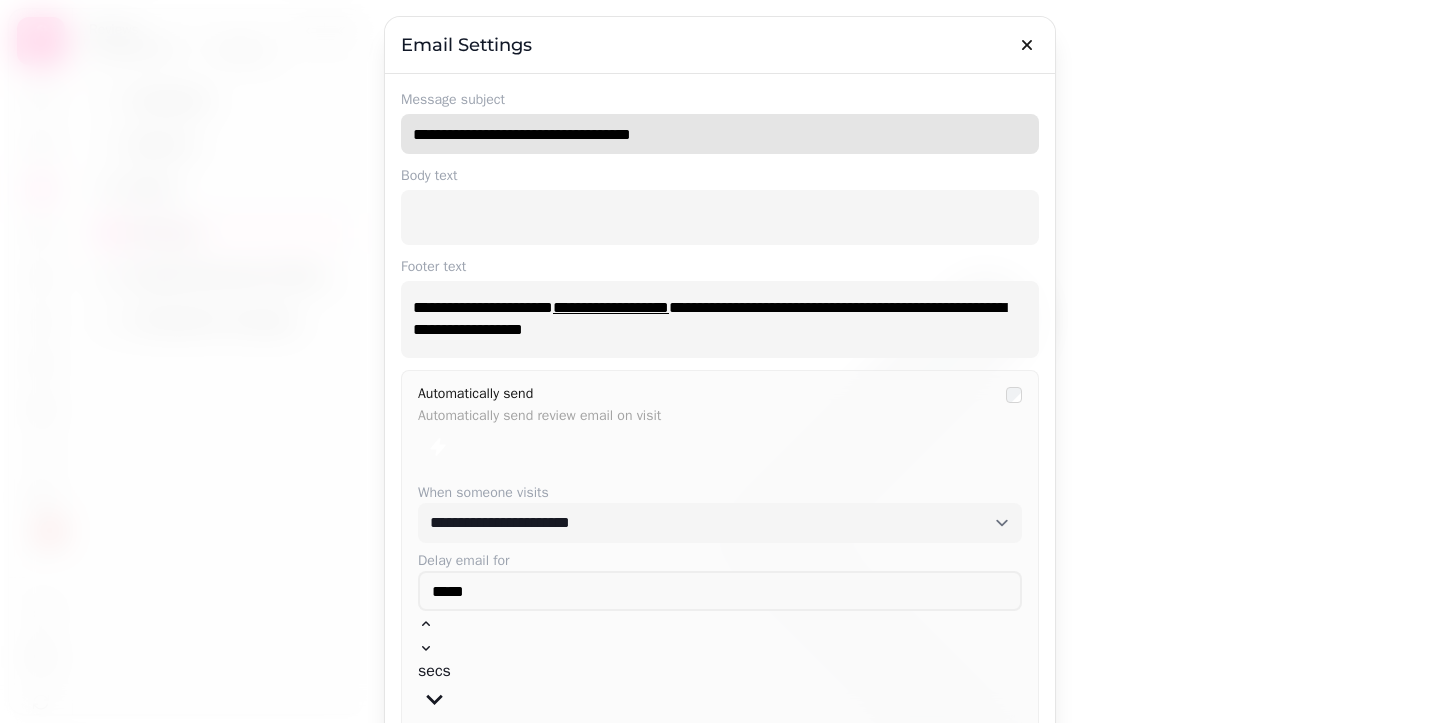 click on "**********" at bounding box center [720, 134] 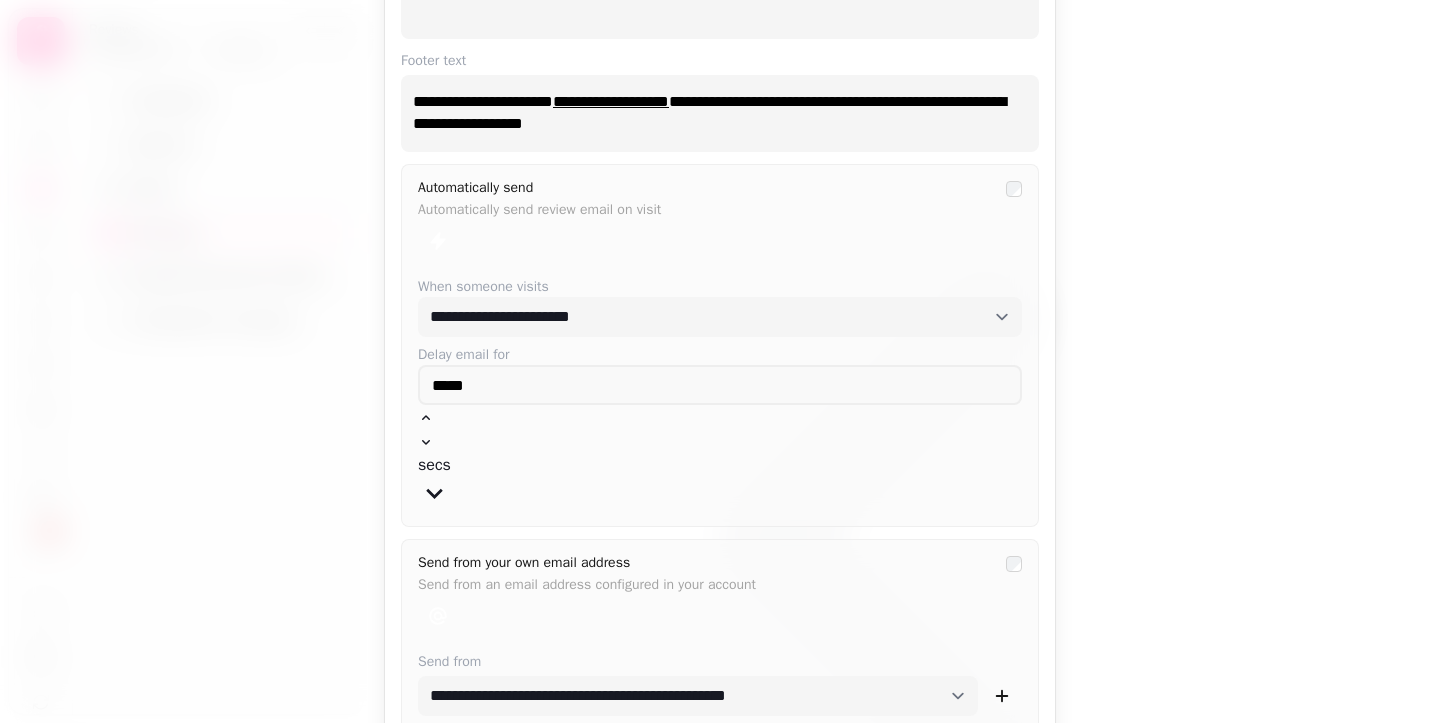 scroll, scrollTop: 216, scrollLeft: 0, axis: vertical 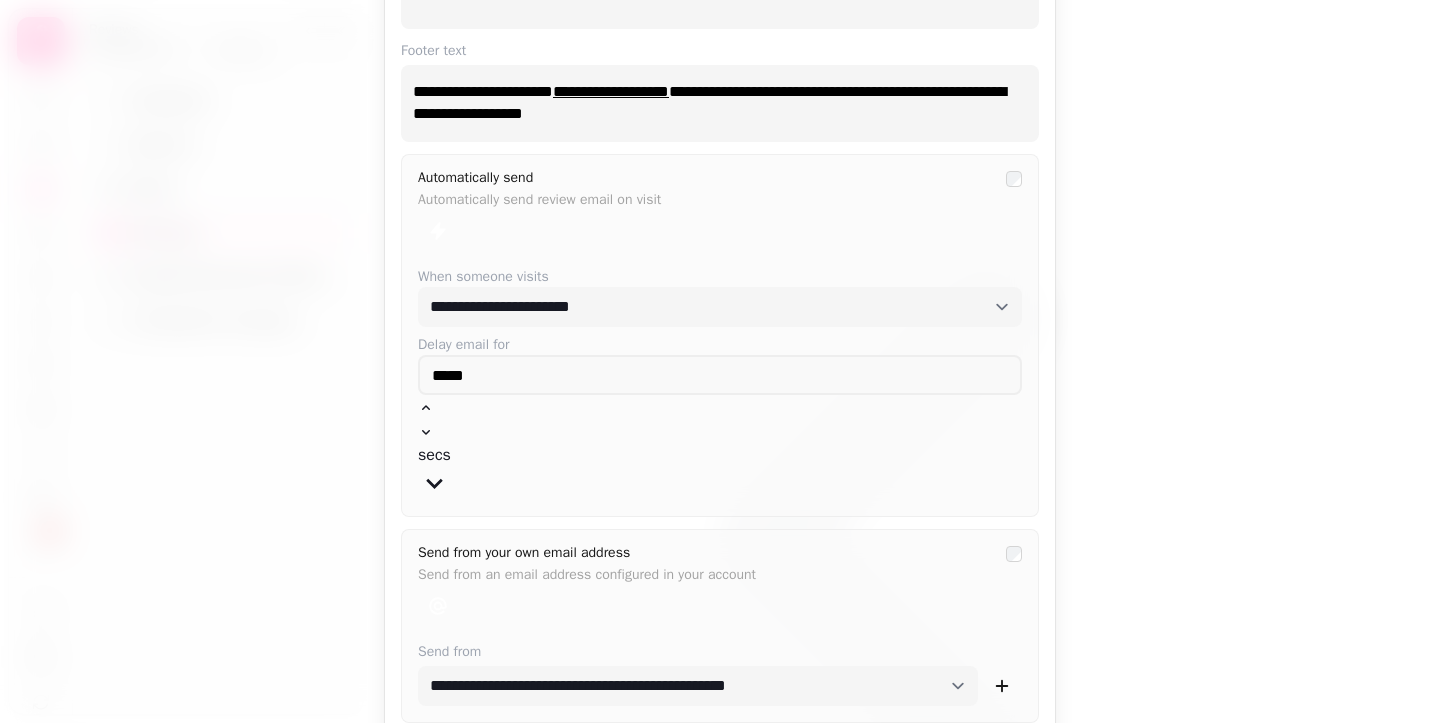 click on "Send from an email address configured in your account" at bounding box center [706, 571] 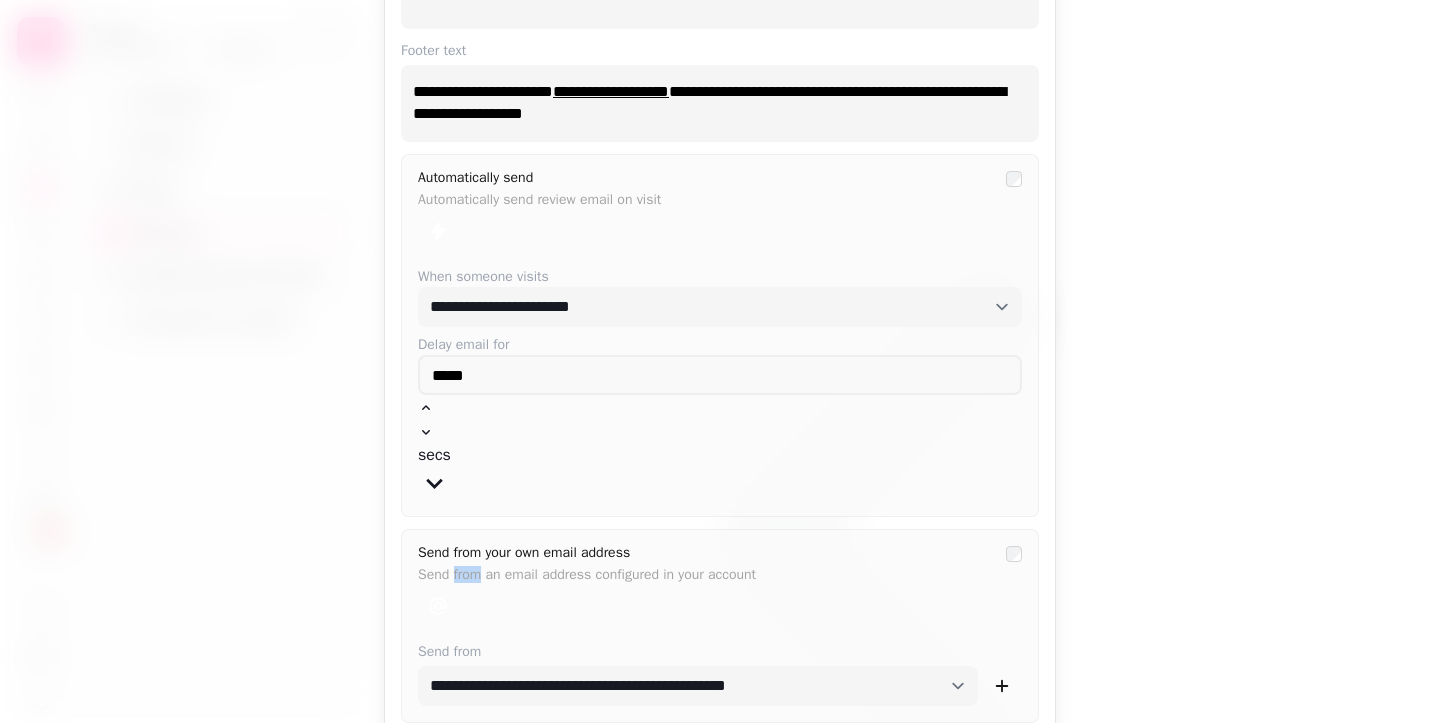 click on "Send from an email address configured in your account" at bounding box center (706, 571) 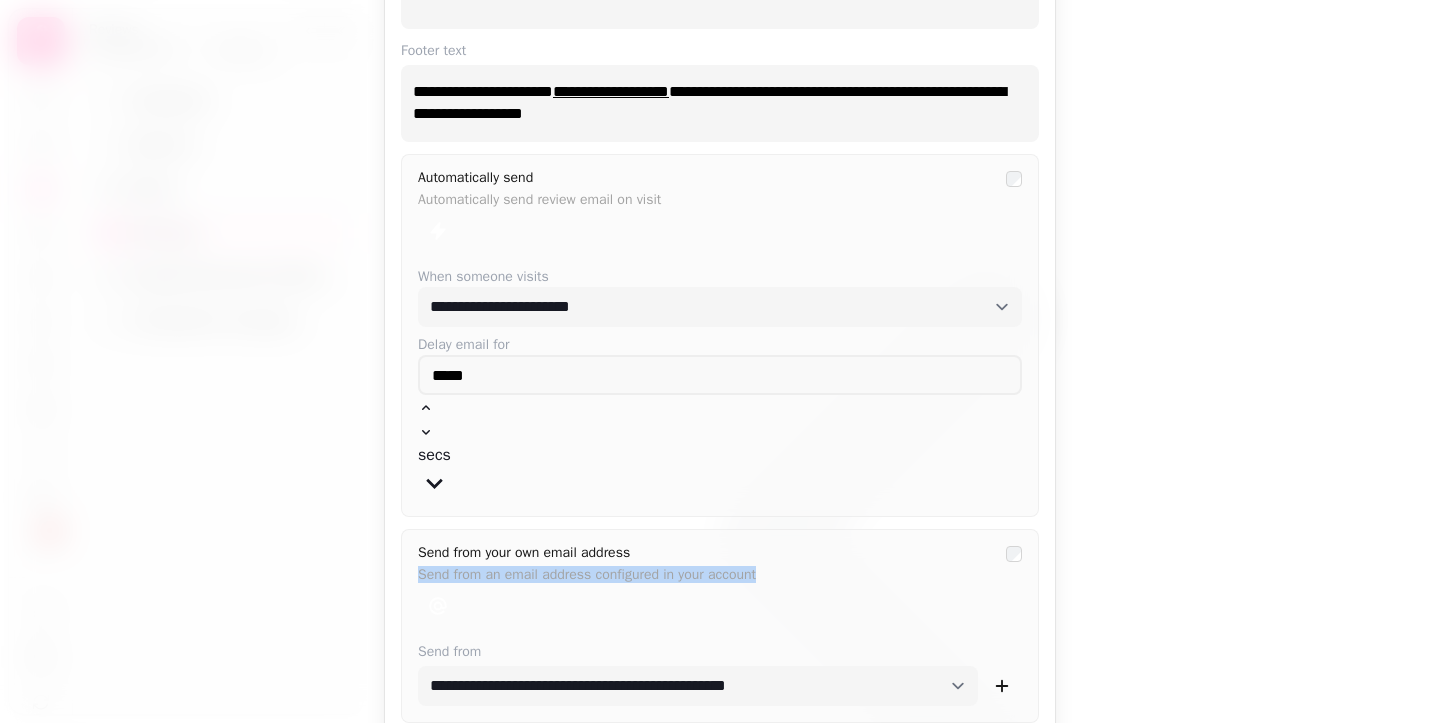 click on "**********" at bounding box center [720, 626] 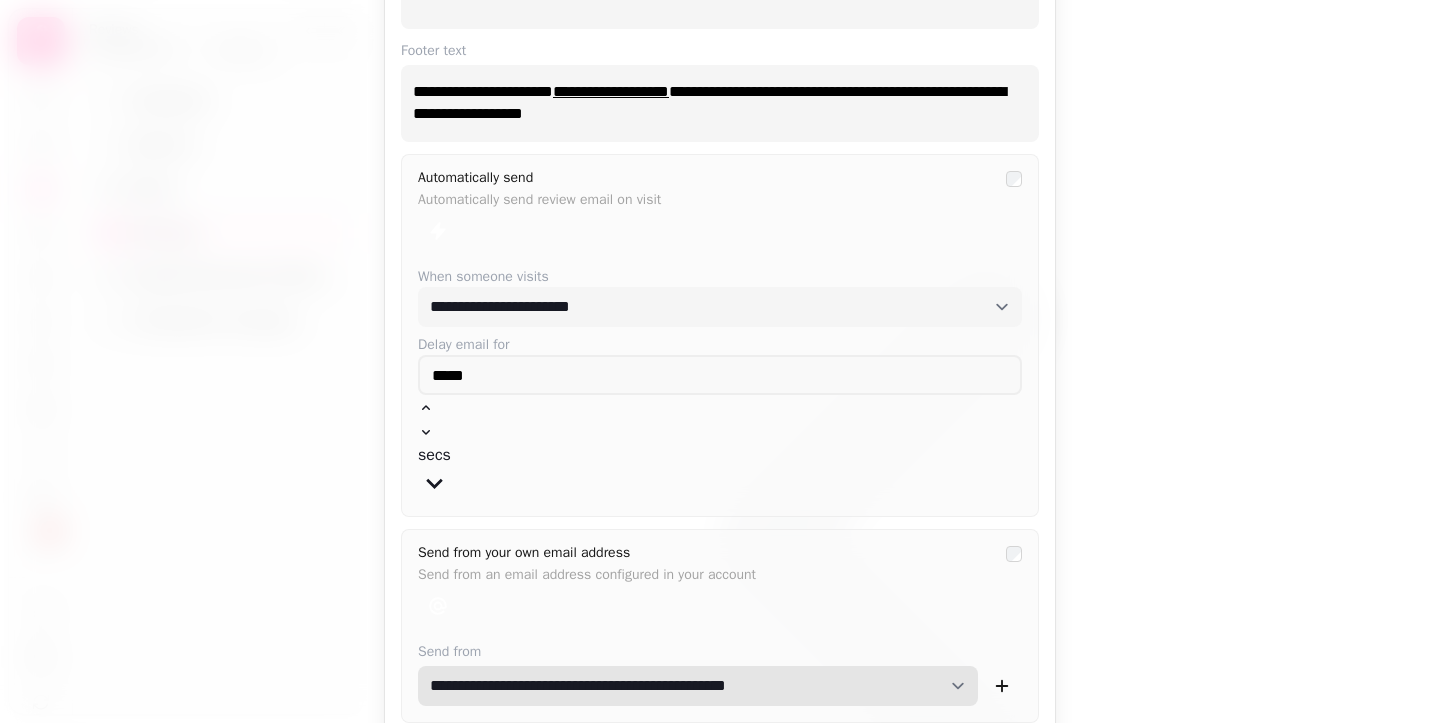 click on "**********" at bounding box center (698, 686) 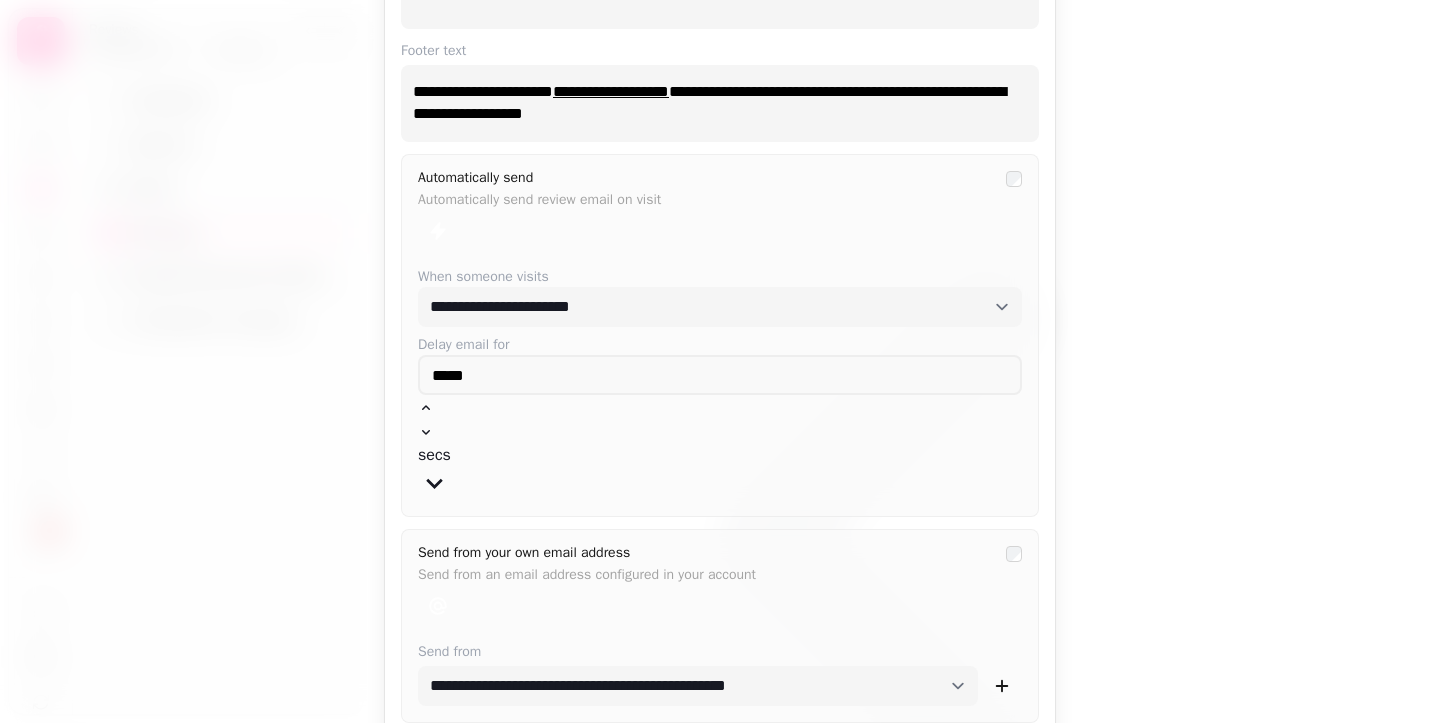 click at bounding box center [720, 361] 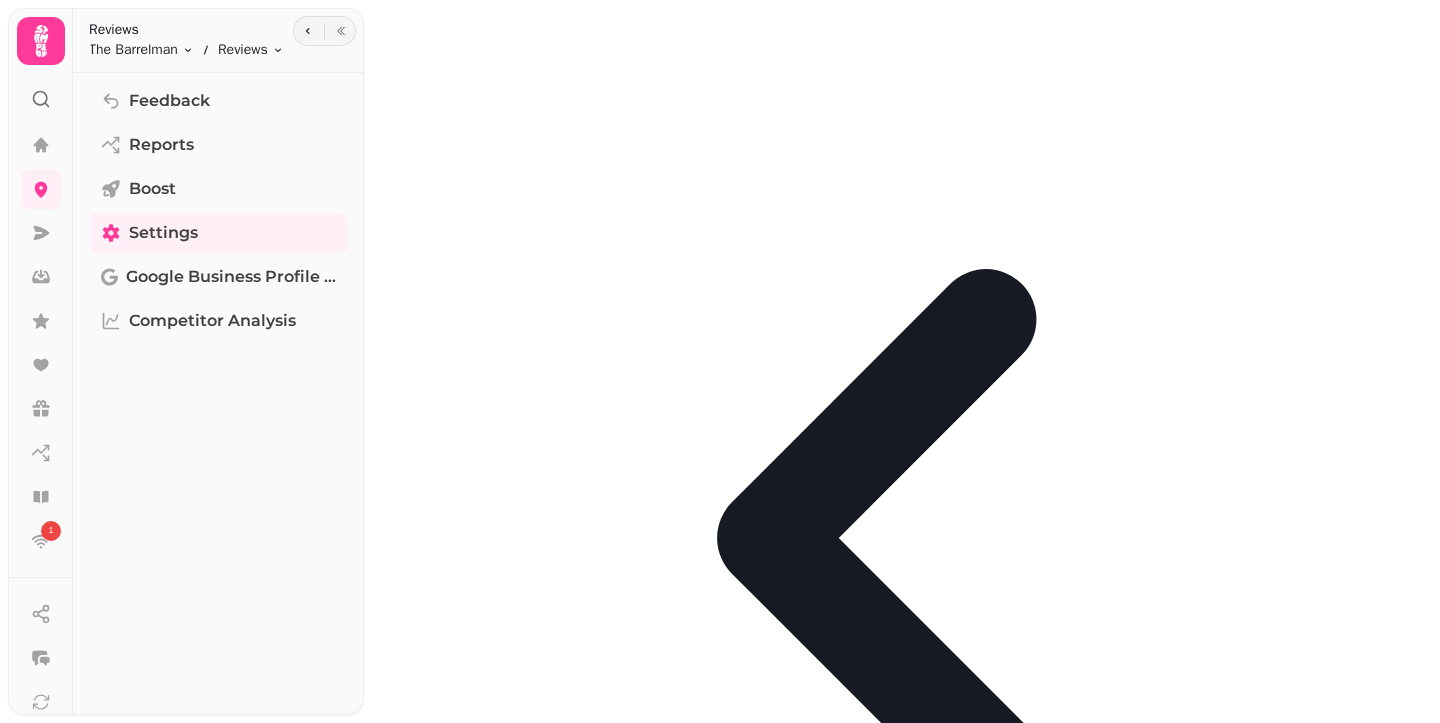 scroll, scrollTop: 696, scrollLeft: 0, axis: vertical 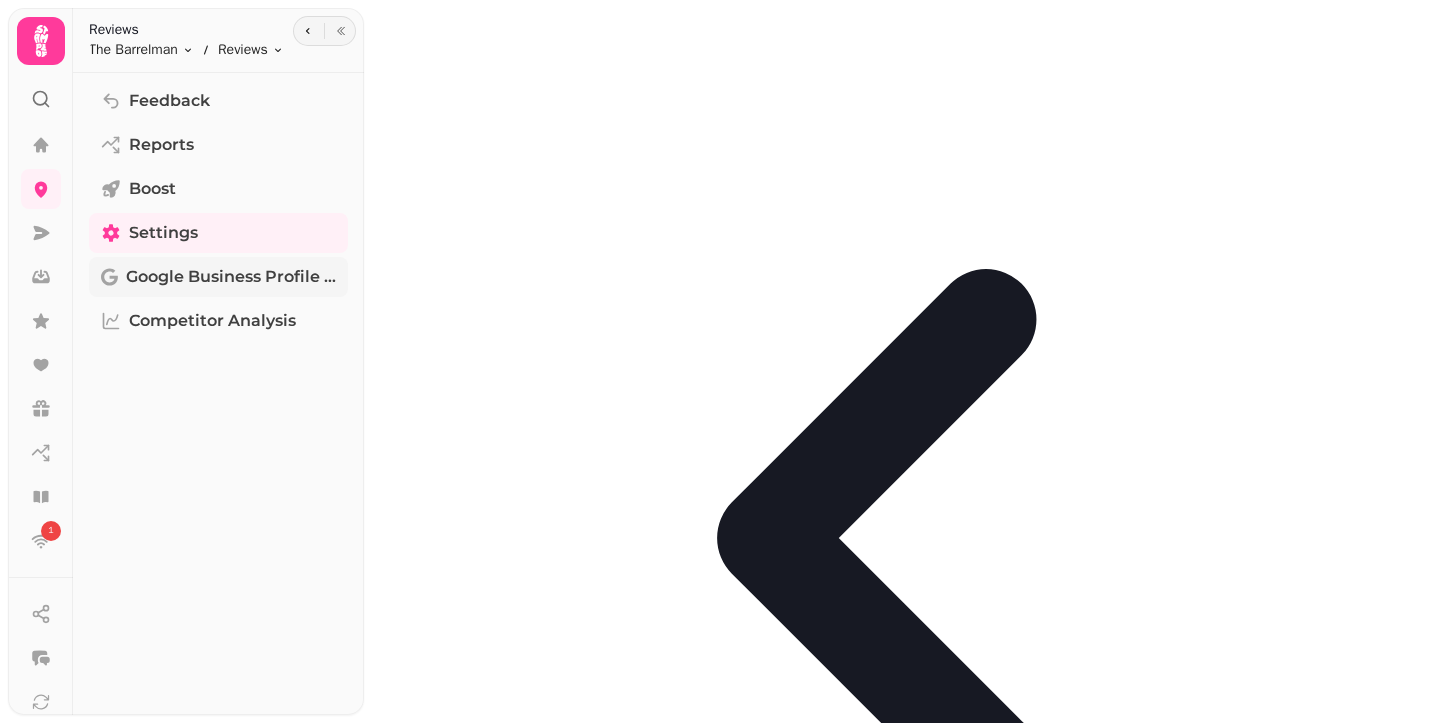 click on "Google Business Profile (Beta)" at bounding box center (231, 277) 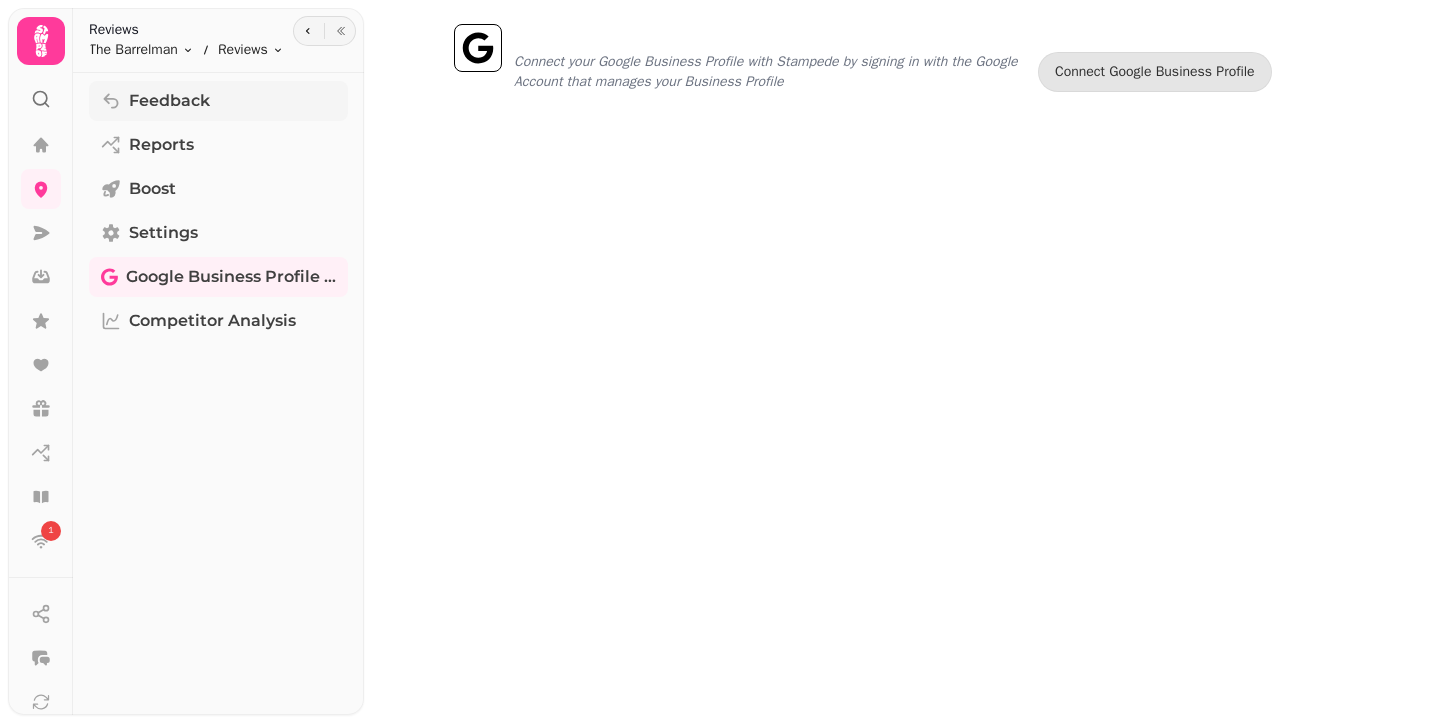 click on "Feedback" at bounding box center (218, 101) 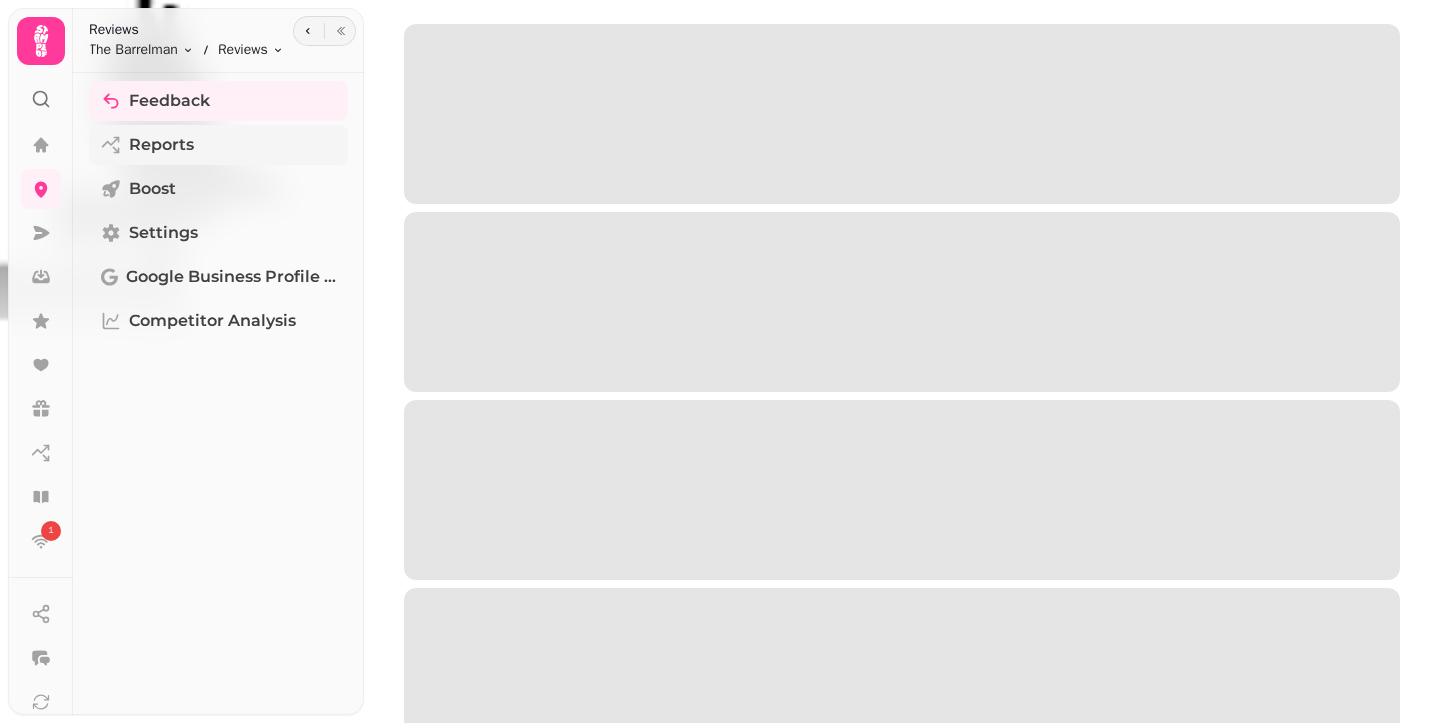 click on "Reports" at bounding box center [218, 145] 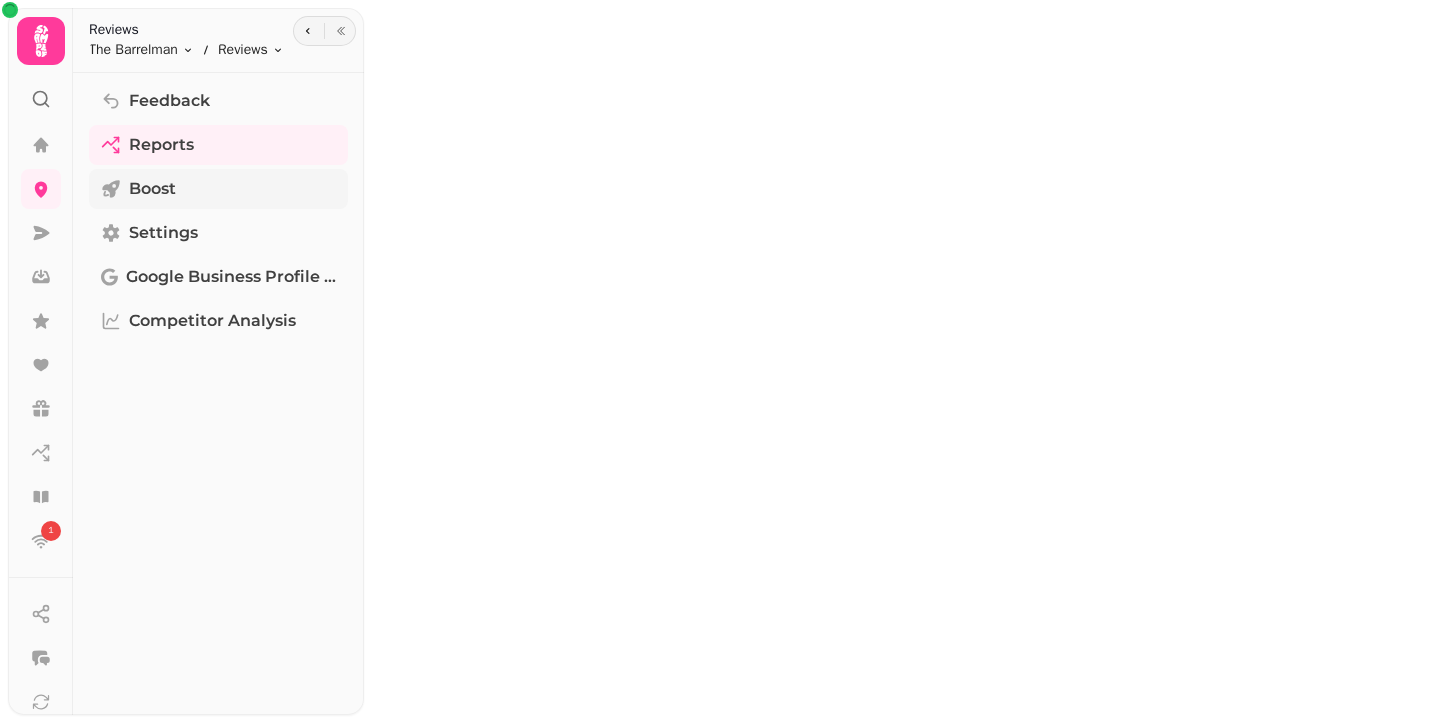 click on "Boost" at bounding box center (218, 189) 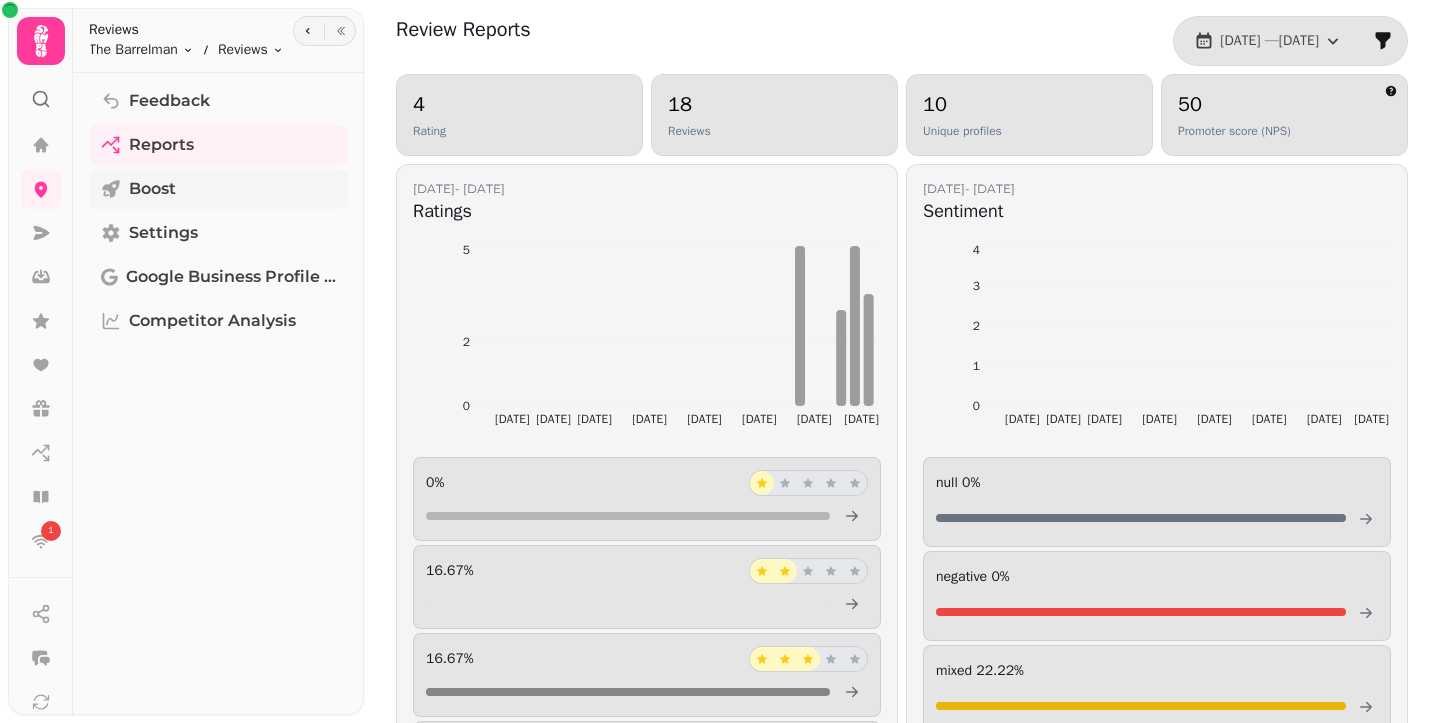 click on "Boost" at bounding box center (218, 189) 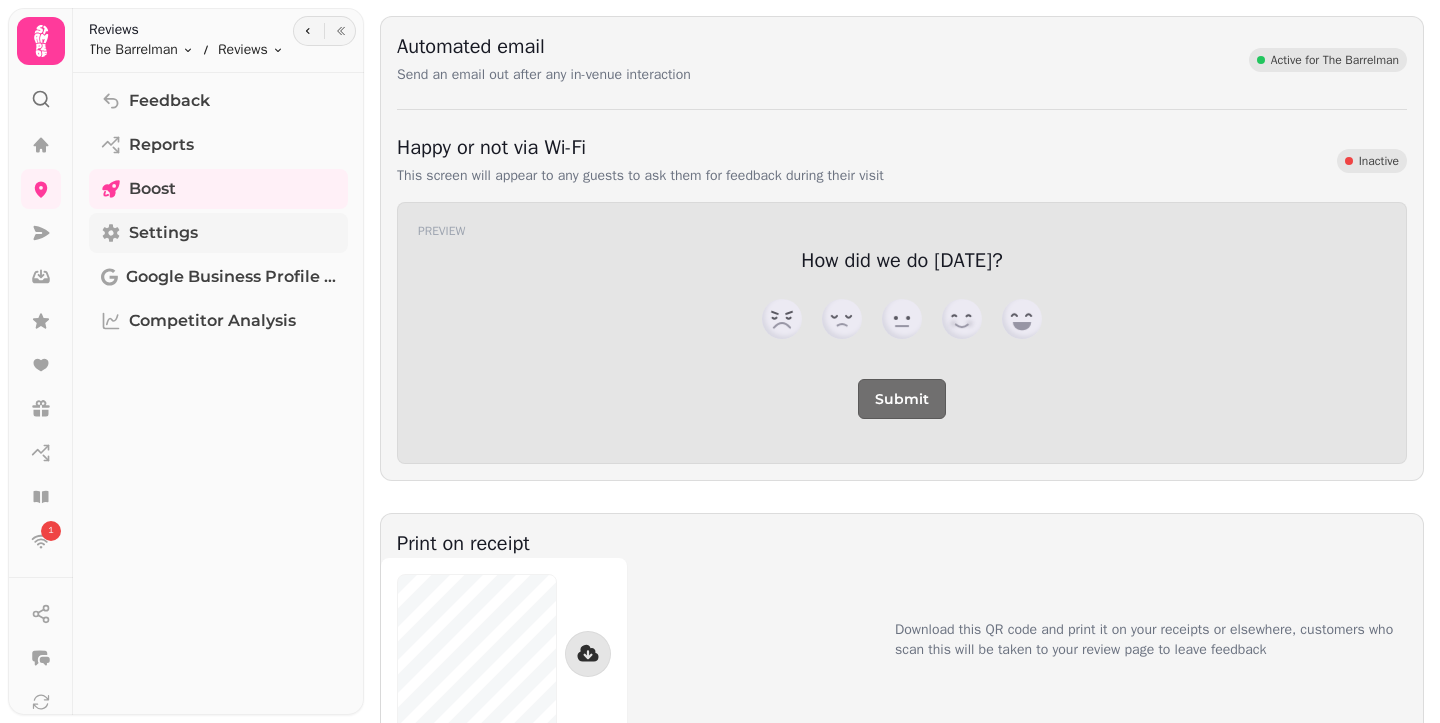 click on "Settings" at bounding box center [218, 233] 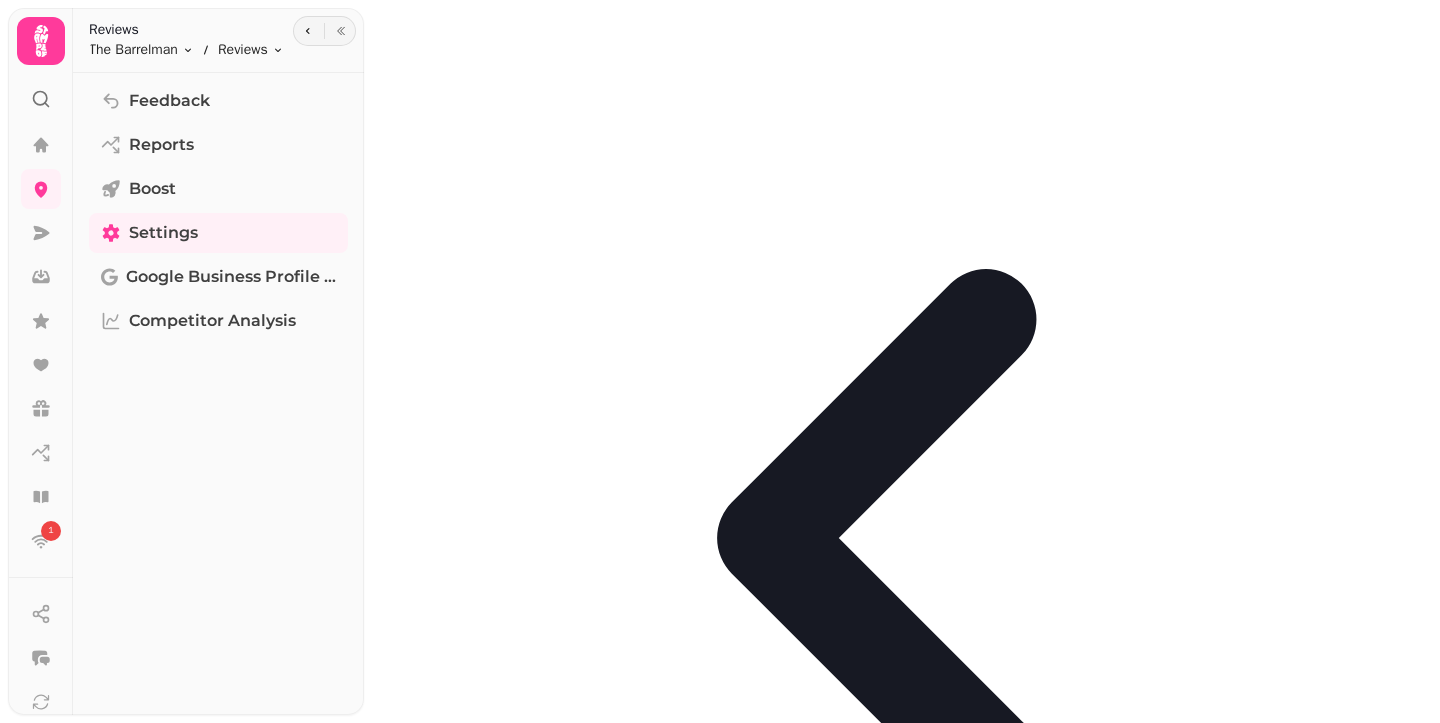 click on "Reviews The Barrelman Toggle menu Reviews Toggle menu" at bounding box center [178, 42] 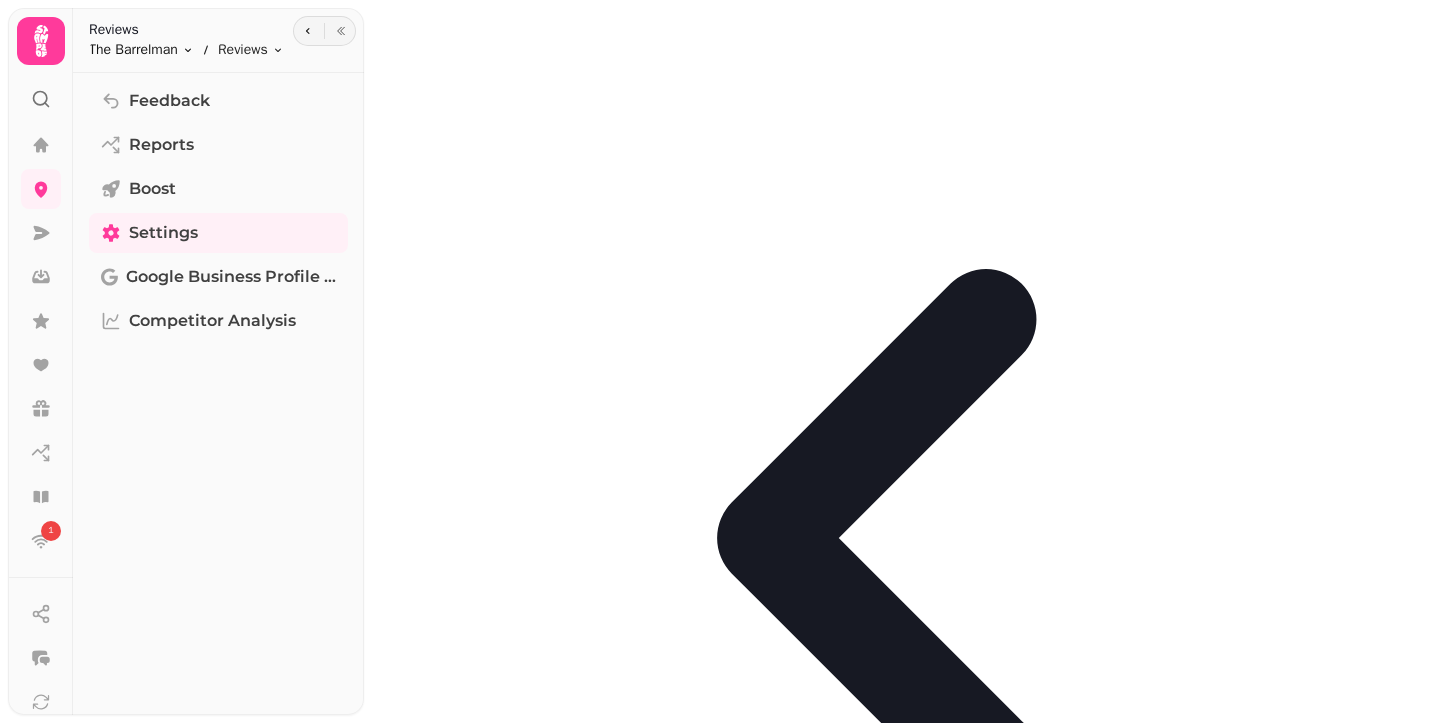 click on "**********" at bounding box center (720, 361) 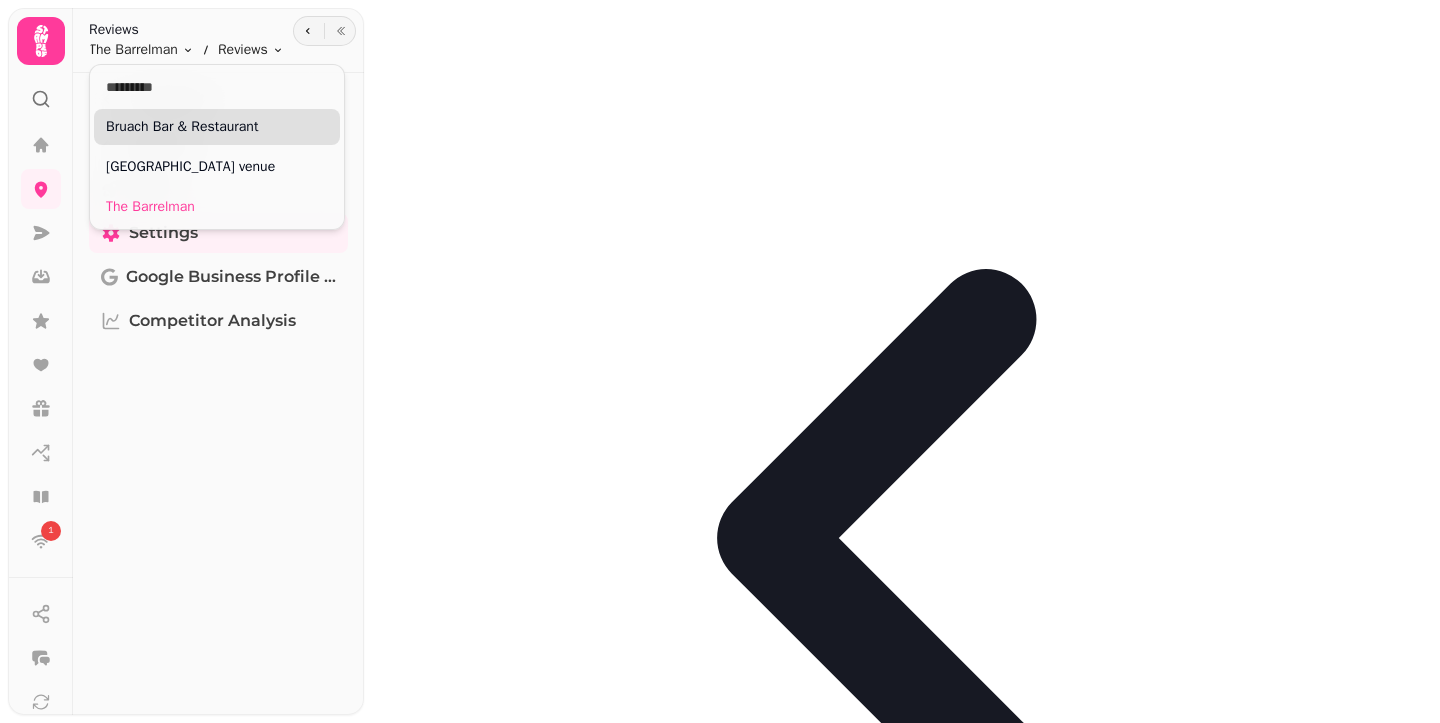 click on "Bruach Bar & Restaurant" at bounding box center (217, 127) 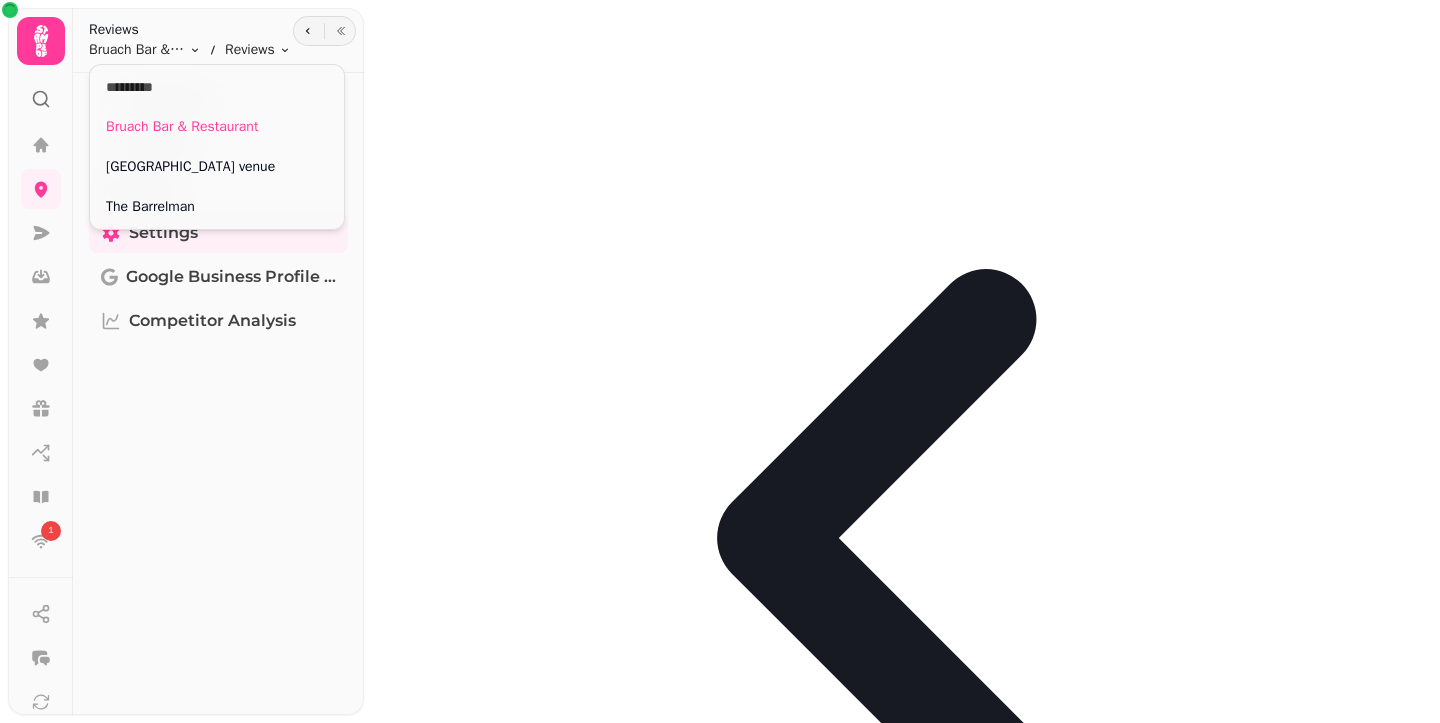 type on "**********" 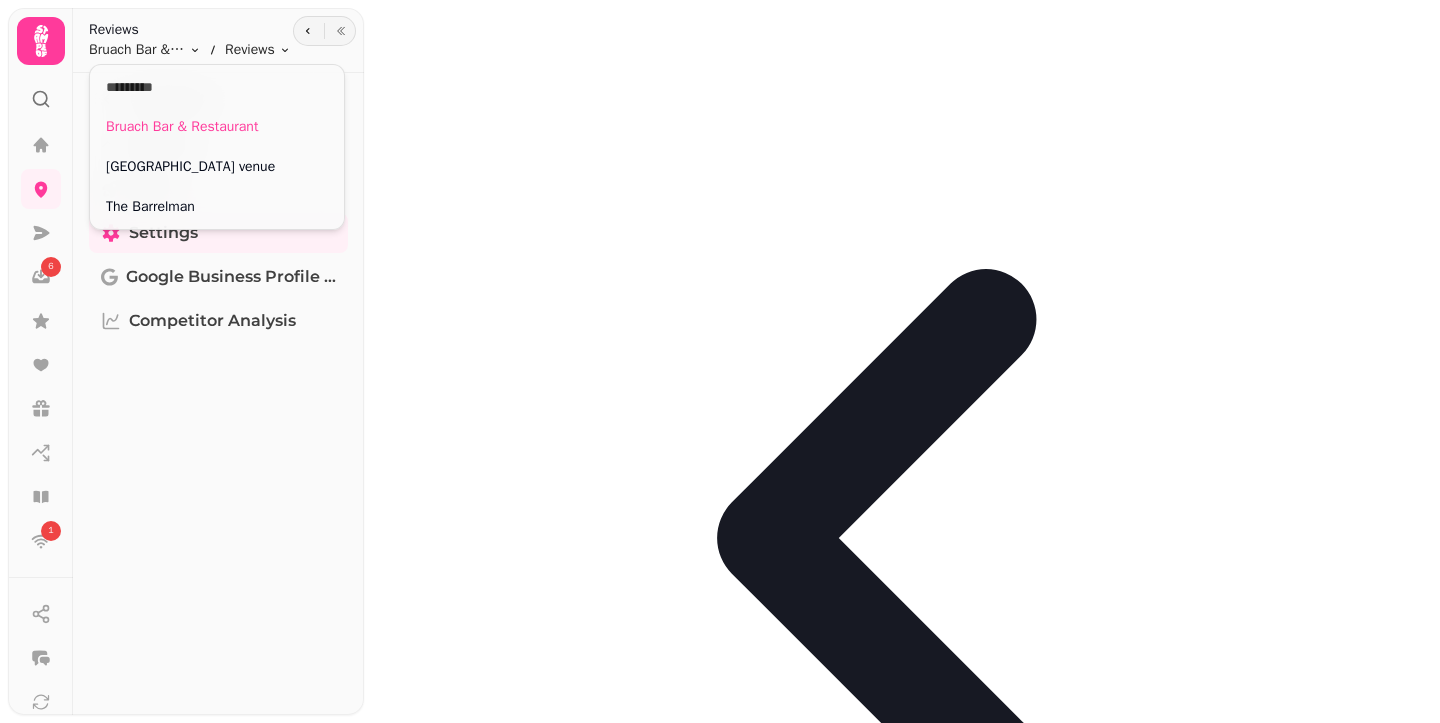 click on "**********" at bounding box center [720, 361] 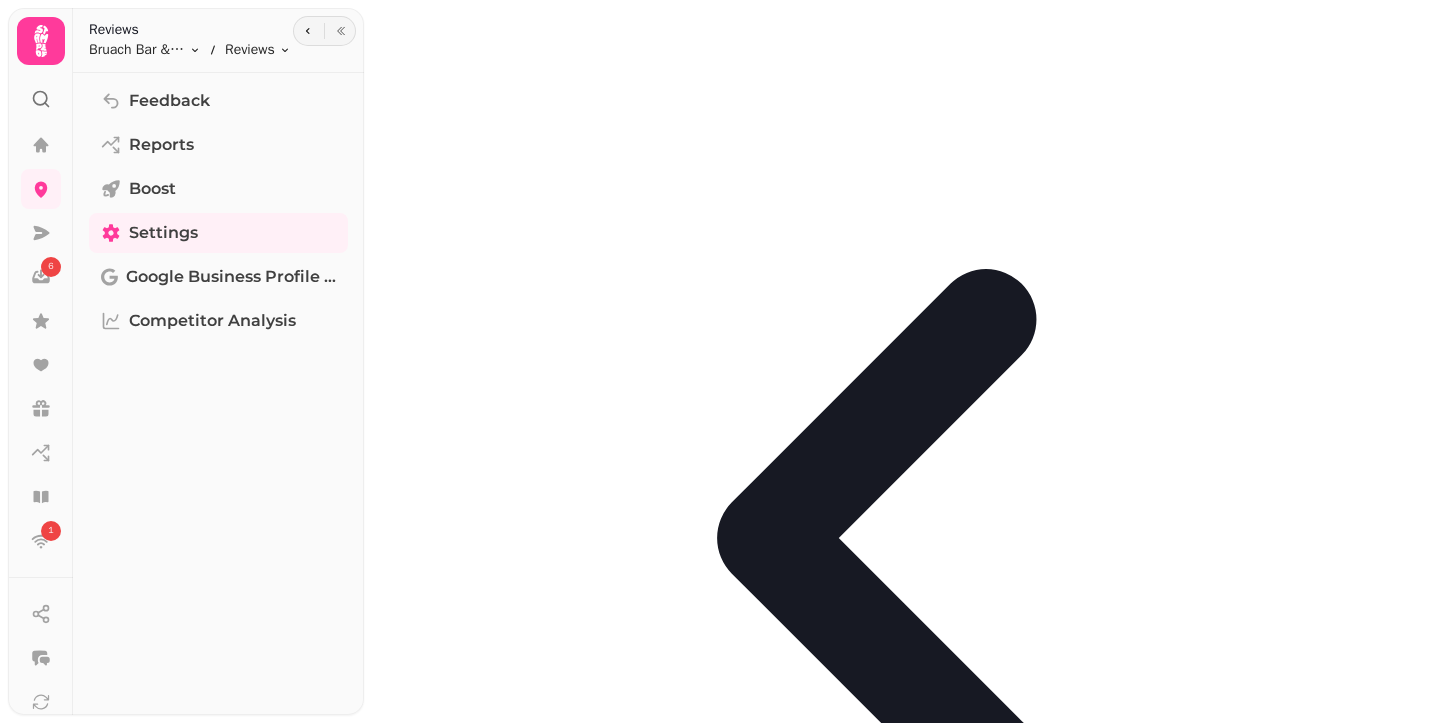 click 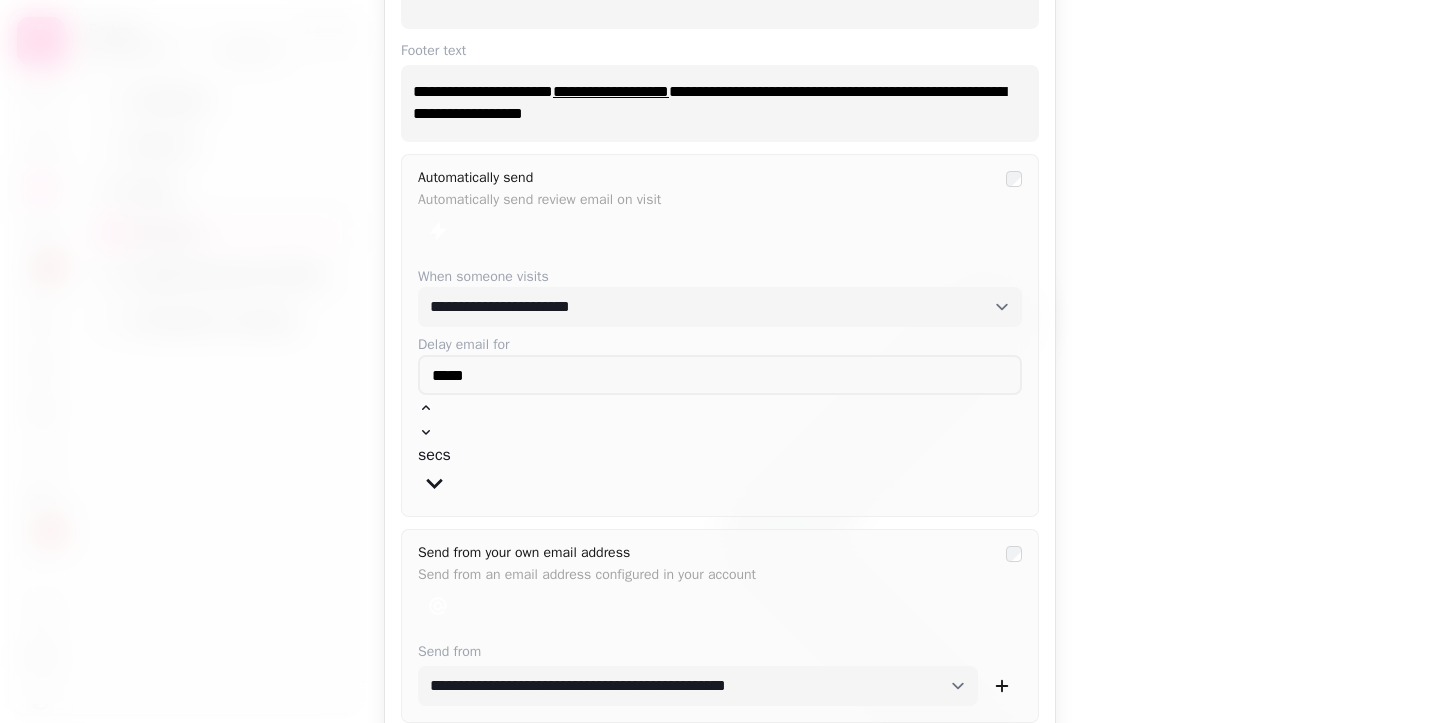 scroll, scrollTop: 0, scrollLeft: 0, axis: both 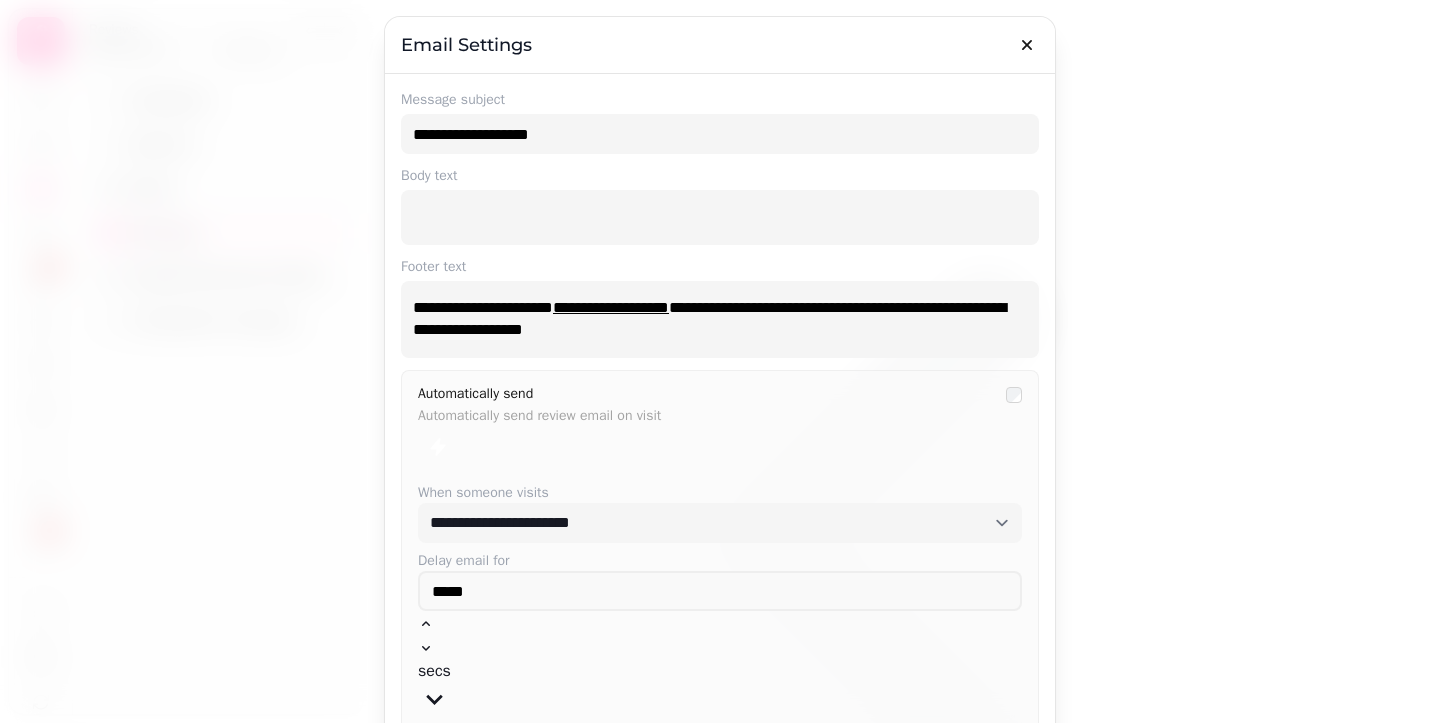 click at bounding box center [720, 361] 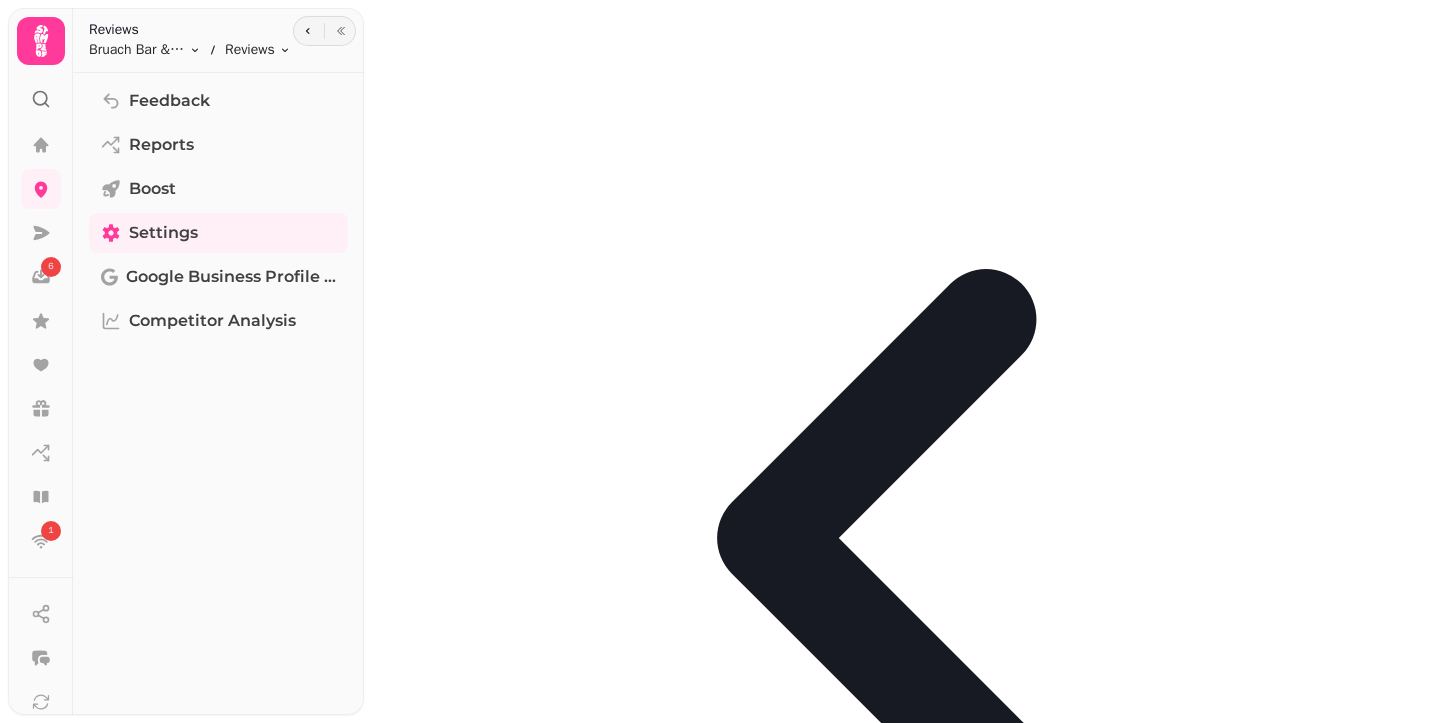 click 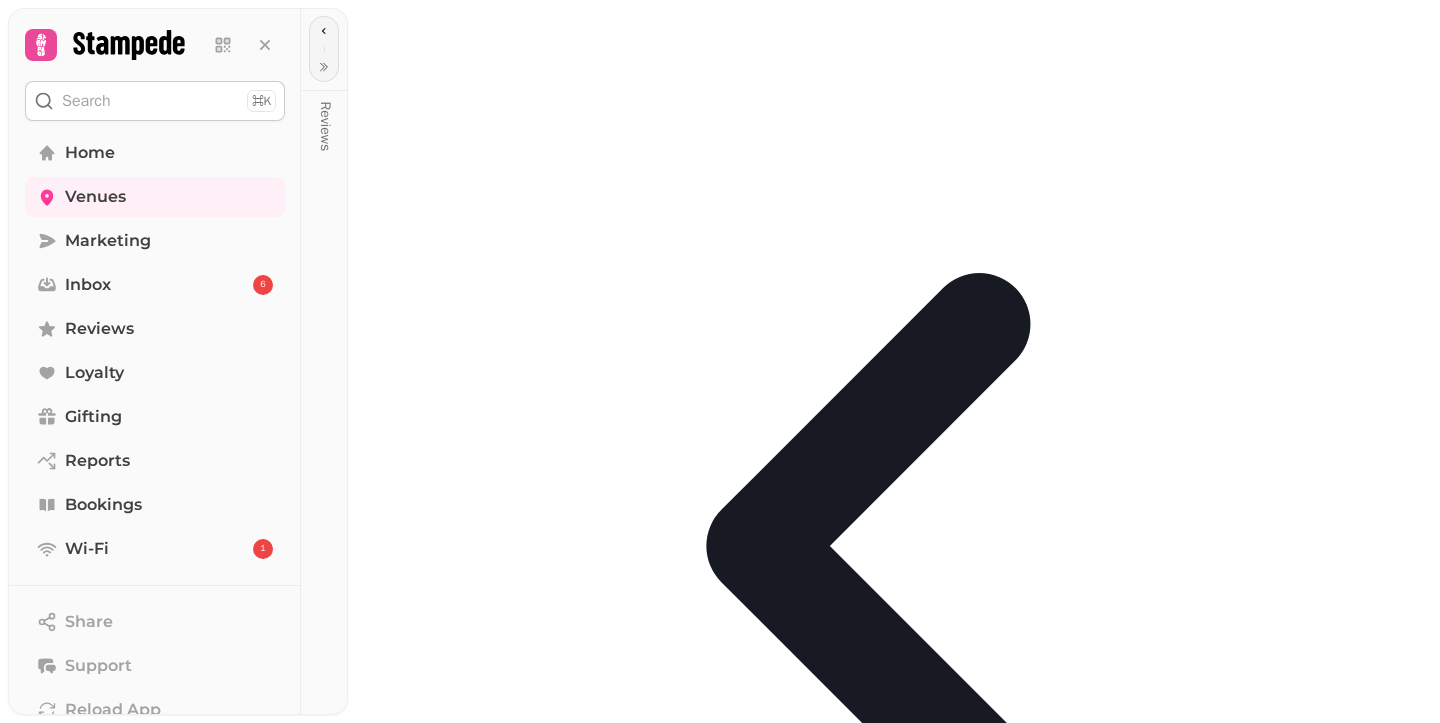 click on "Home Venues Marketing Inbox 6 Reviews Loyalty Gifting Reports Bookings Wi-Fi 1" at bounding box center (155, 351) 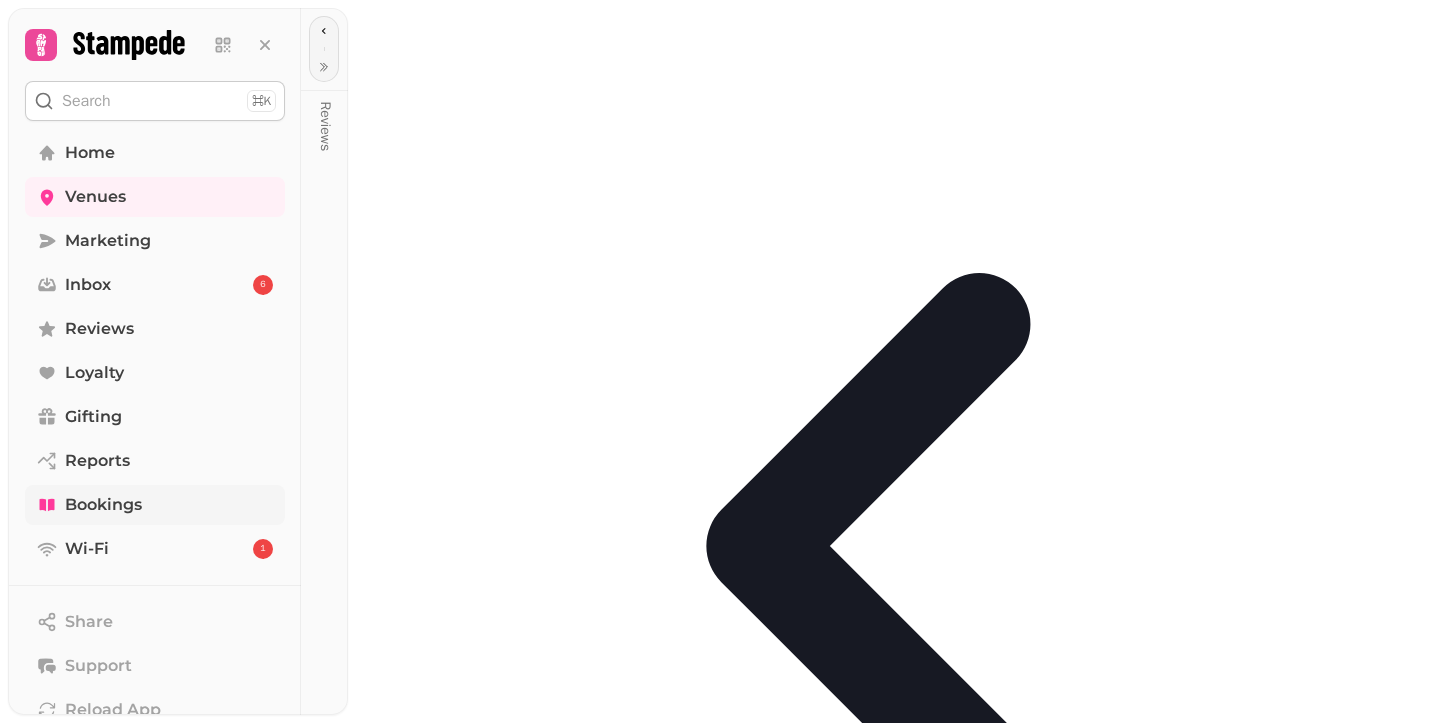 click on "Bookings" at bounding box center [103, 505] 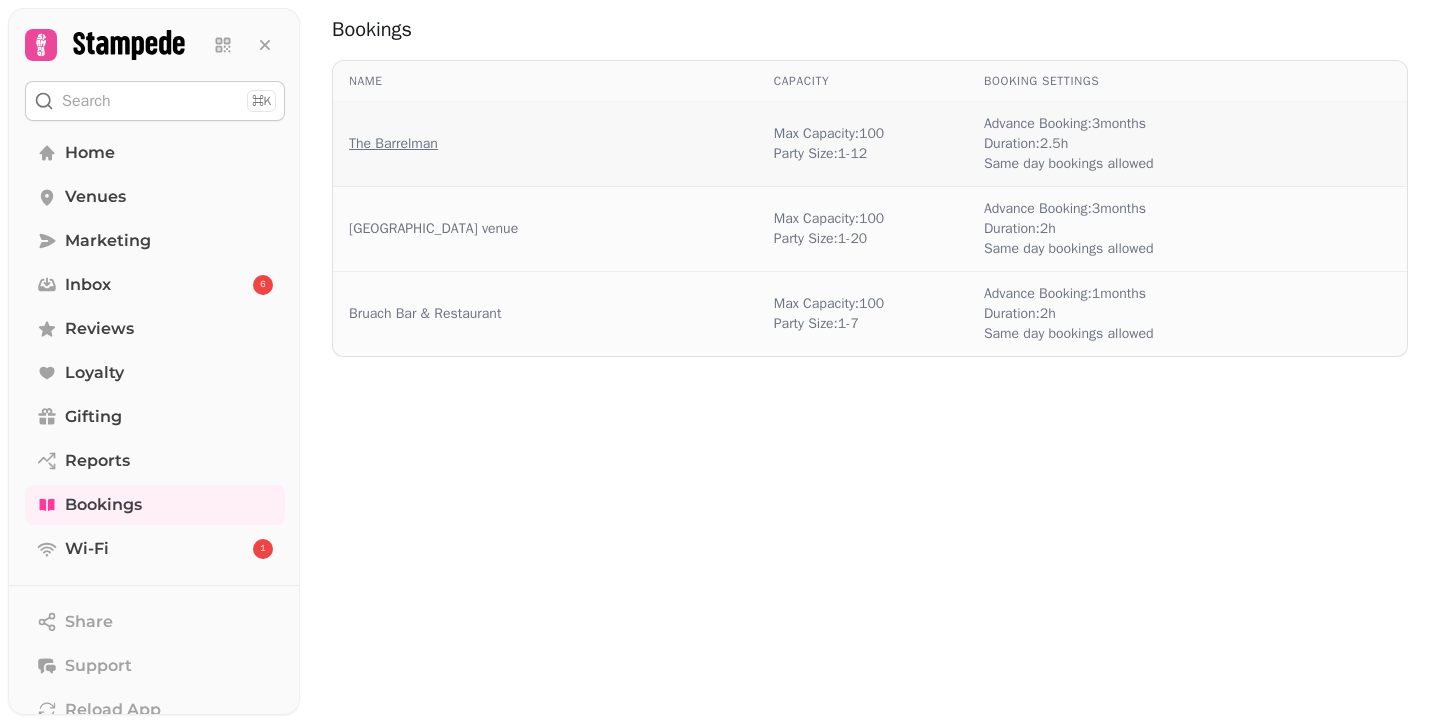 click on "The Barrelman" at bounding box center [393, 144] 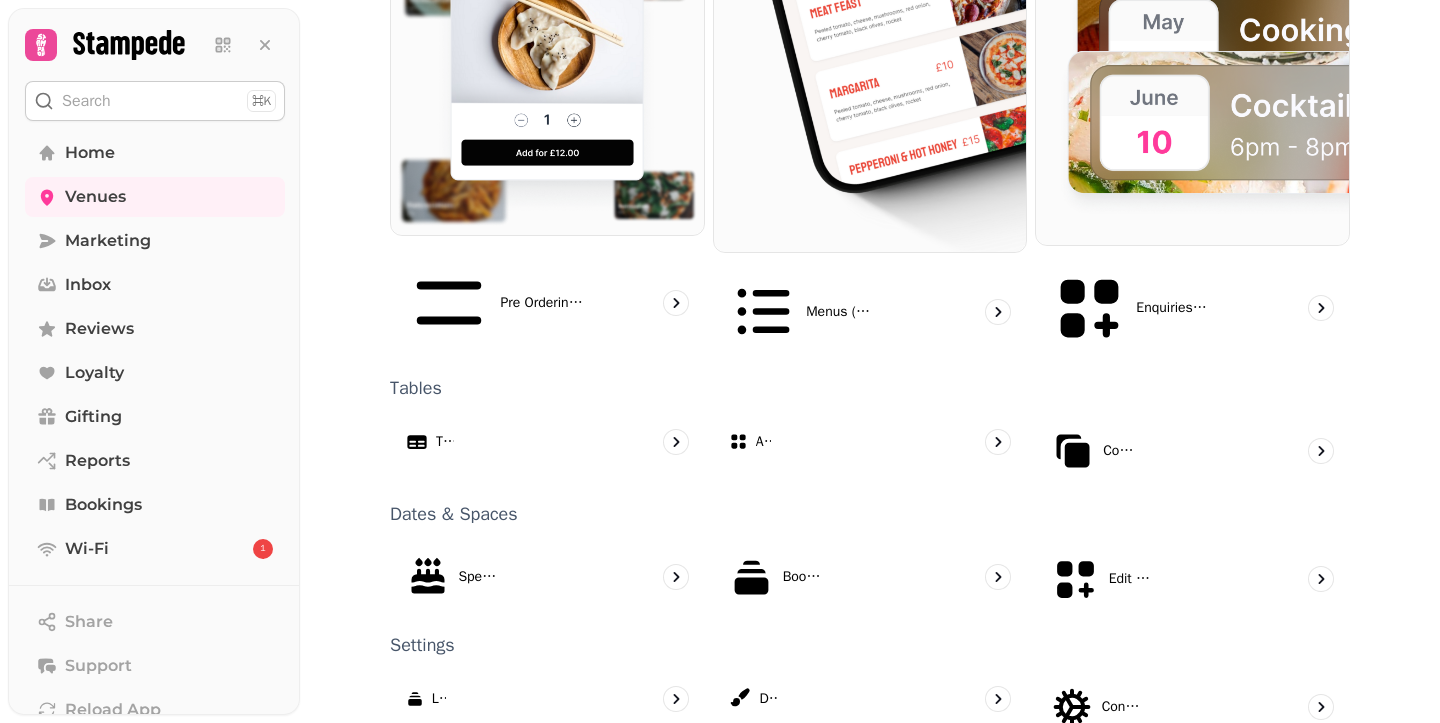 scroll, scrollTop: 1195, scrollLeft: 0, axis: vertical 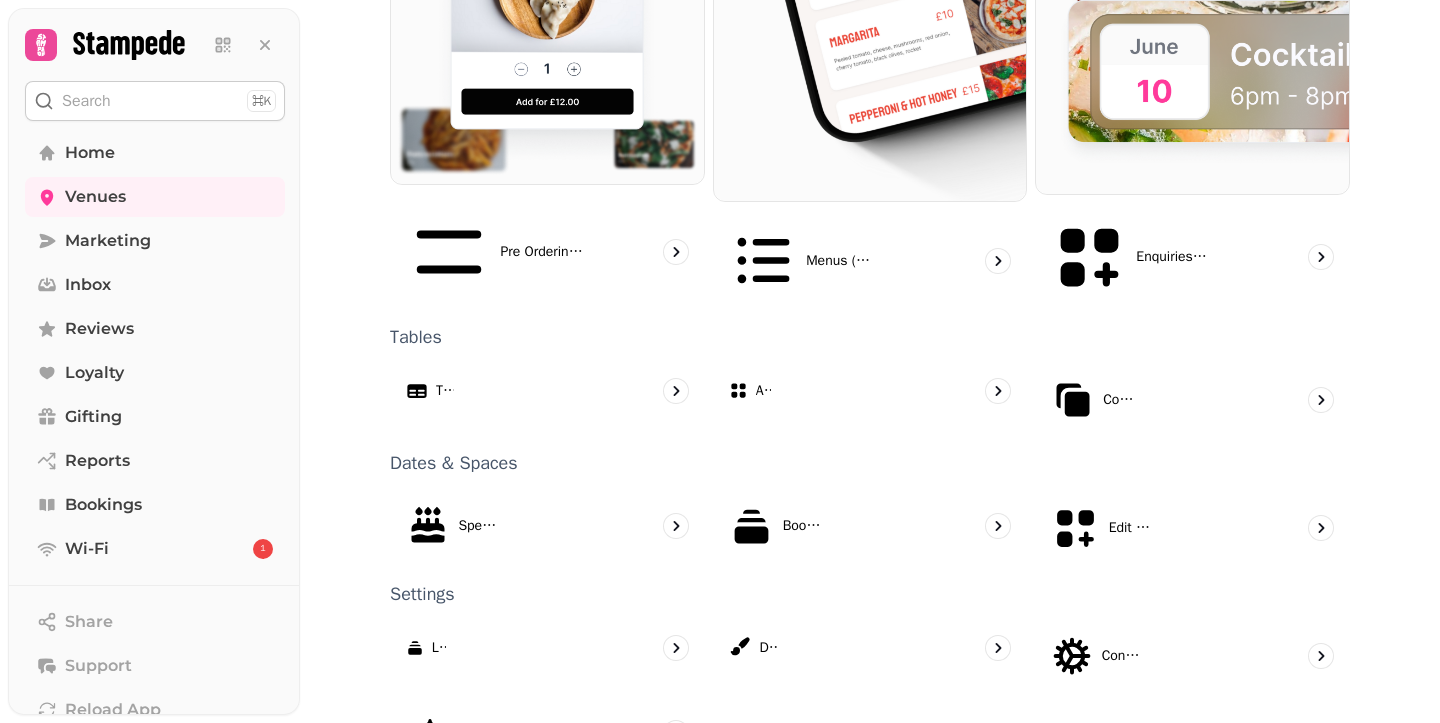 click on "reserve" at bounding box center (547, 844) 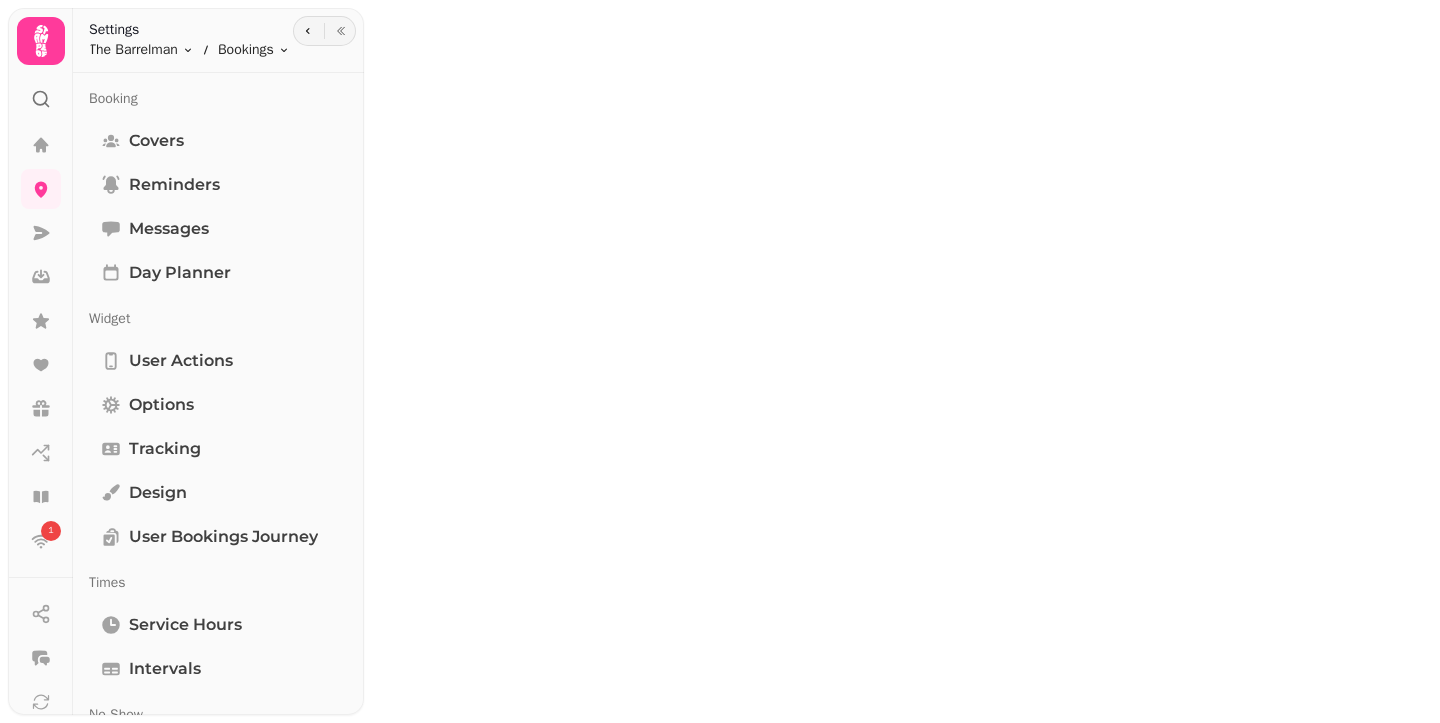scroll, scrollTop: 0, scrollLeft: 0, axis: both 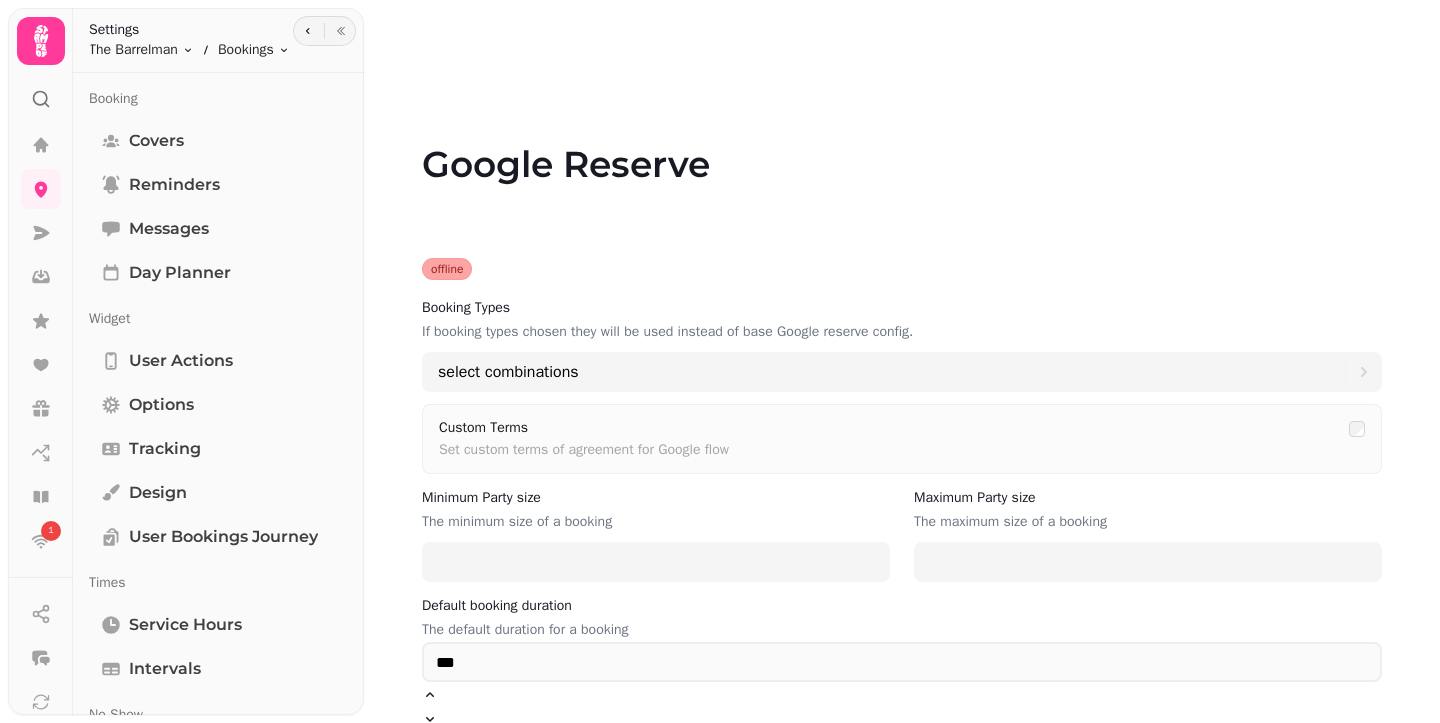 type on "*" 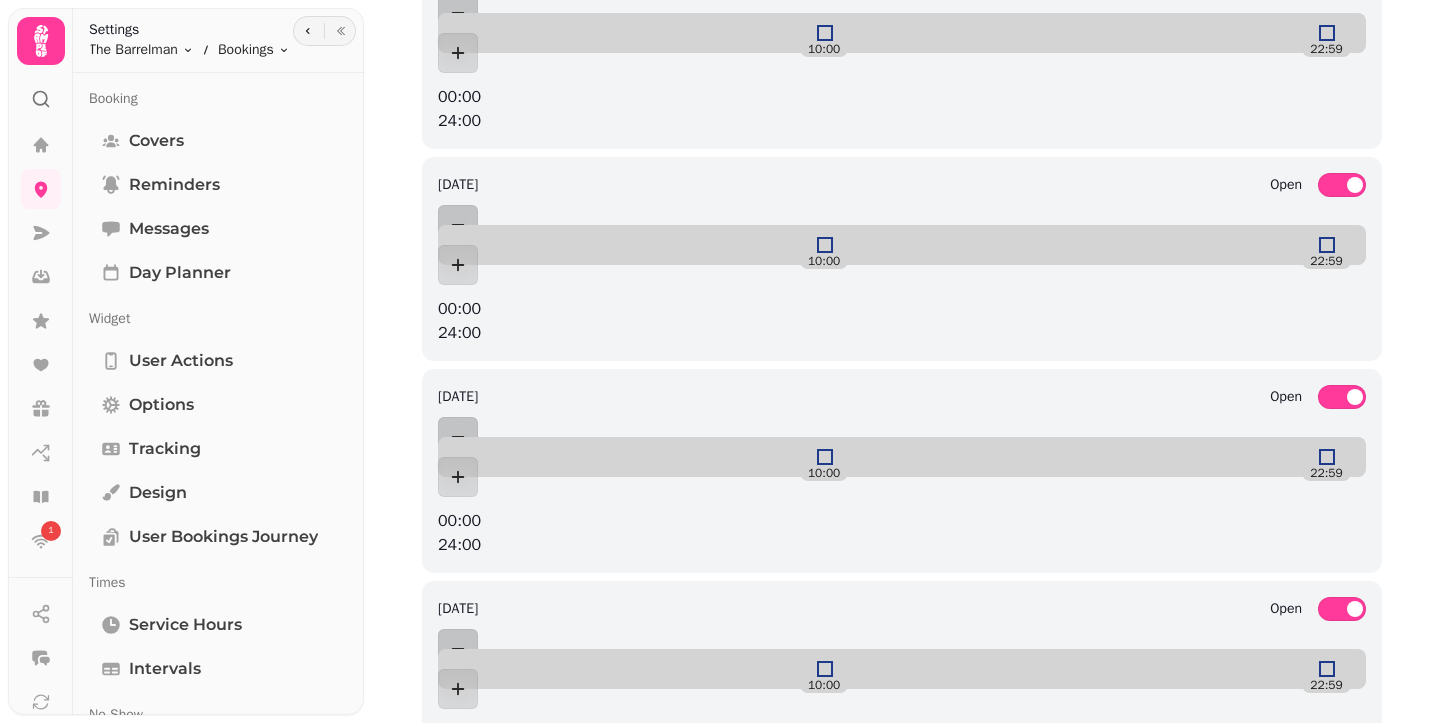 scroll, scrollTop: 1433, scrollLeft: 0, axis: vertical 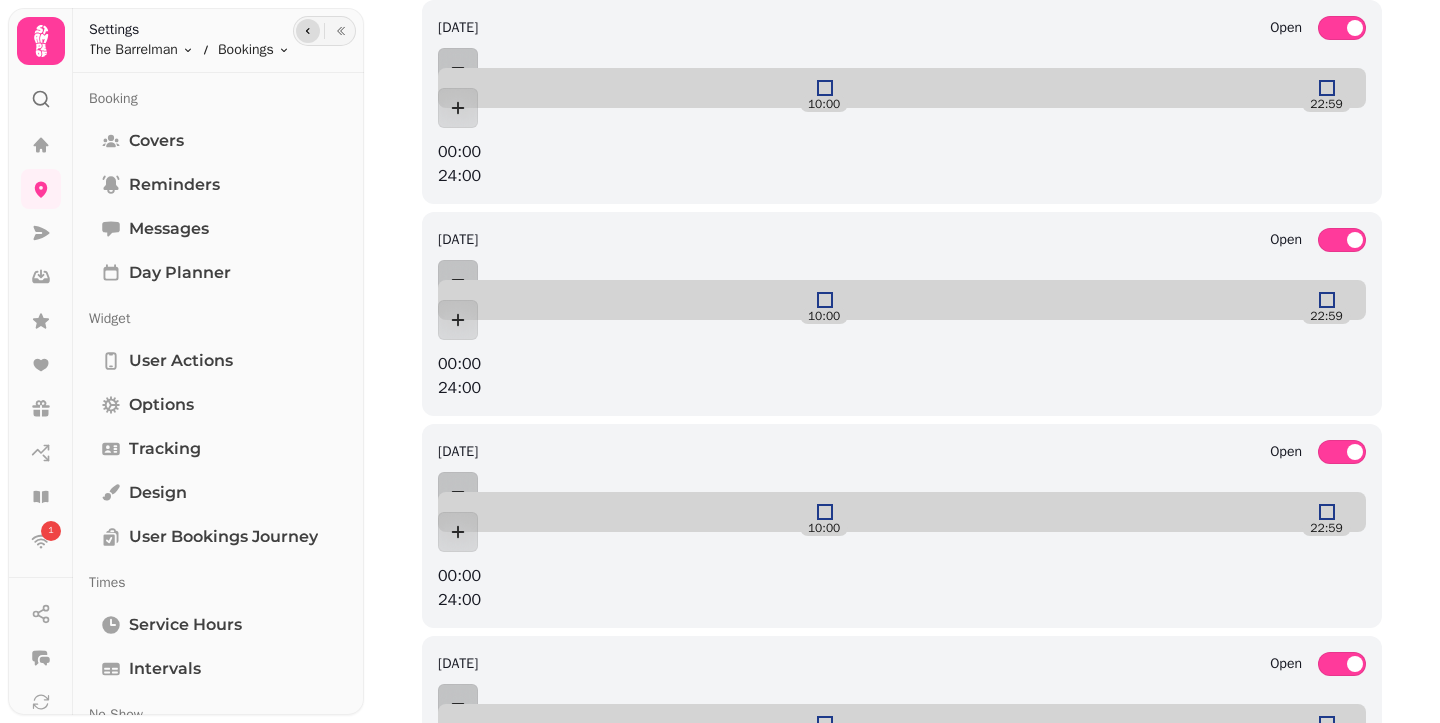 click 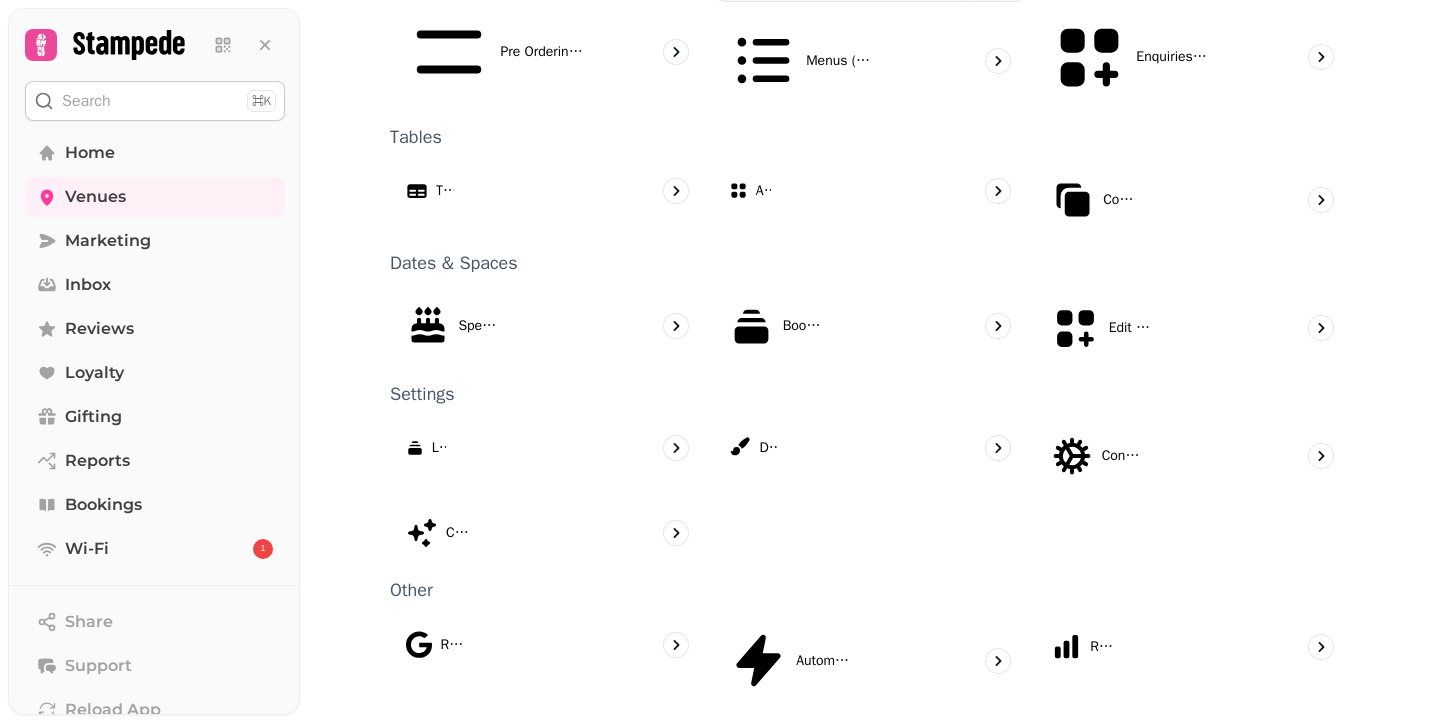 scroll, scrollTop: 1195, scrollLeft: 0, axis: vertical 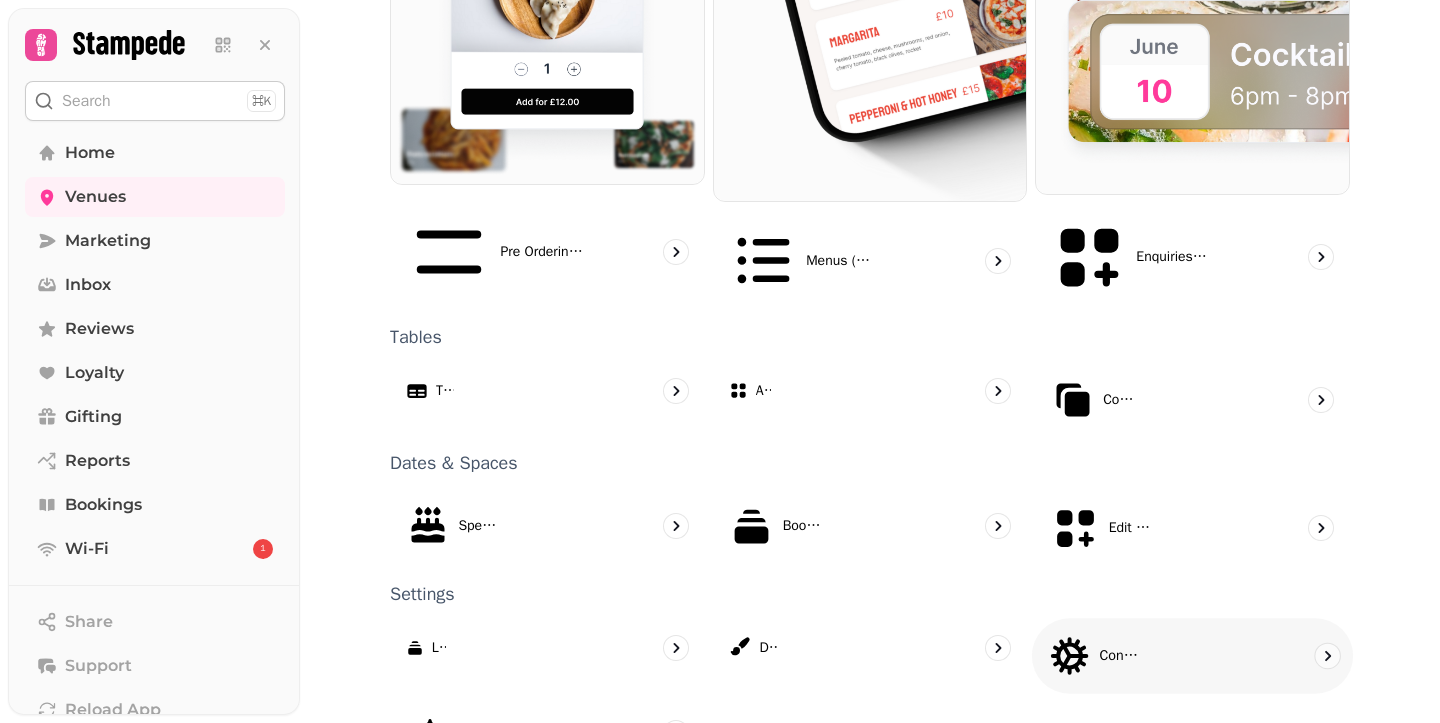 click on "Configuration" at bounding box center (1119, 656) 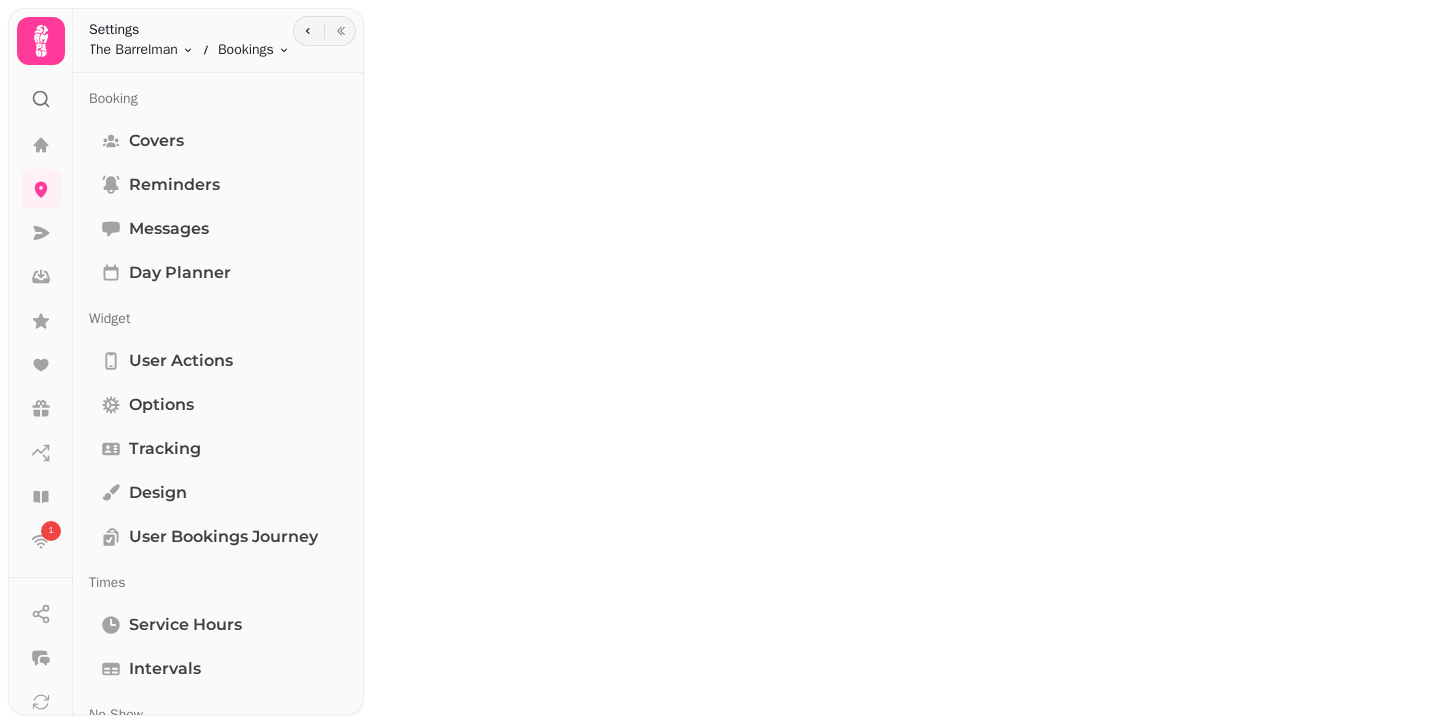 scroll, scrollTop: 0, scrollLeft: 0, axis: both 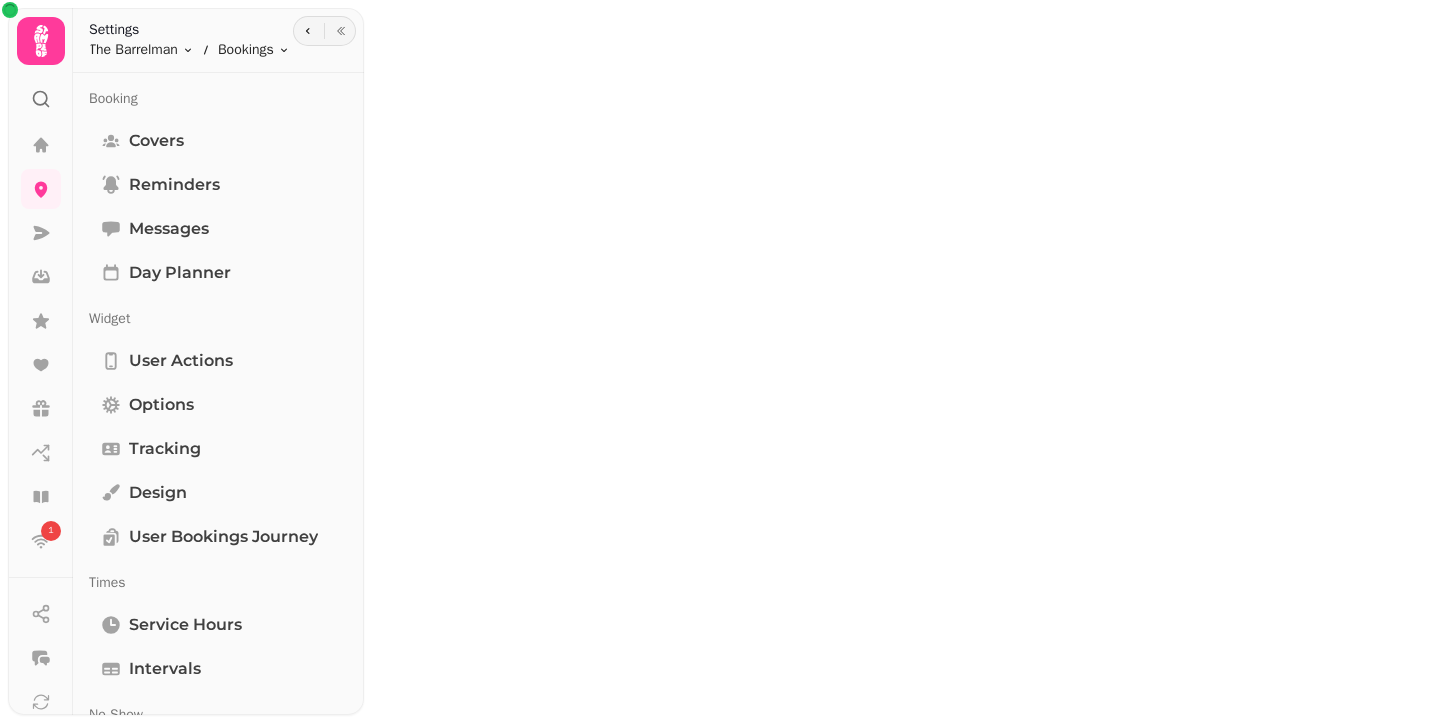select on "**" 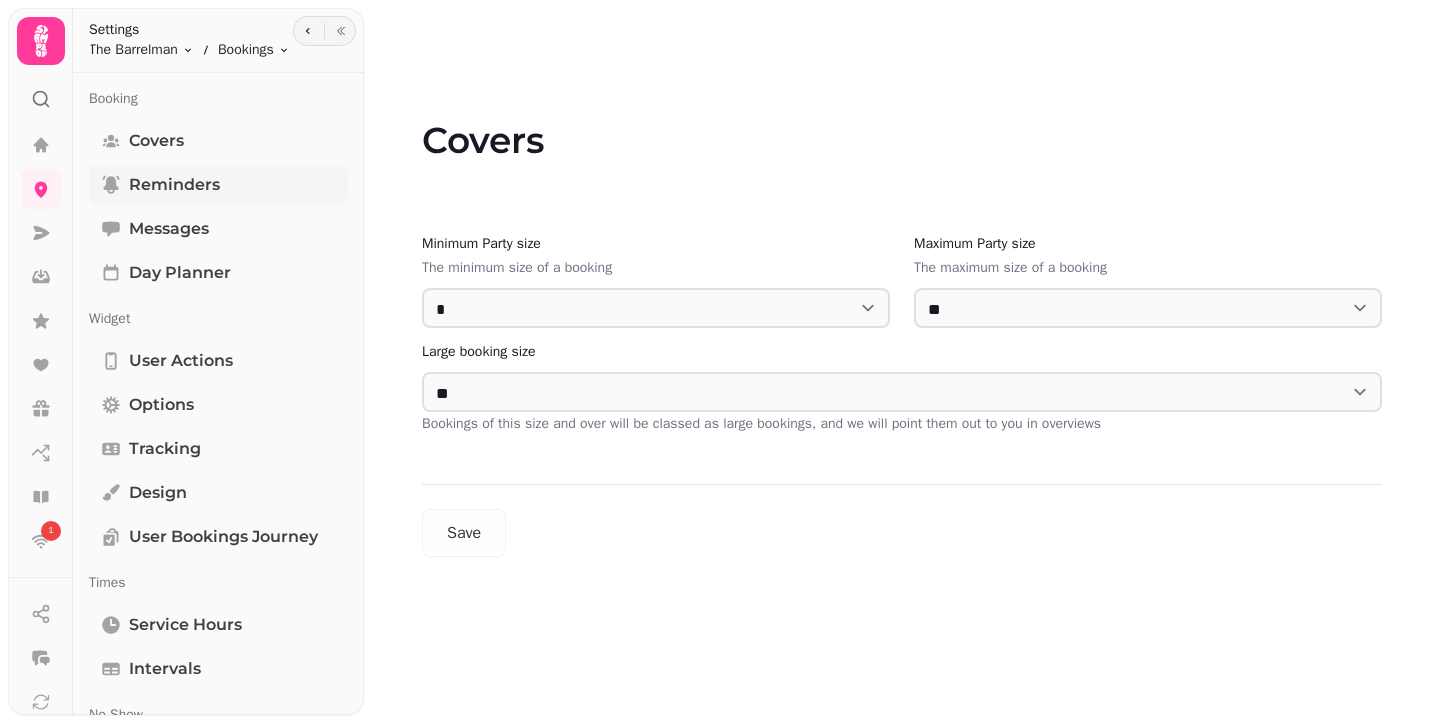 click on "Reminders" at bounding box center [218, 185] 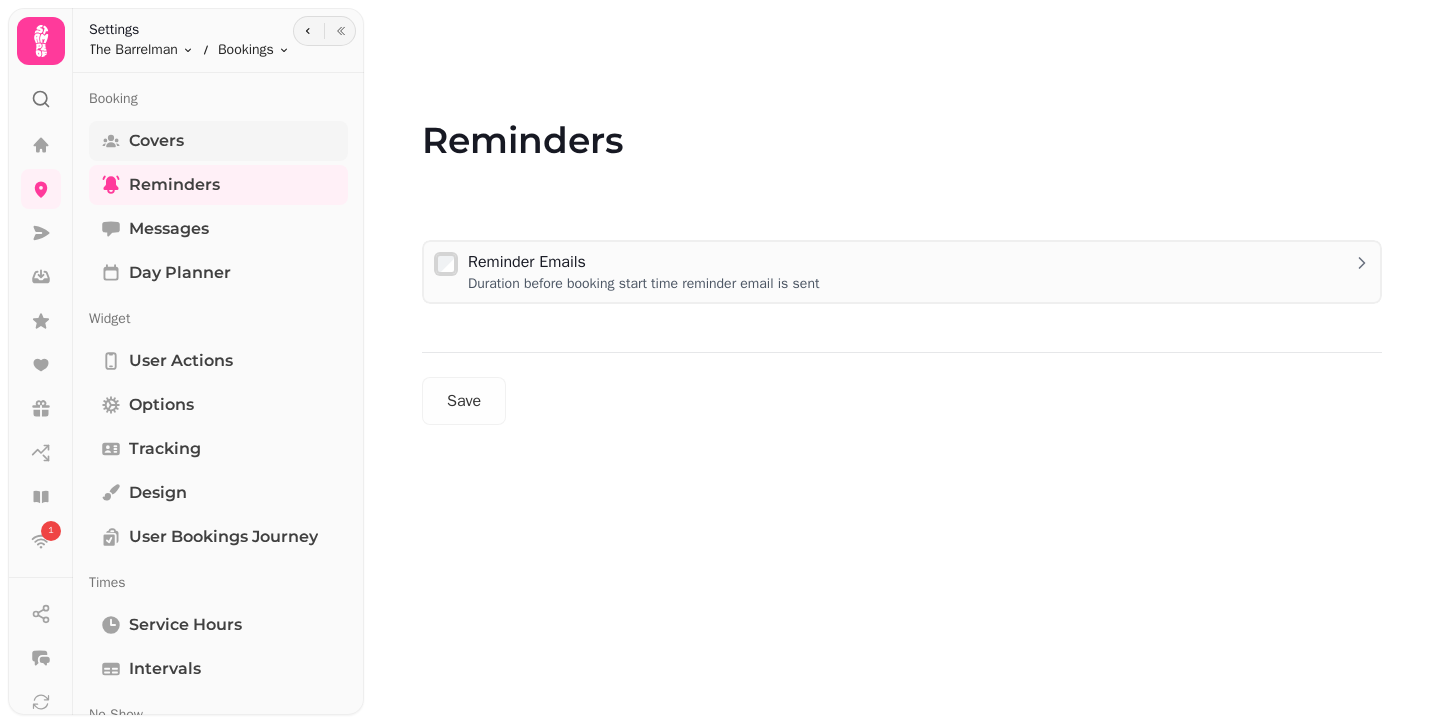 click on "Covers" at bounding box center [218, 141] 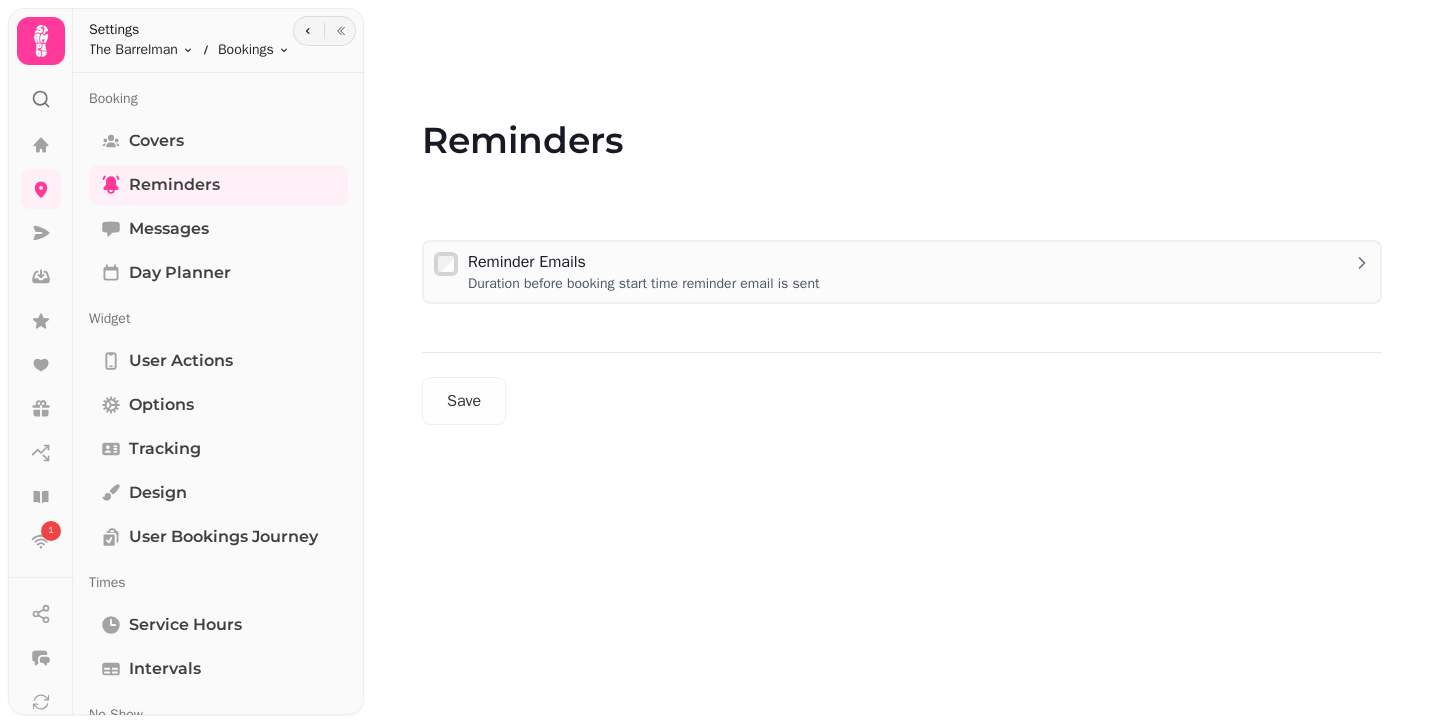 select on "**" 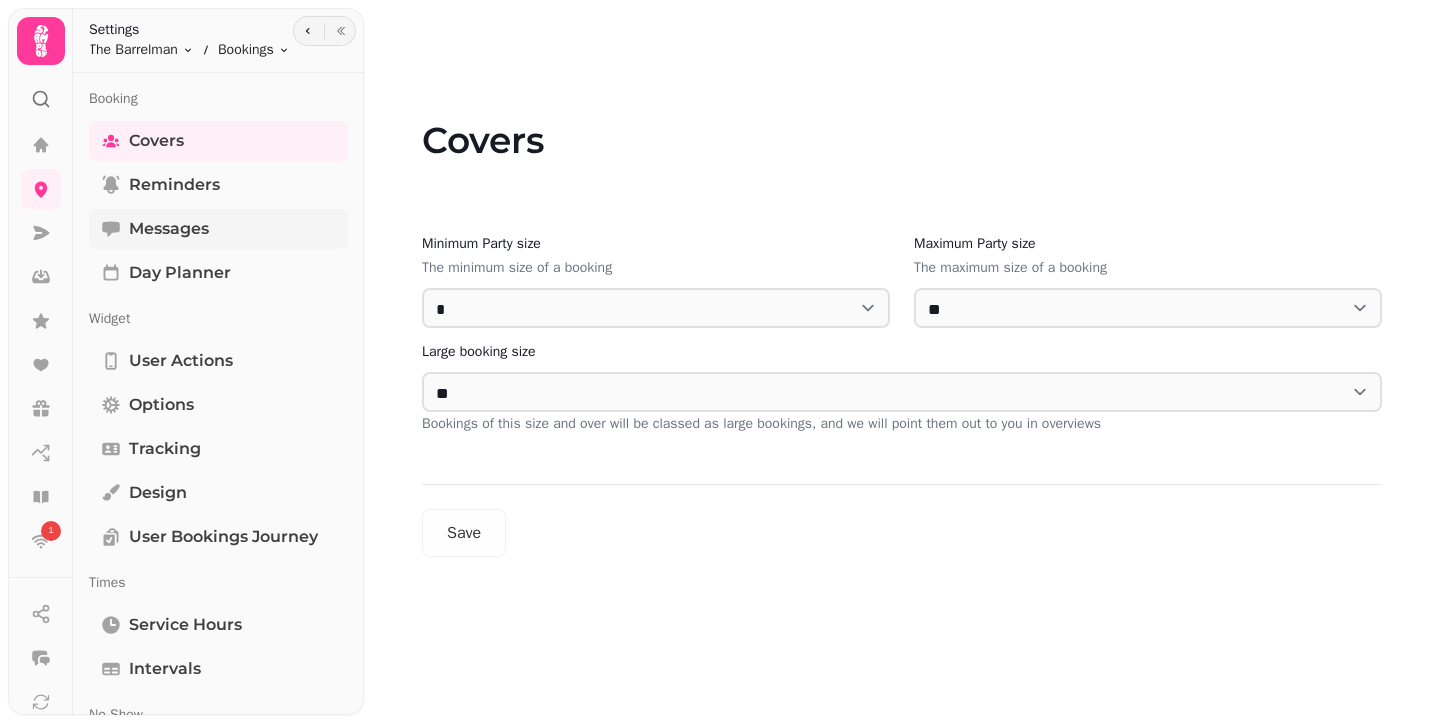click on "Messages" at bounding box center [218, 229] 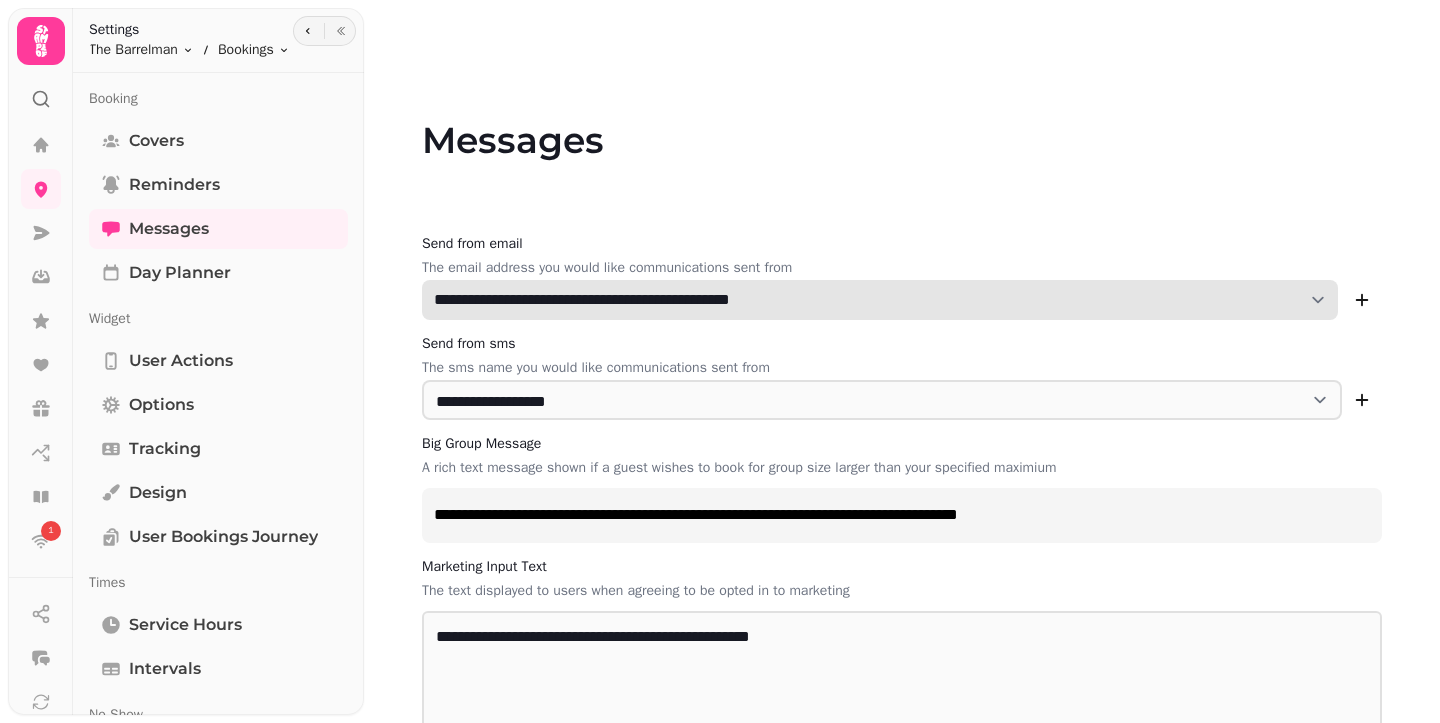 click on "**********" at bounding box center (880, 300) 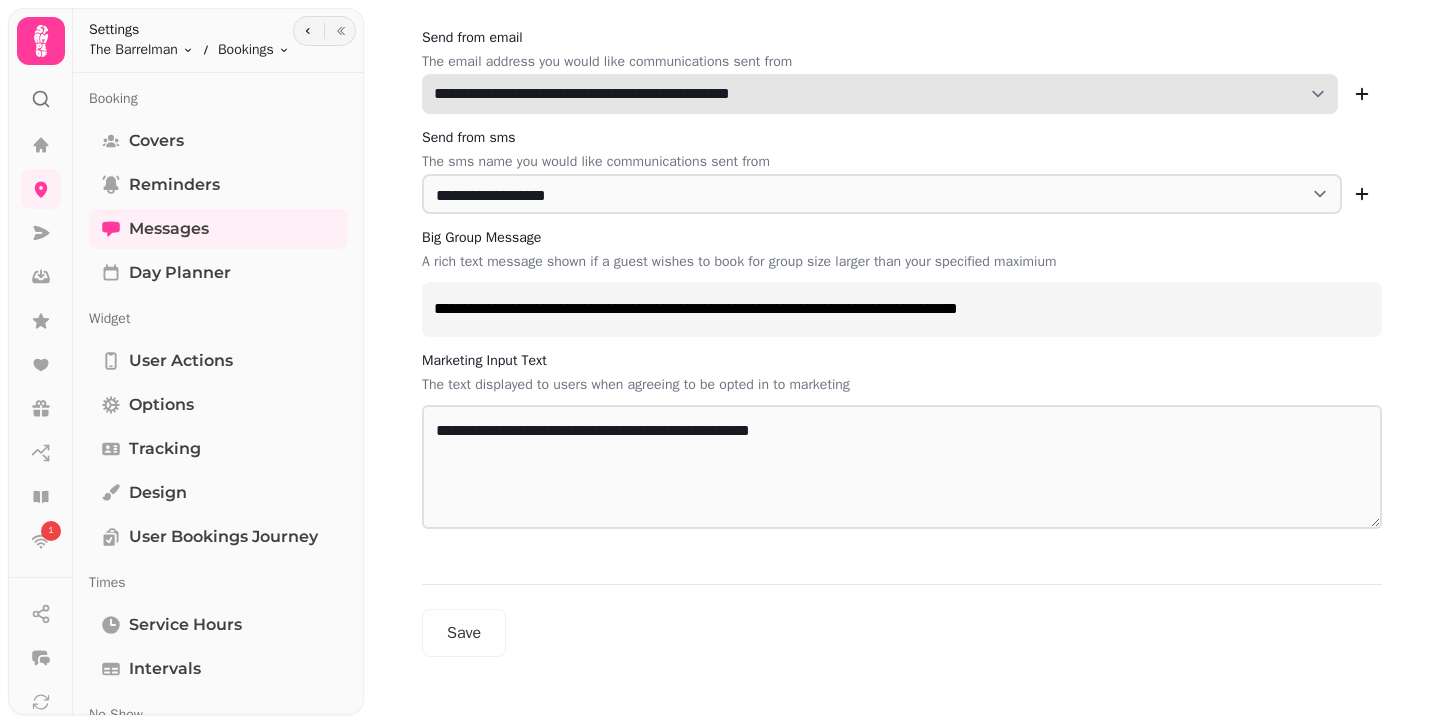 scroll, scrollTop: 210, scrollLeft: 0, axis: vertical 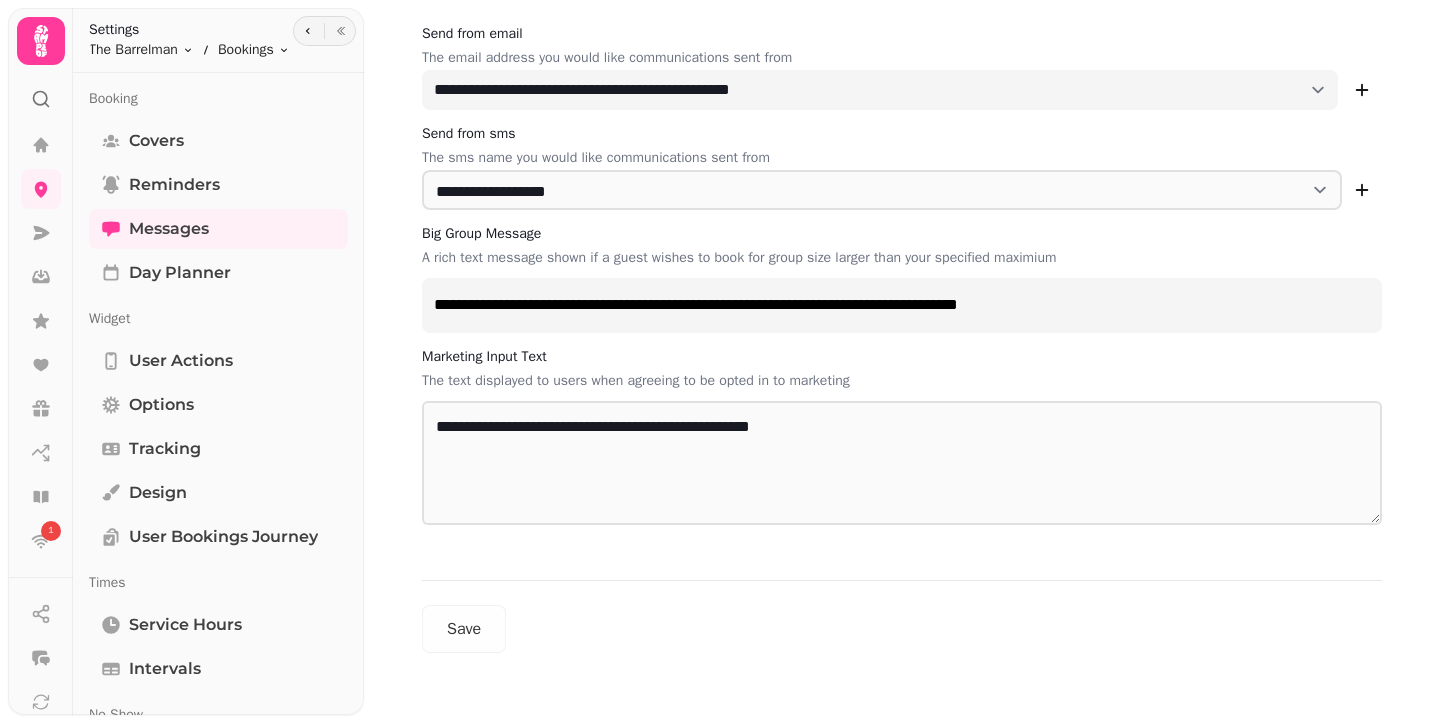 click on "Covers Reminders Messages Day Planner" at bounding box center (218, 207) 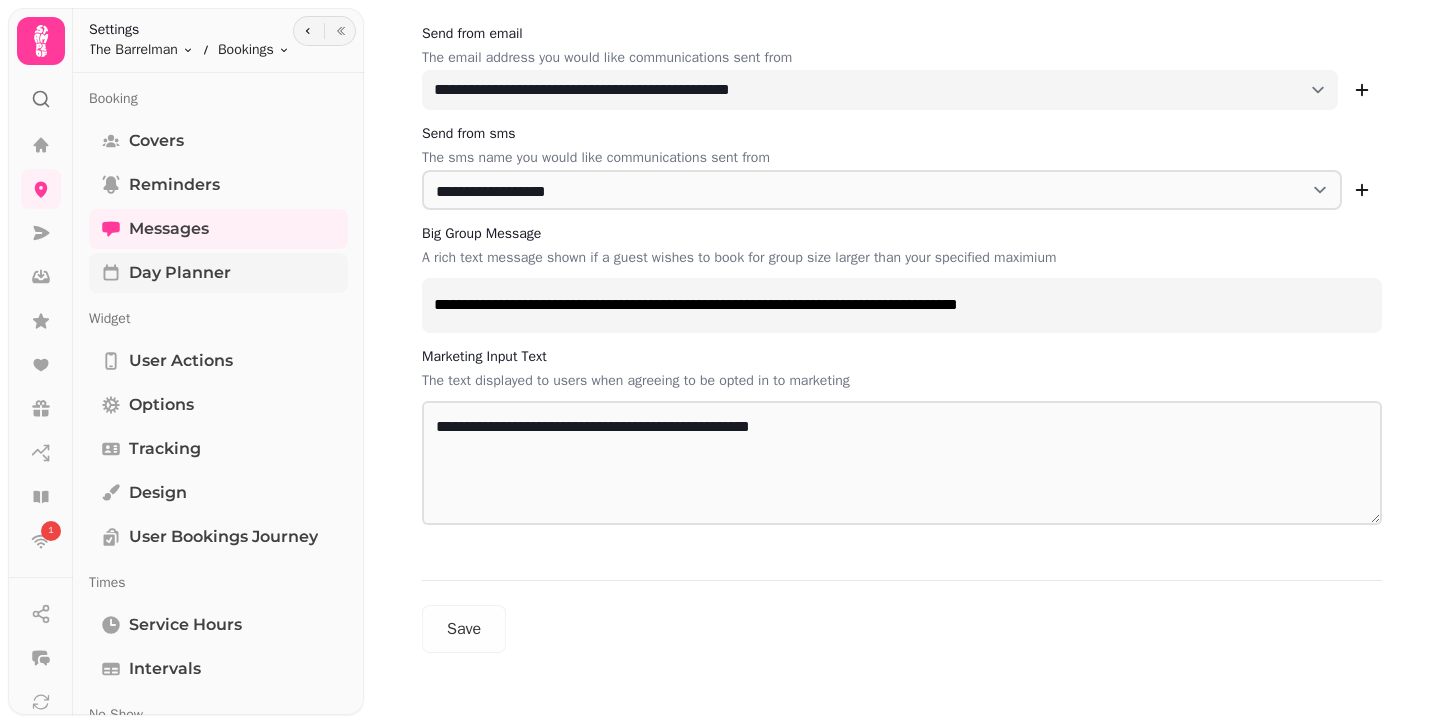 click on "Day Planner" at bounding box center (180, 273) 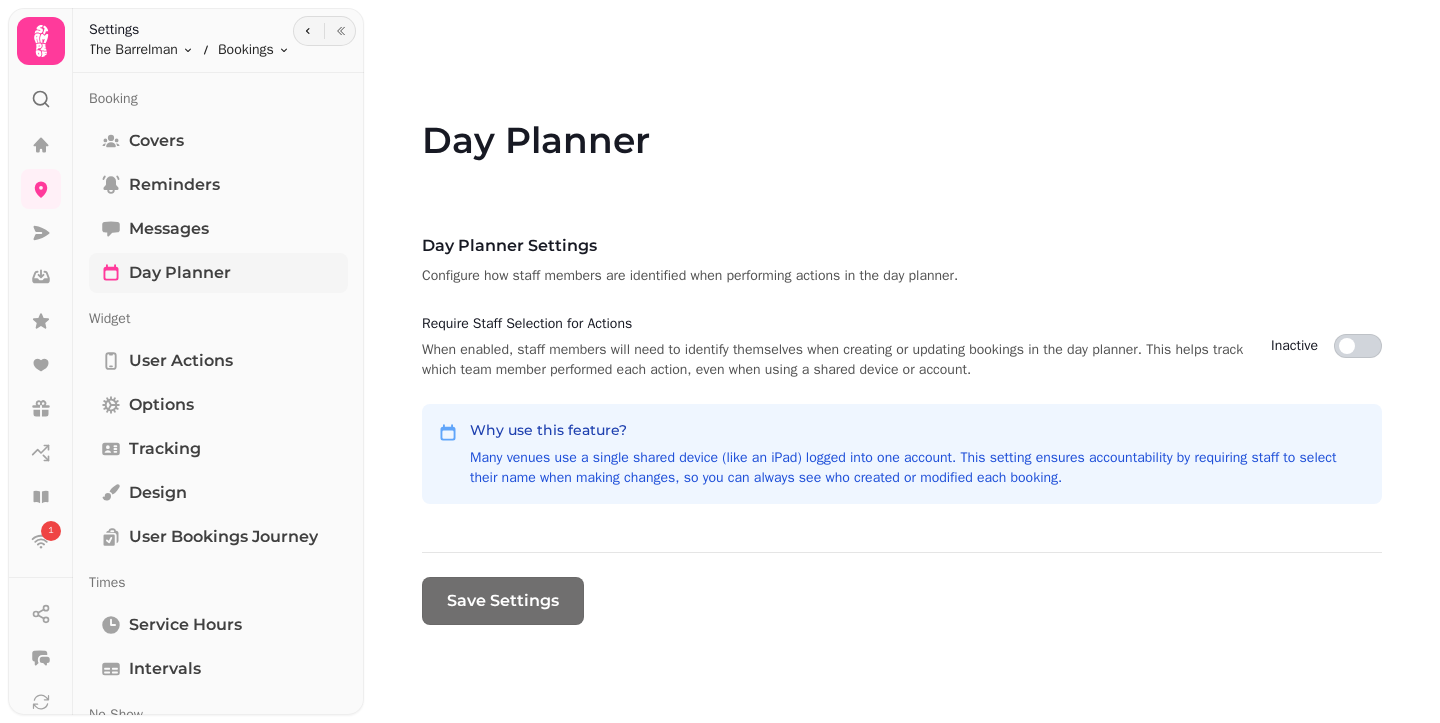 scroll, scrollTop: 0, scrollLeft: 0, axis: both 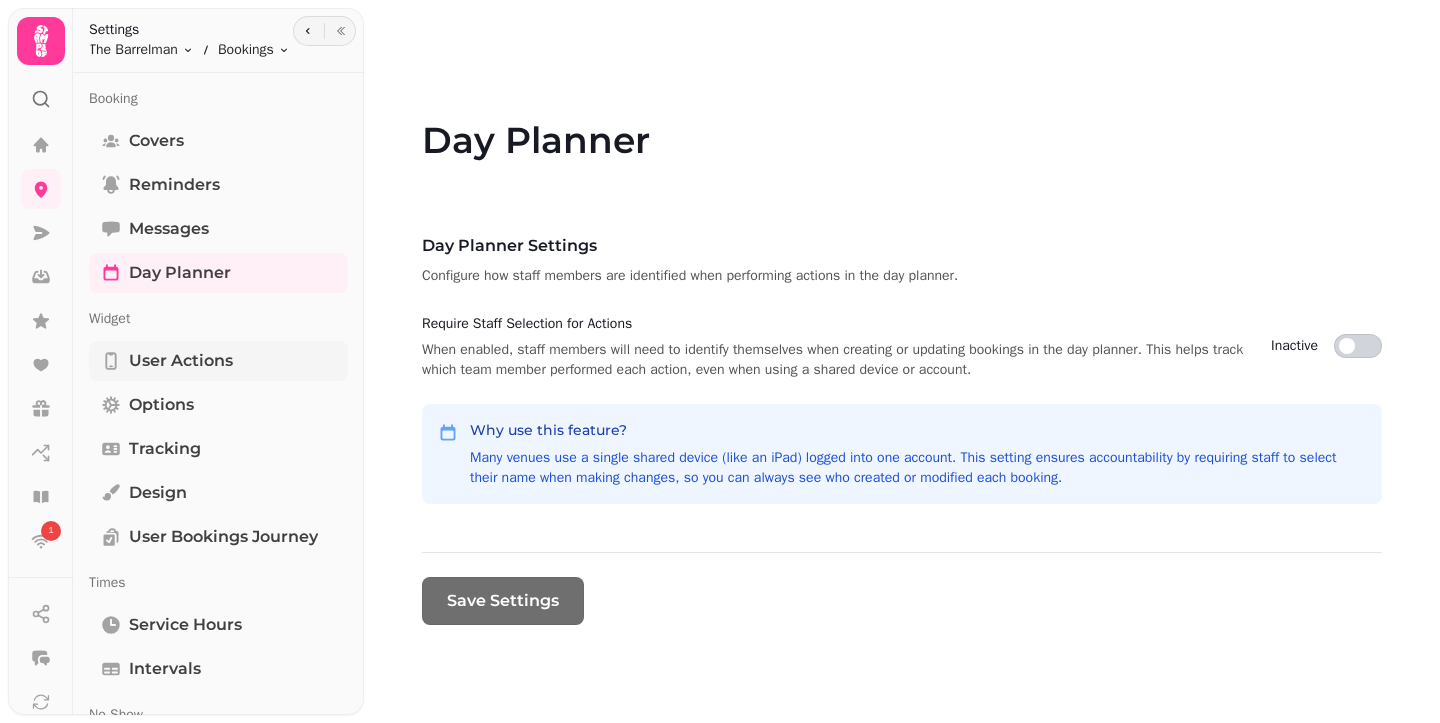 click on "User actions" at bounding box center [181, 361] 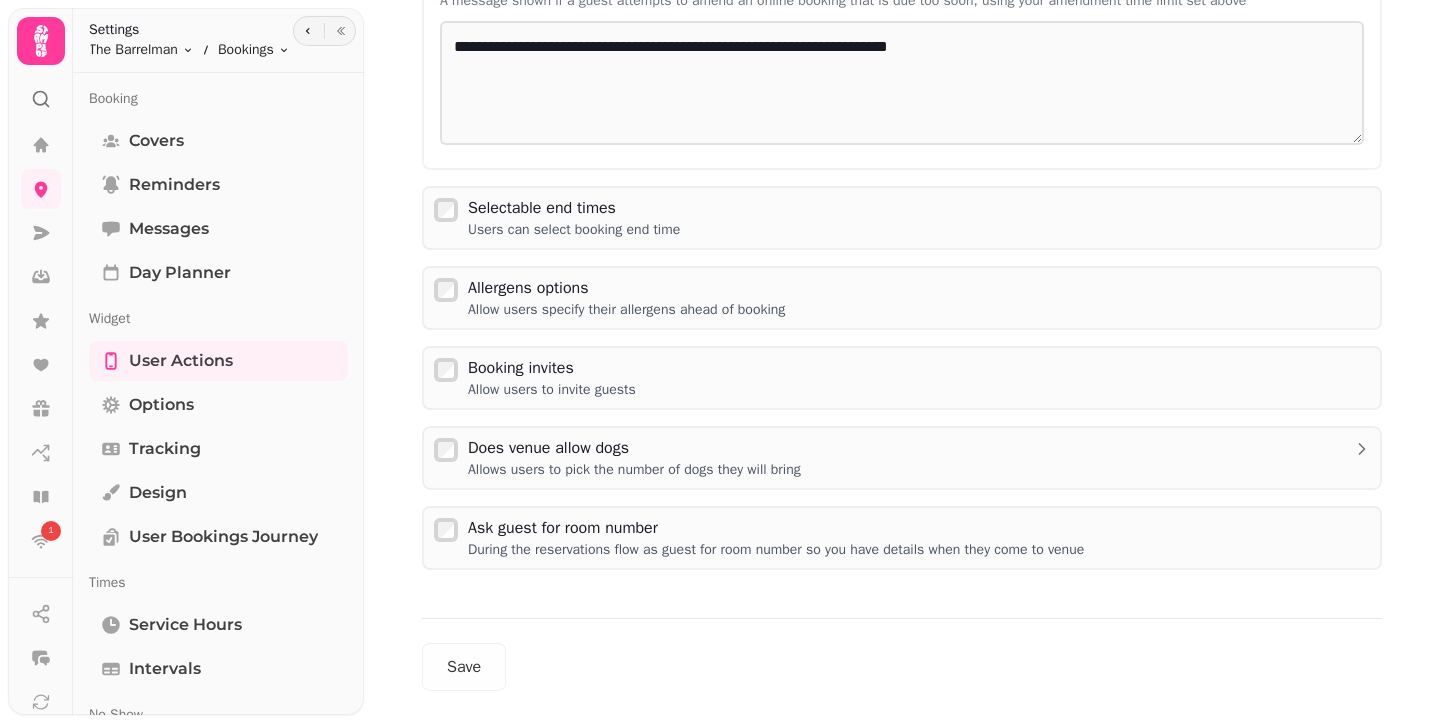 scroll, scrollTop: 482, scrollLeft: 0, axis: vertical 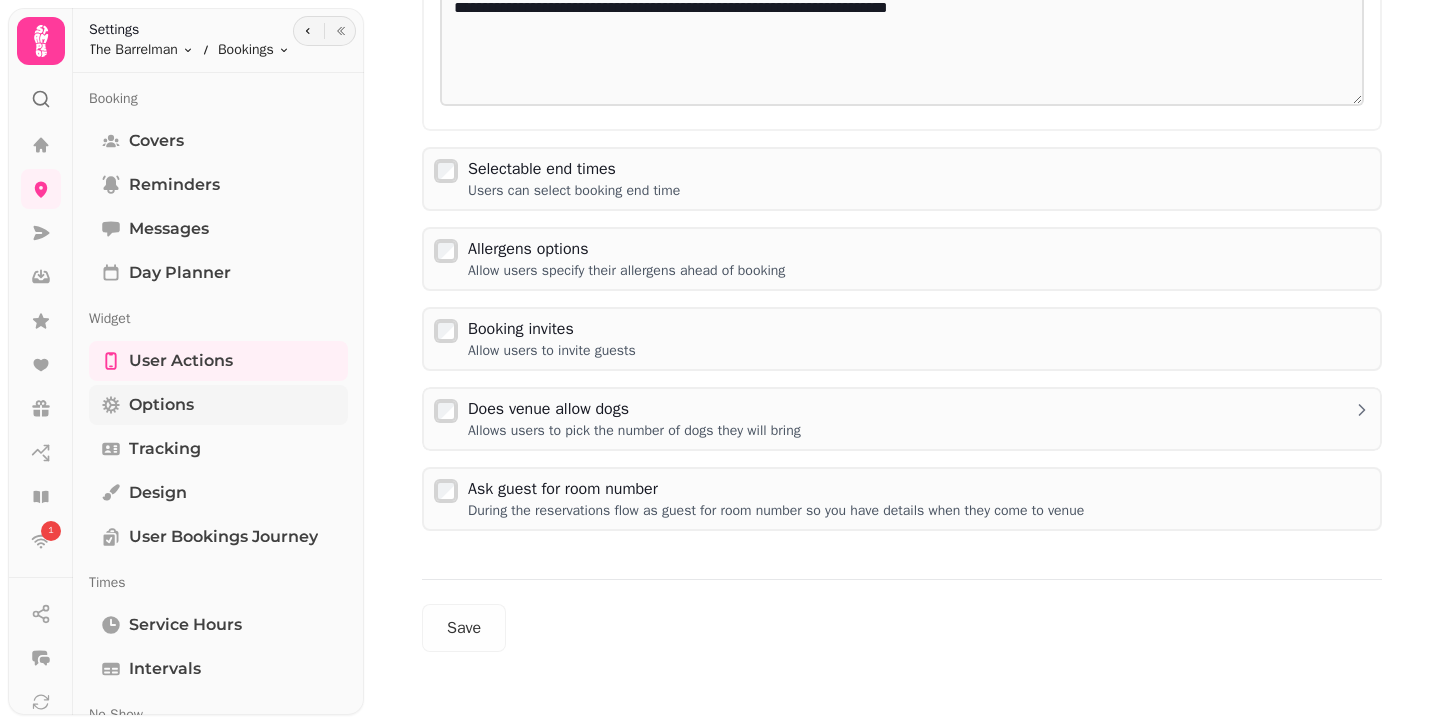 click on "Options" at bounding box center [218, 405] 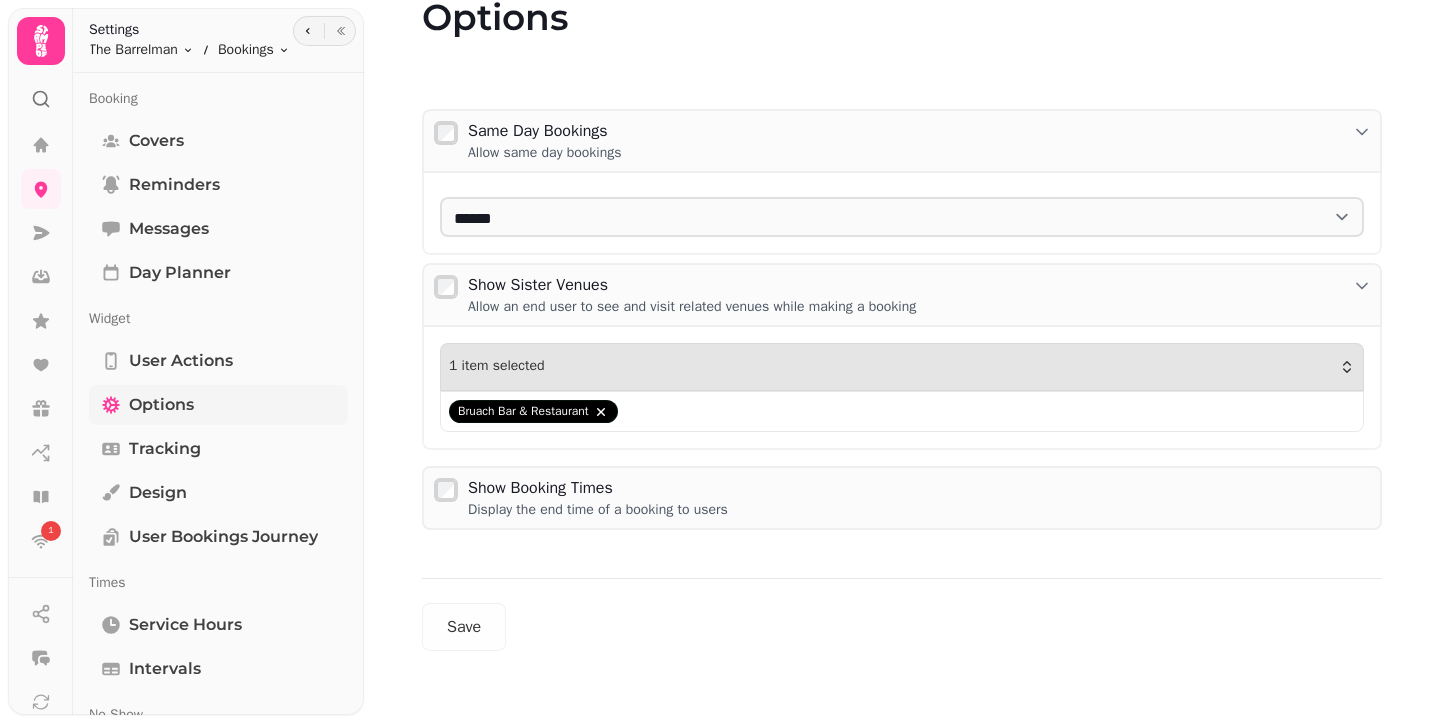 scroll, scrollTop: 123, scrollLeft: 0, axis: vertical 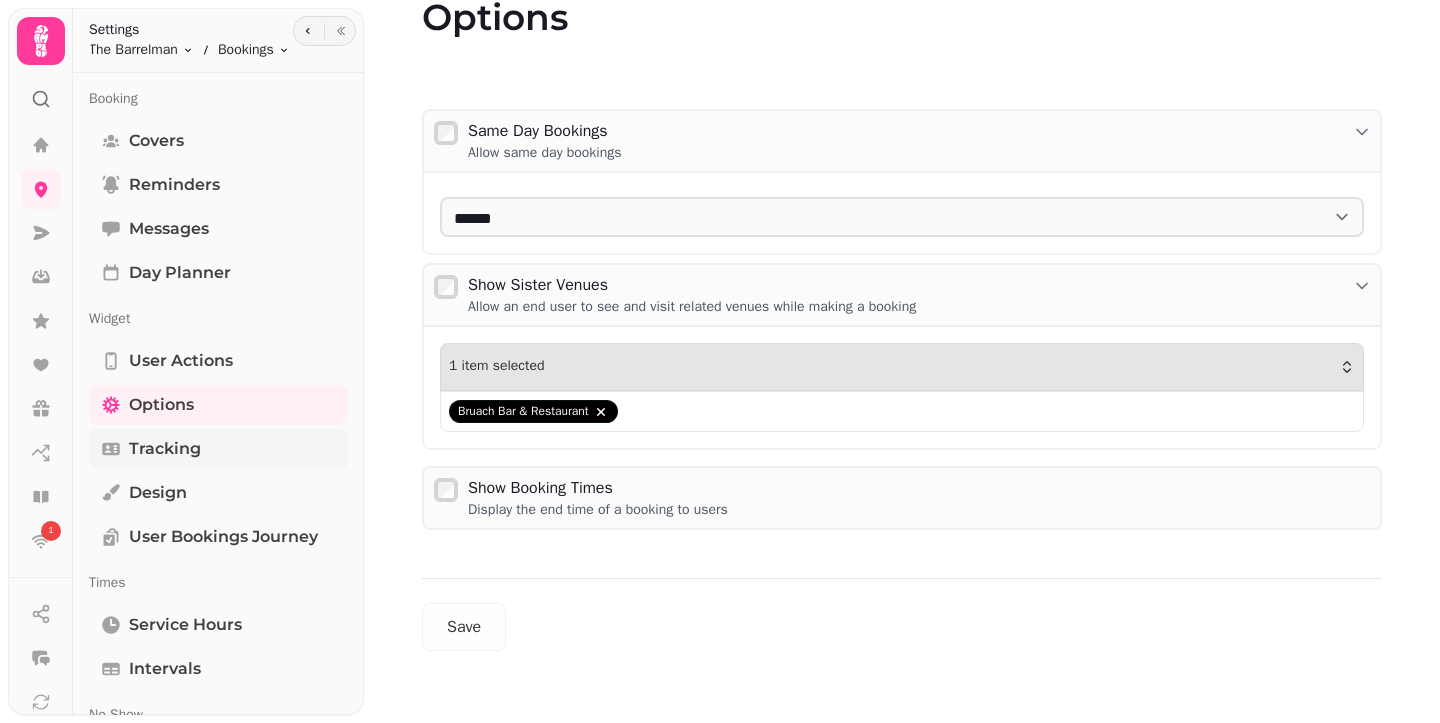 click on "Tracking" at bounding box center [218, 449] 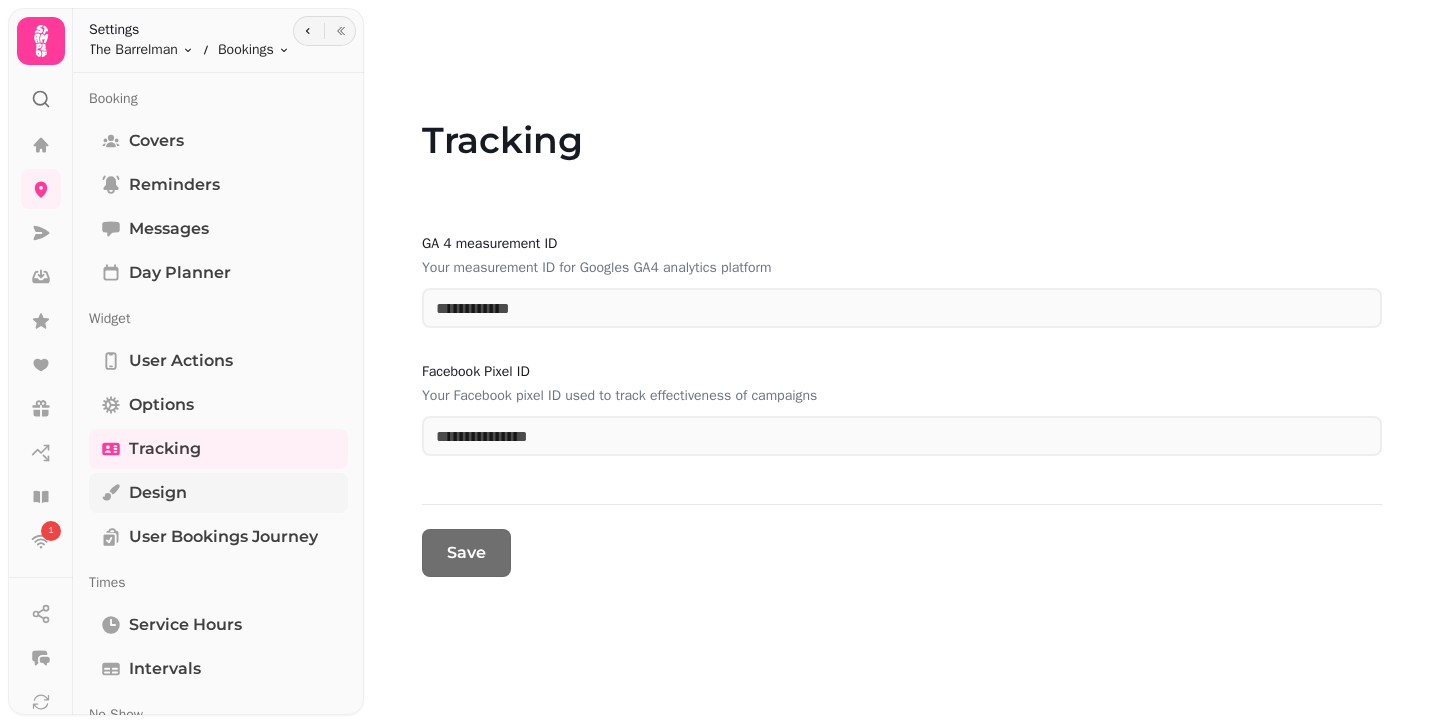 scroll, scrollTop: 0, scrollLeft: 0, axis: both 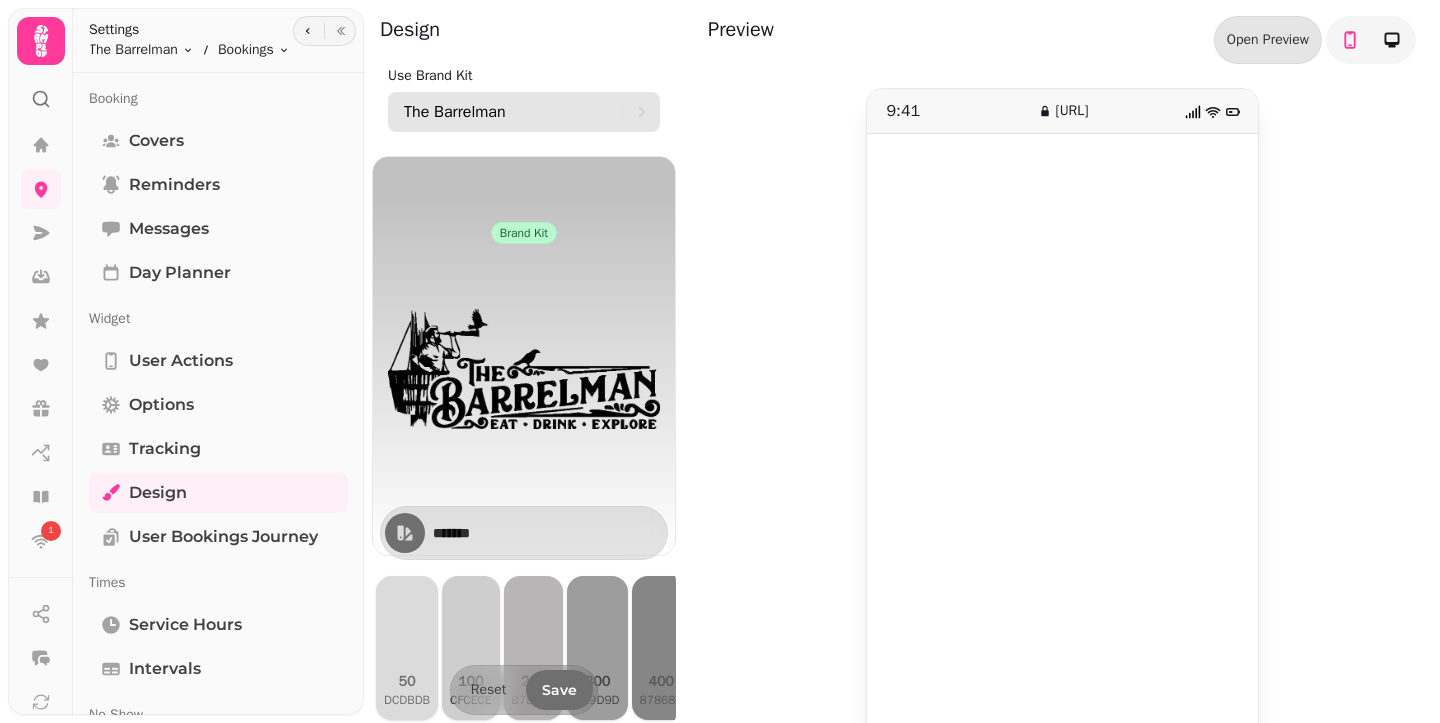 click on "The Barrelman" at bounding box center [513, 112] 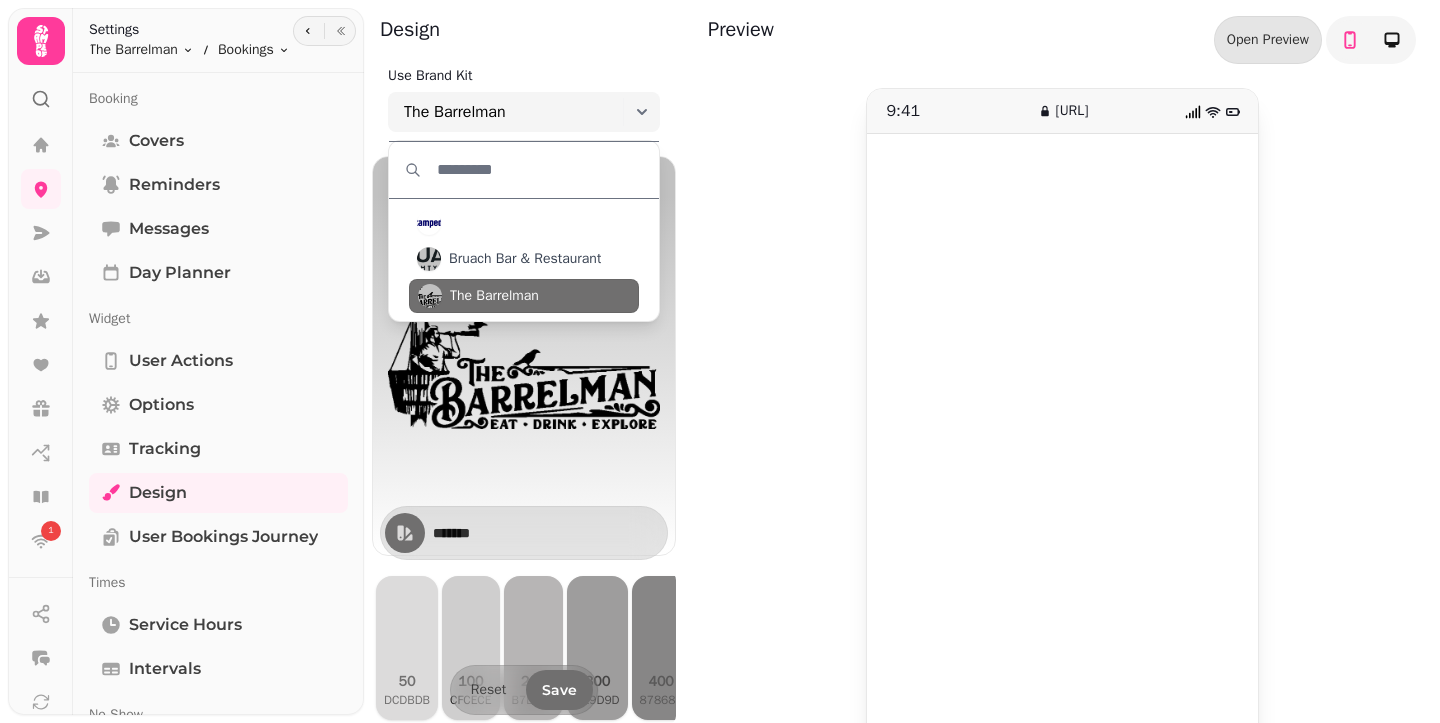 click on "Preview Open Preview 9:41 [URL]" at bounding box center (1062, 361) 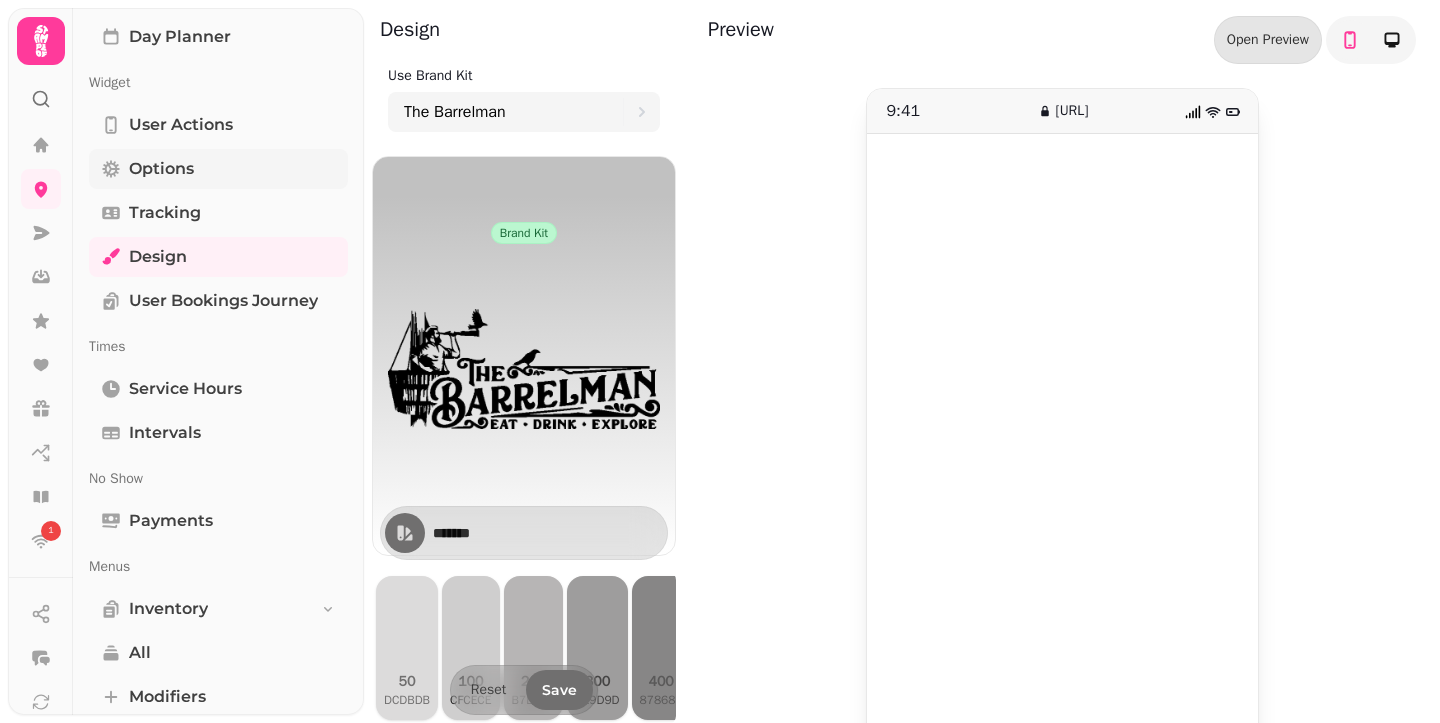 scroll, scrollTop: 347, scrollLeft: 0, axis: vertical 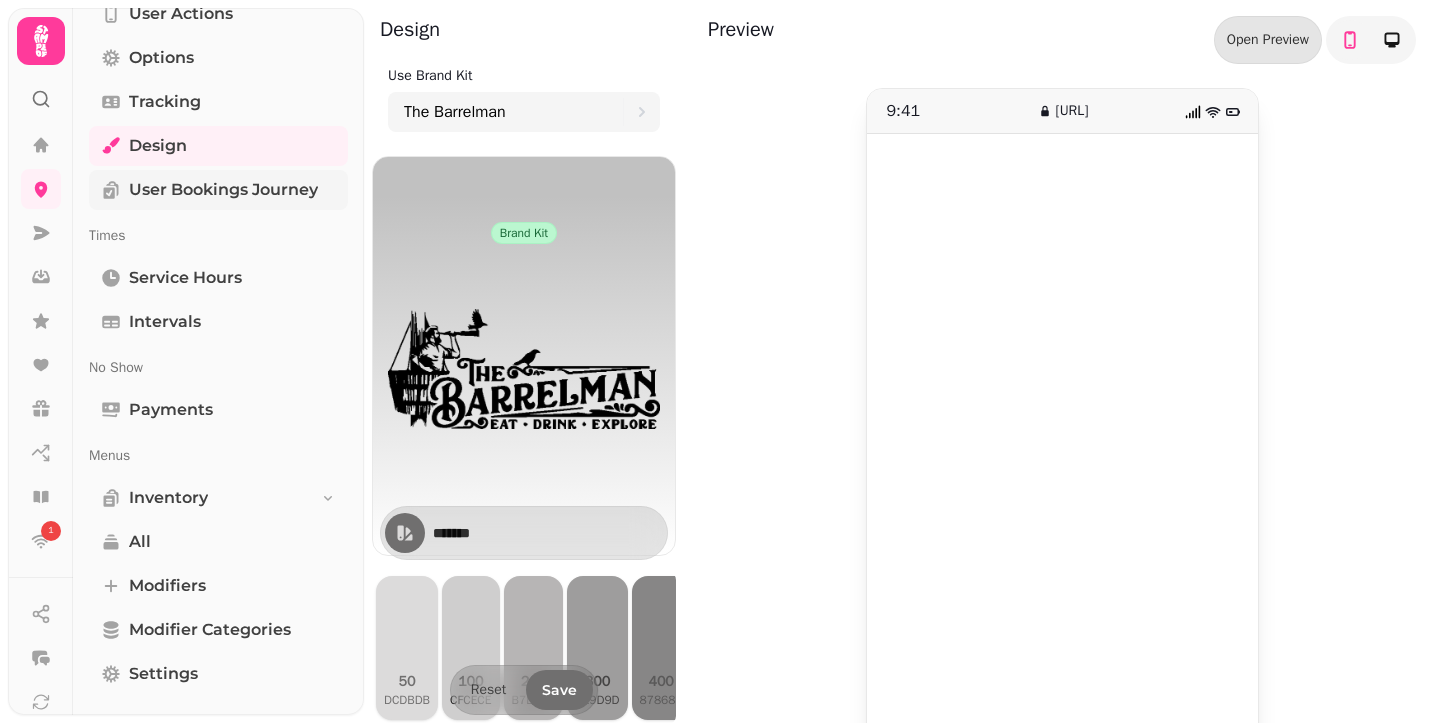 click on "User Bookings Journey" at bounding box center [223, 190] 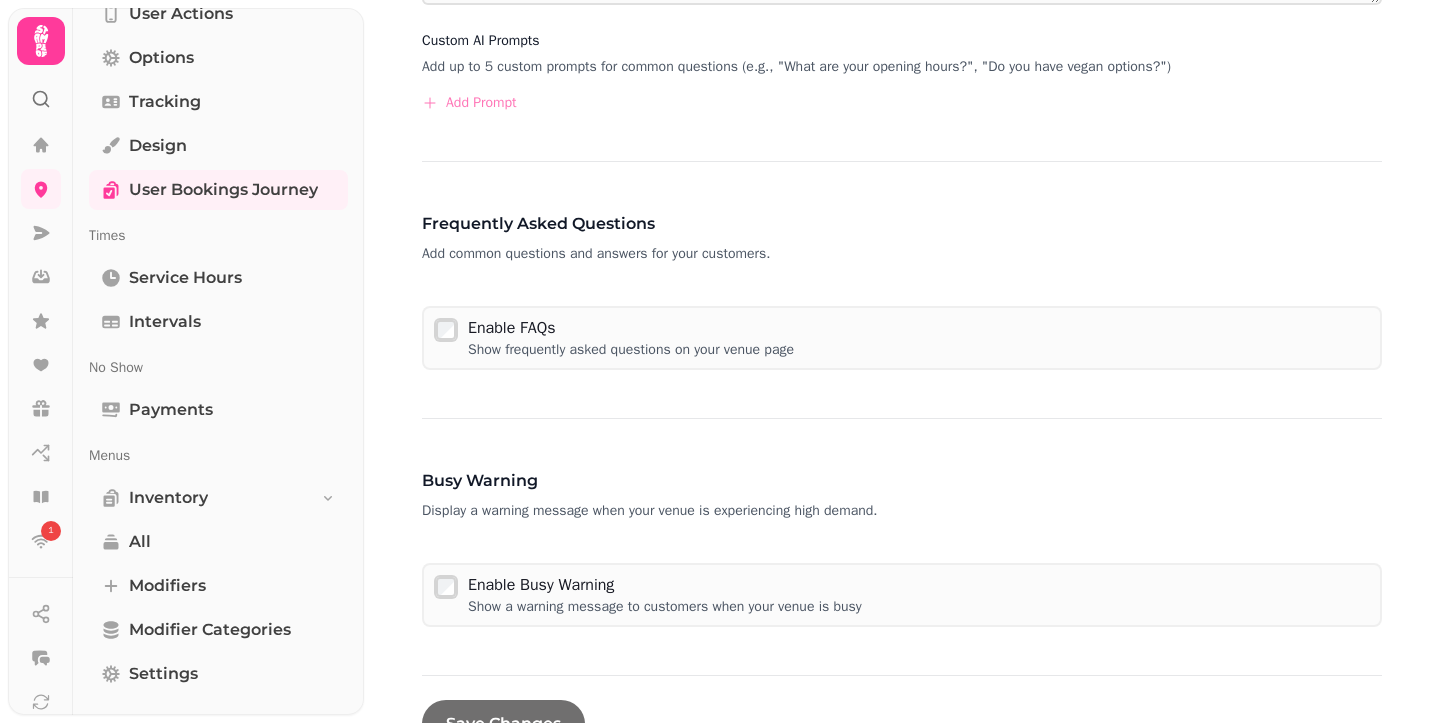scroll, scrollTop: 1628, scrollLeft: 0, axis: vertical 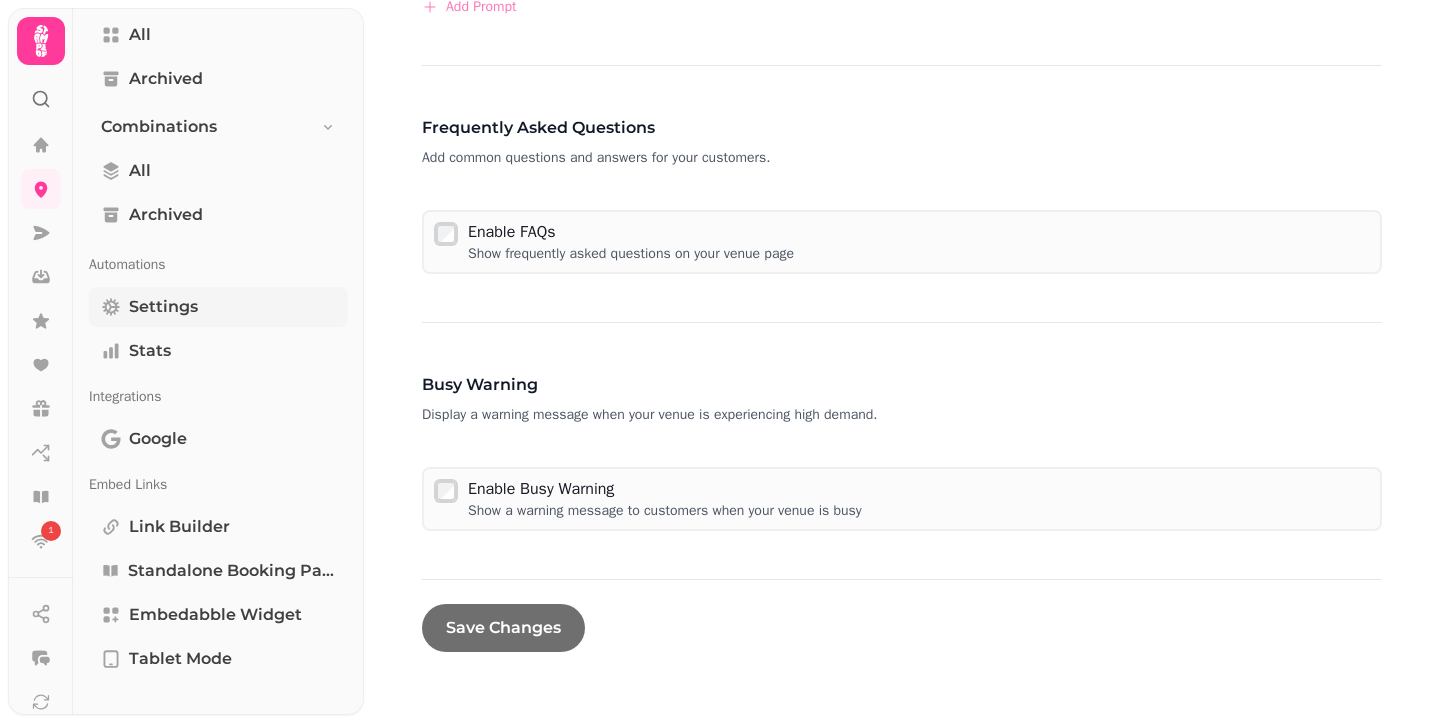 click on "Settings" at bounding box center [163, 307] 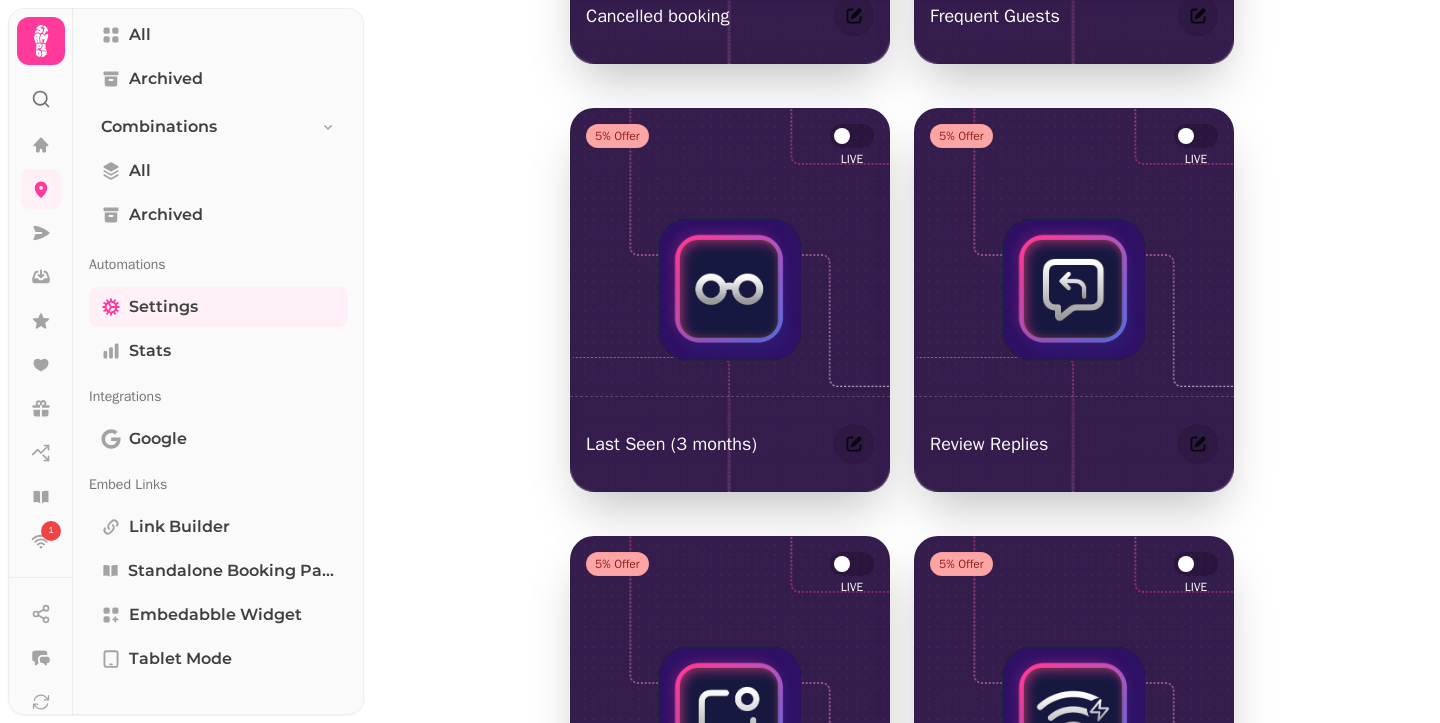 scroll, scrollTop: 753, scrollLeft: 0, axis: vertical 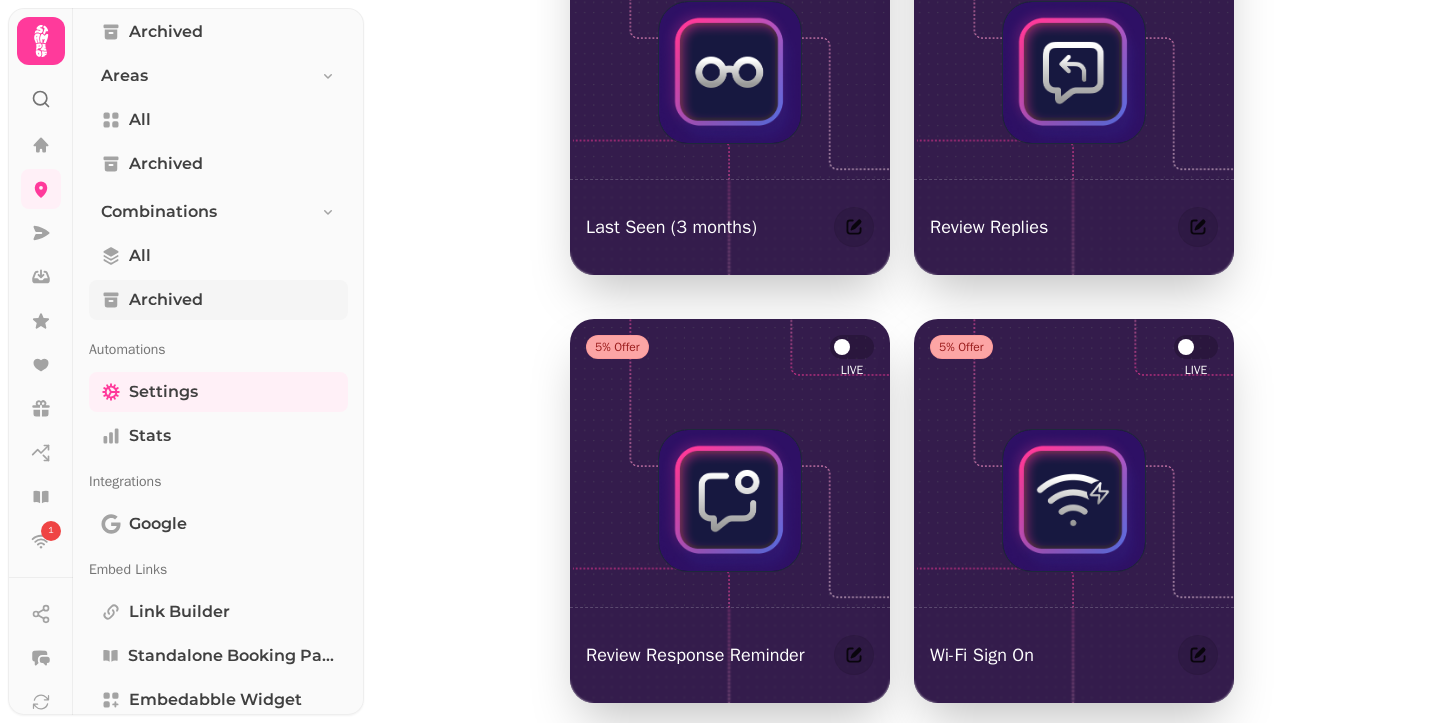 click on "Archived" at bounding box center [218, 300] 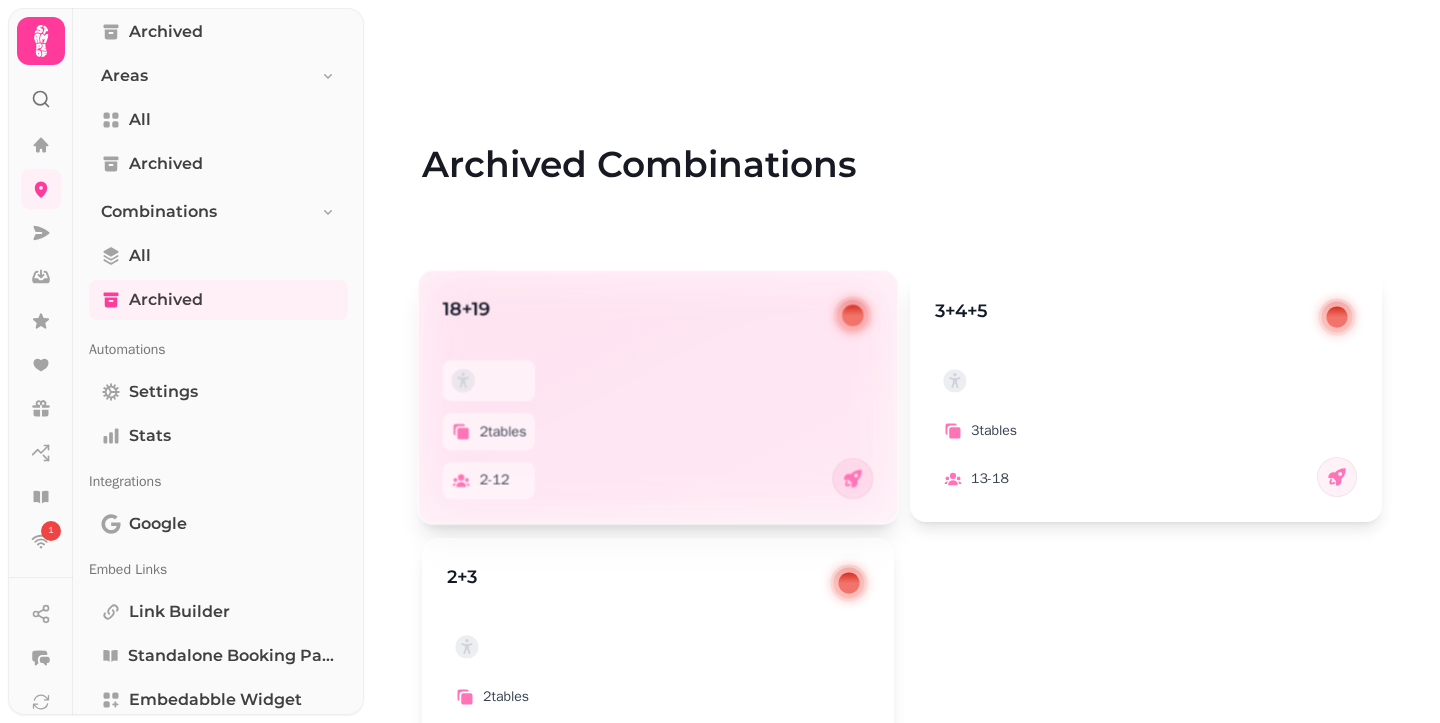scroll, scrollTop: 153, scrollLeft: 0, axis: vertical 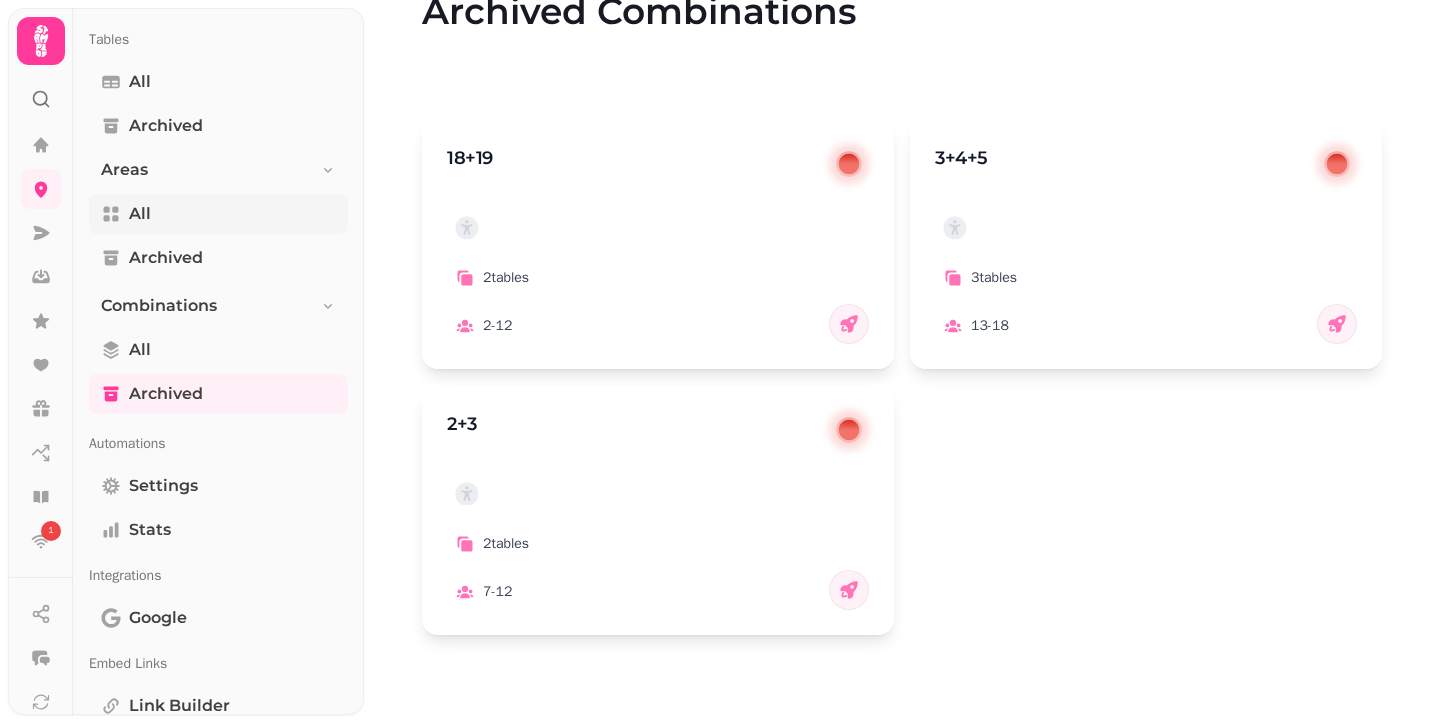 click on "All" at bounding box center (218, 214) 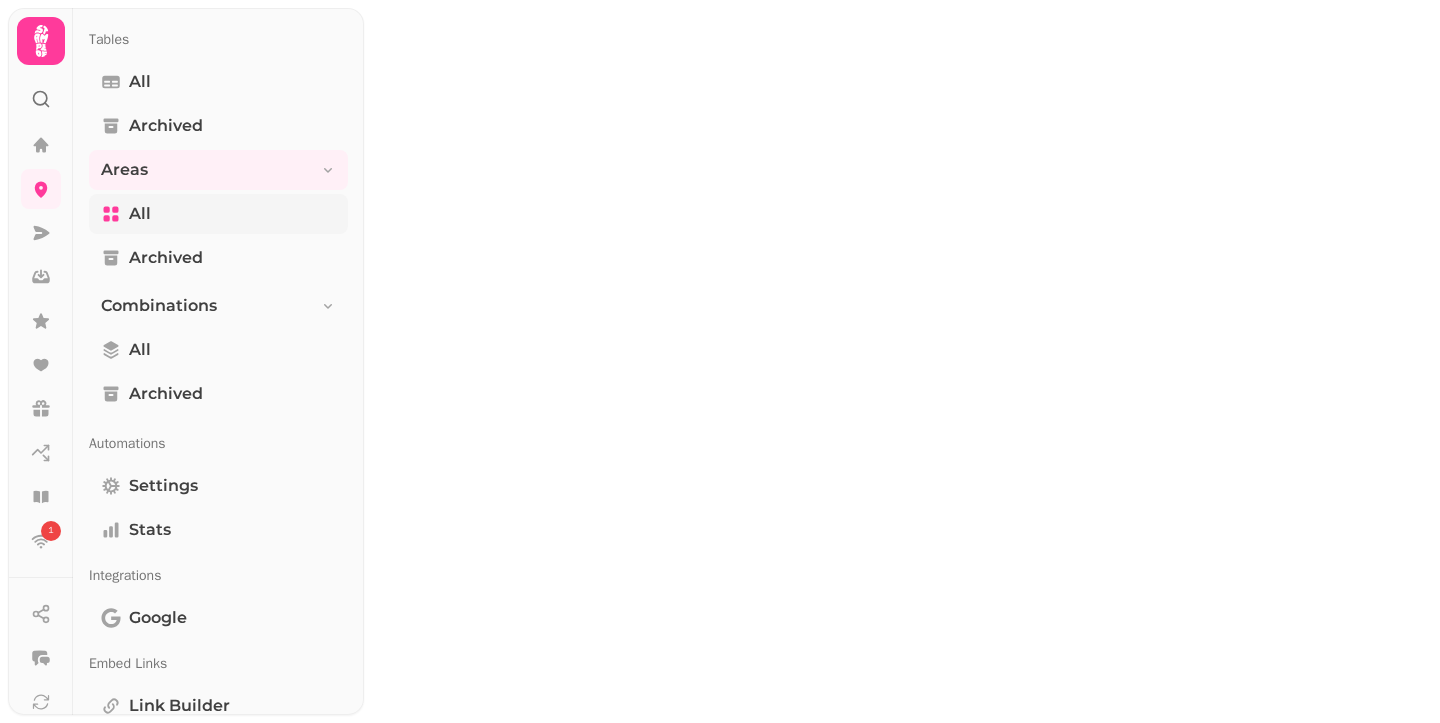 scroll, scrollTop: 0, scrollLeft: 0, axis: both 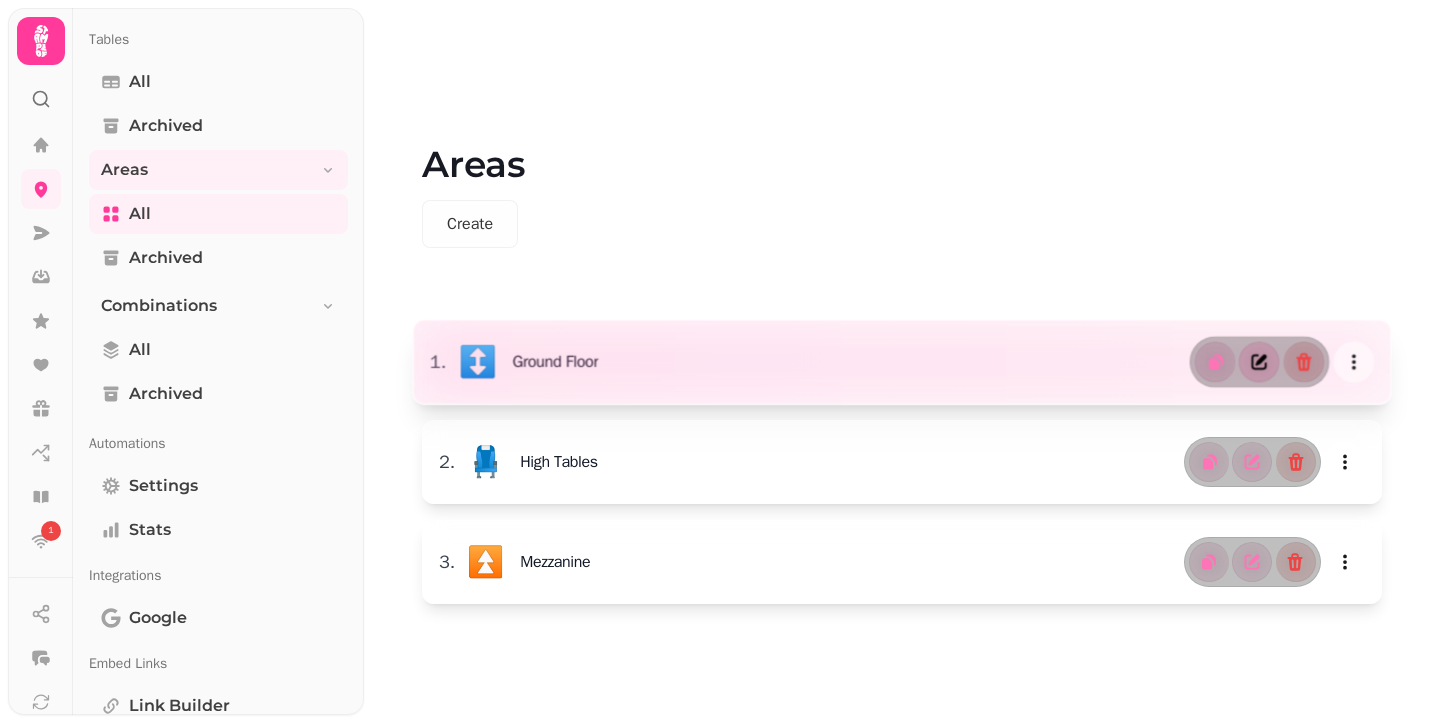 click 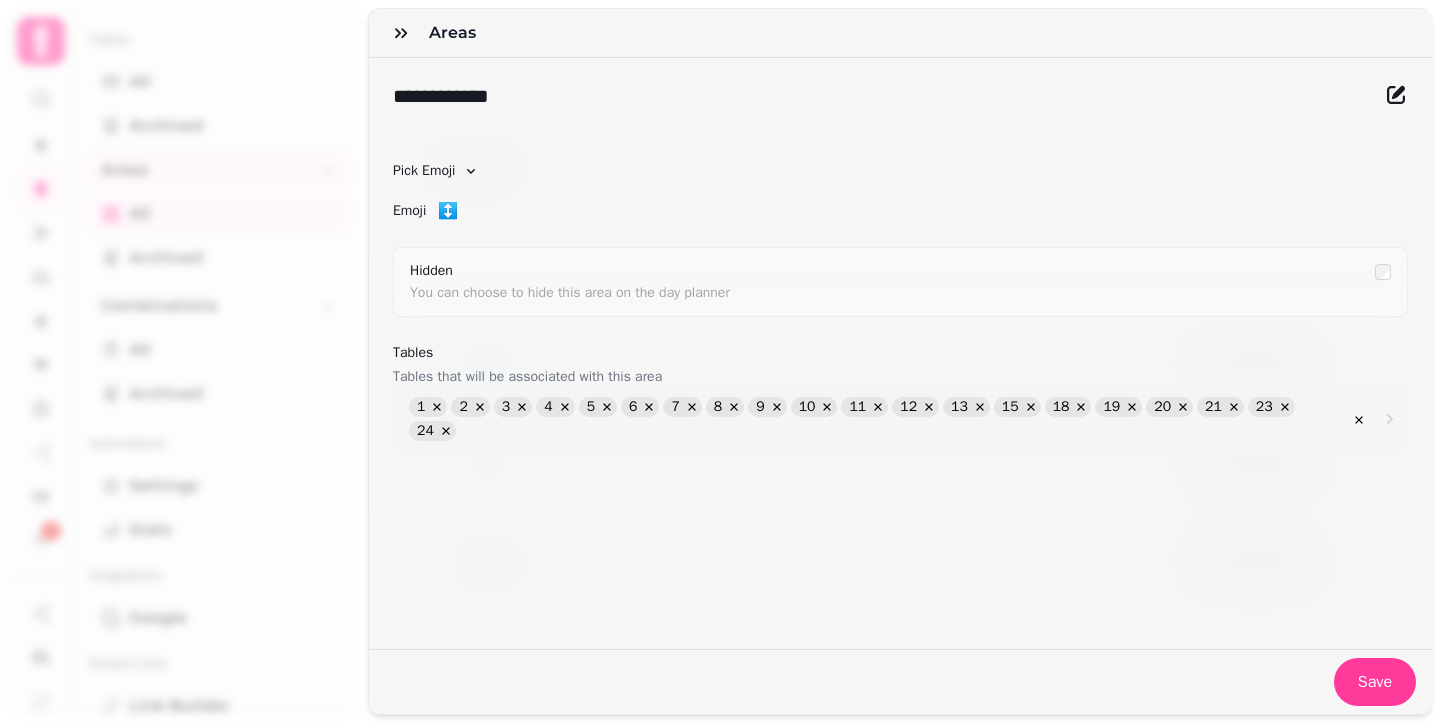 click on "**********" at bounding box center (720, 377) 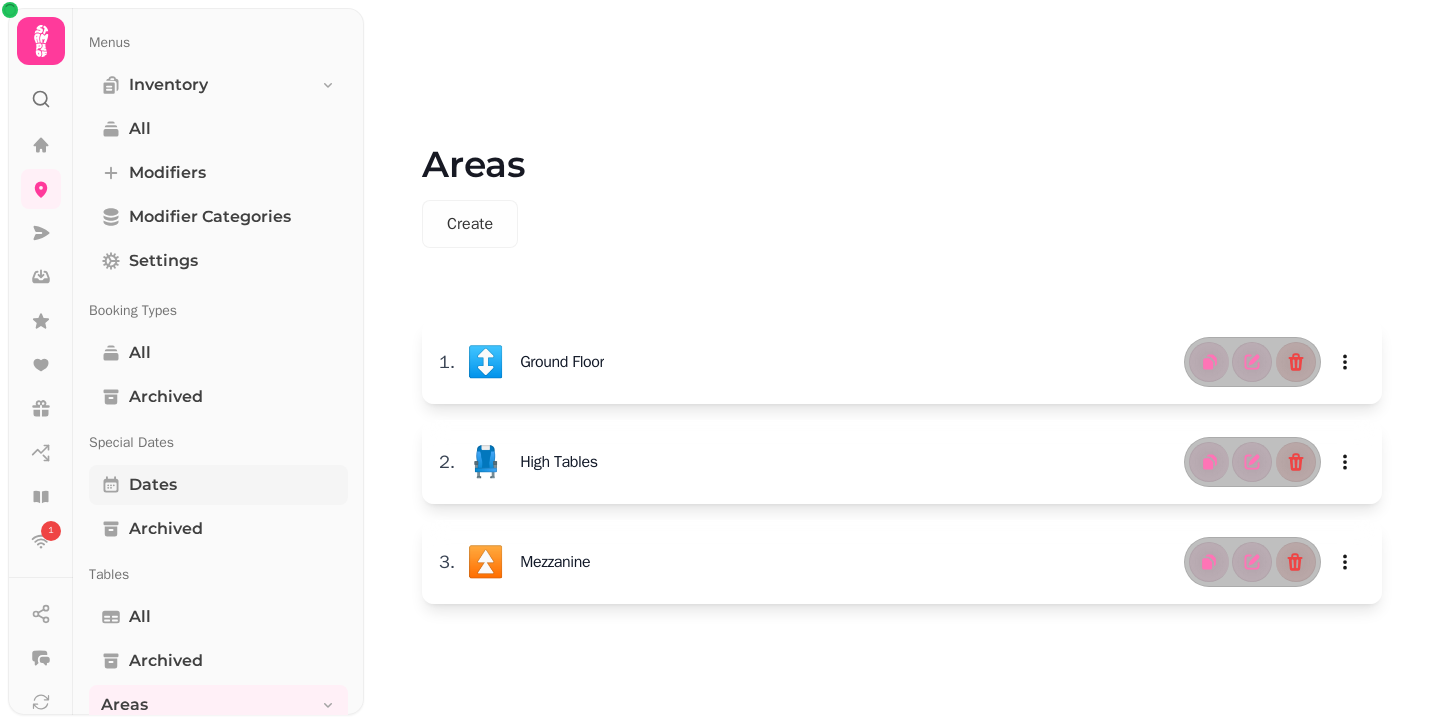 scroll, scrollTop: 753, scrollLeft: 0, axis: vertical 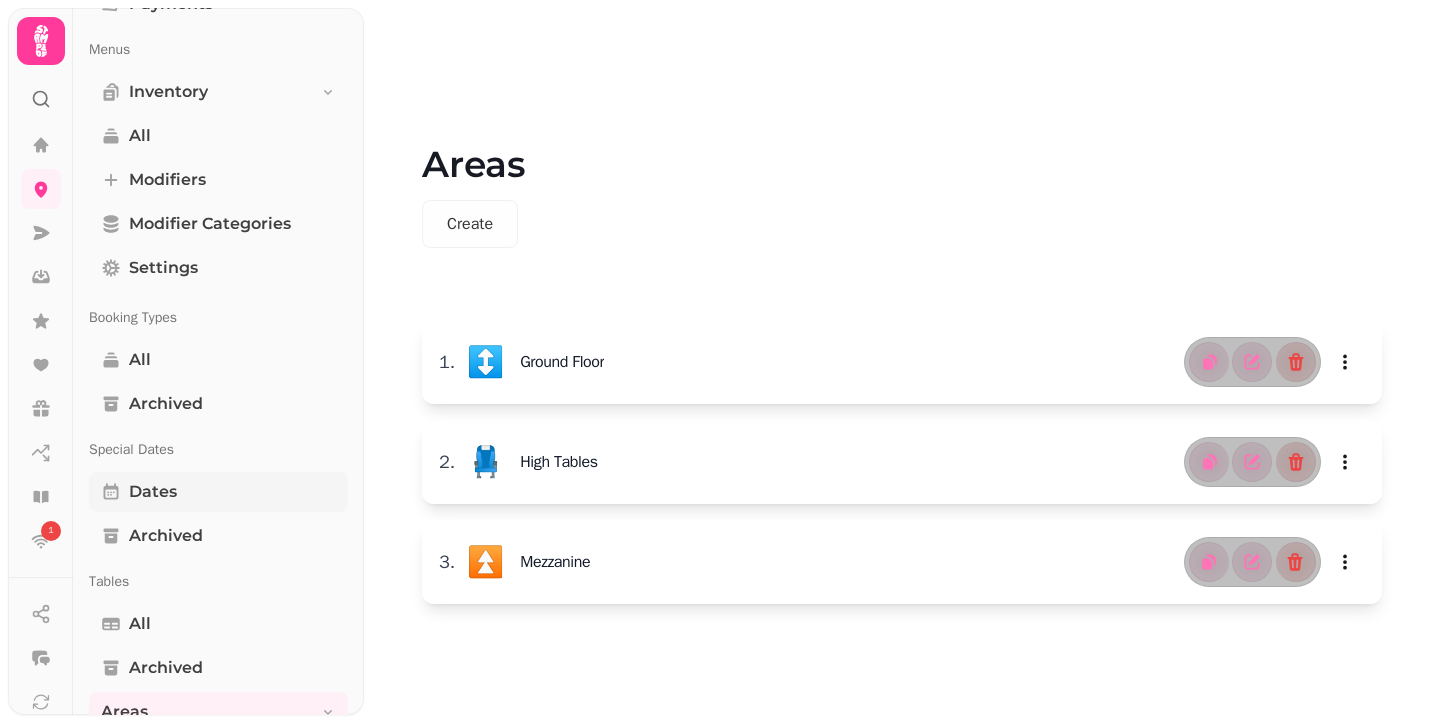 click on "Dates" at bounding box center (153, 492) 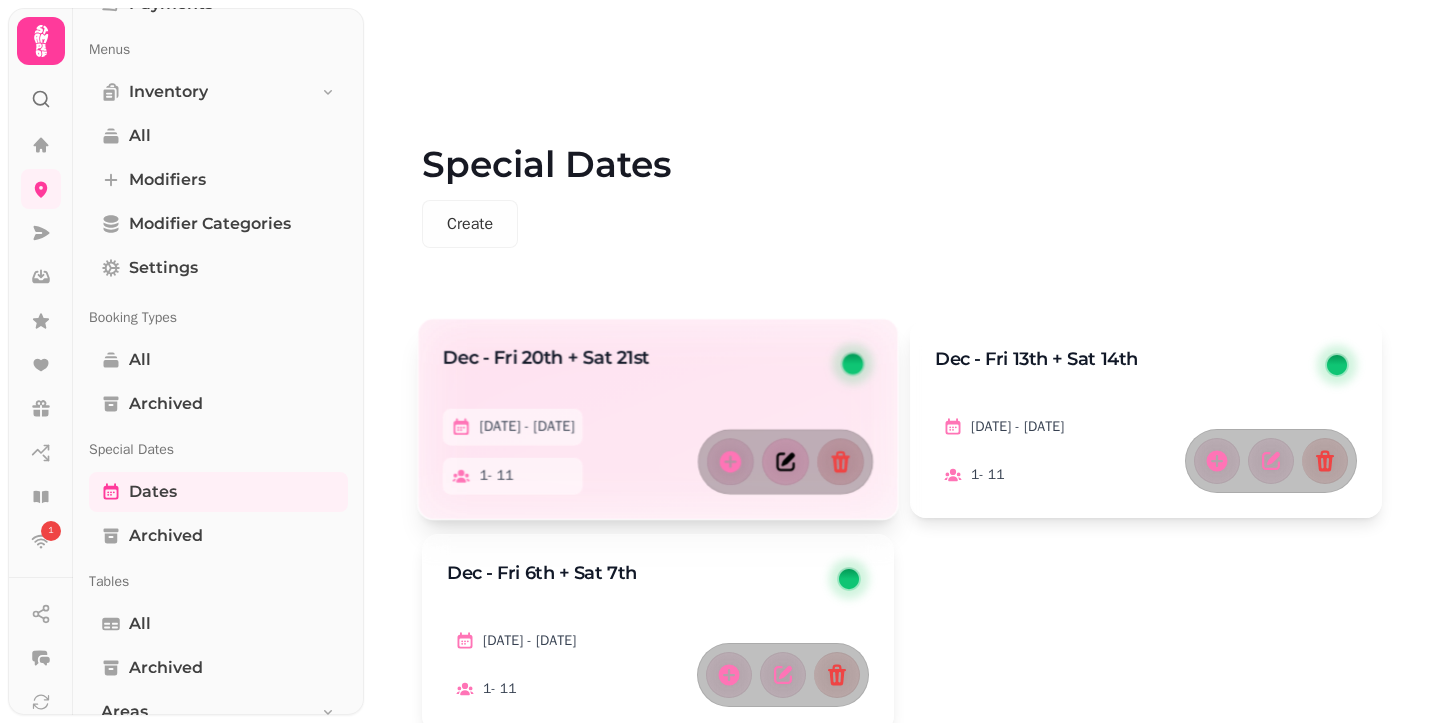 click 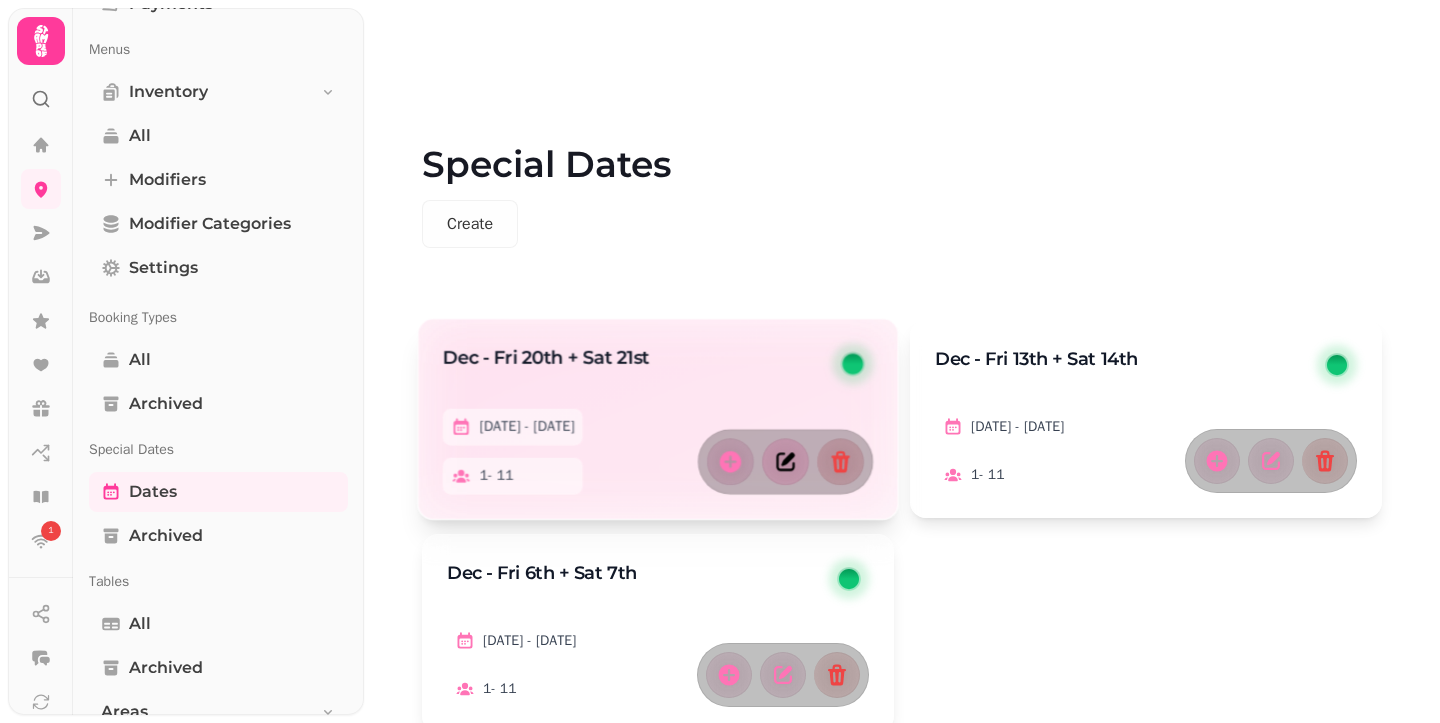 select on "**" 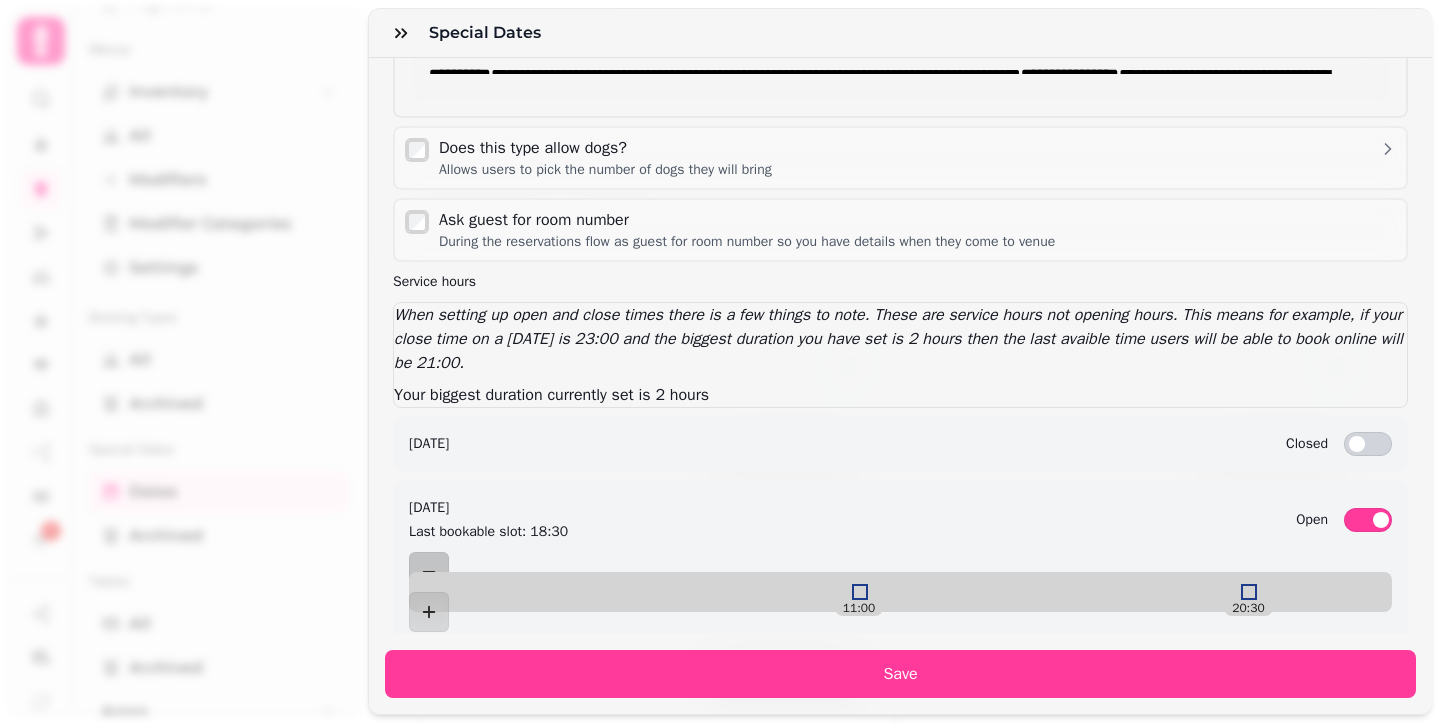 scroll, scrollTop: 2097, scrollLeft: 0, axis: vertical 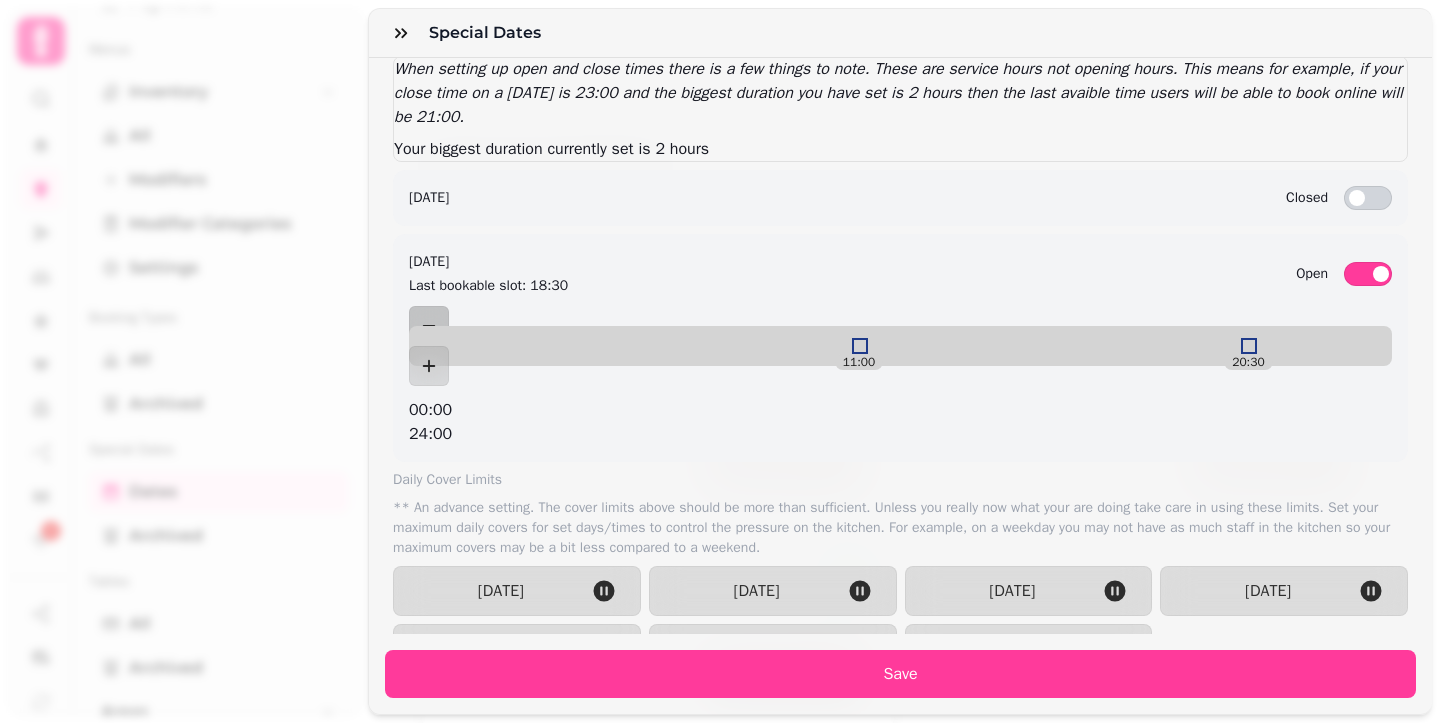 click on "**********" at bounding box center [720, 377] 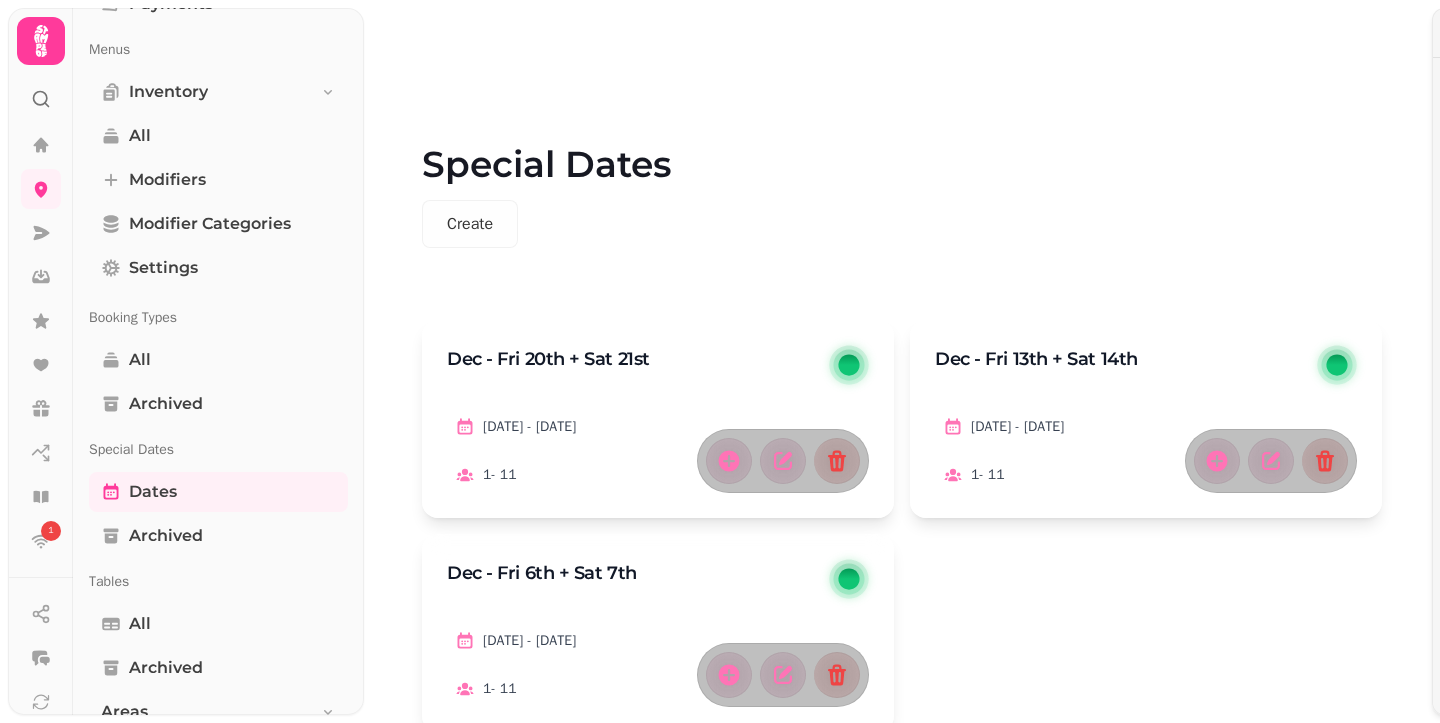 scroll, scrollTop: 1885, scrollLeft: 0, axis: vertical 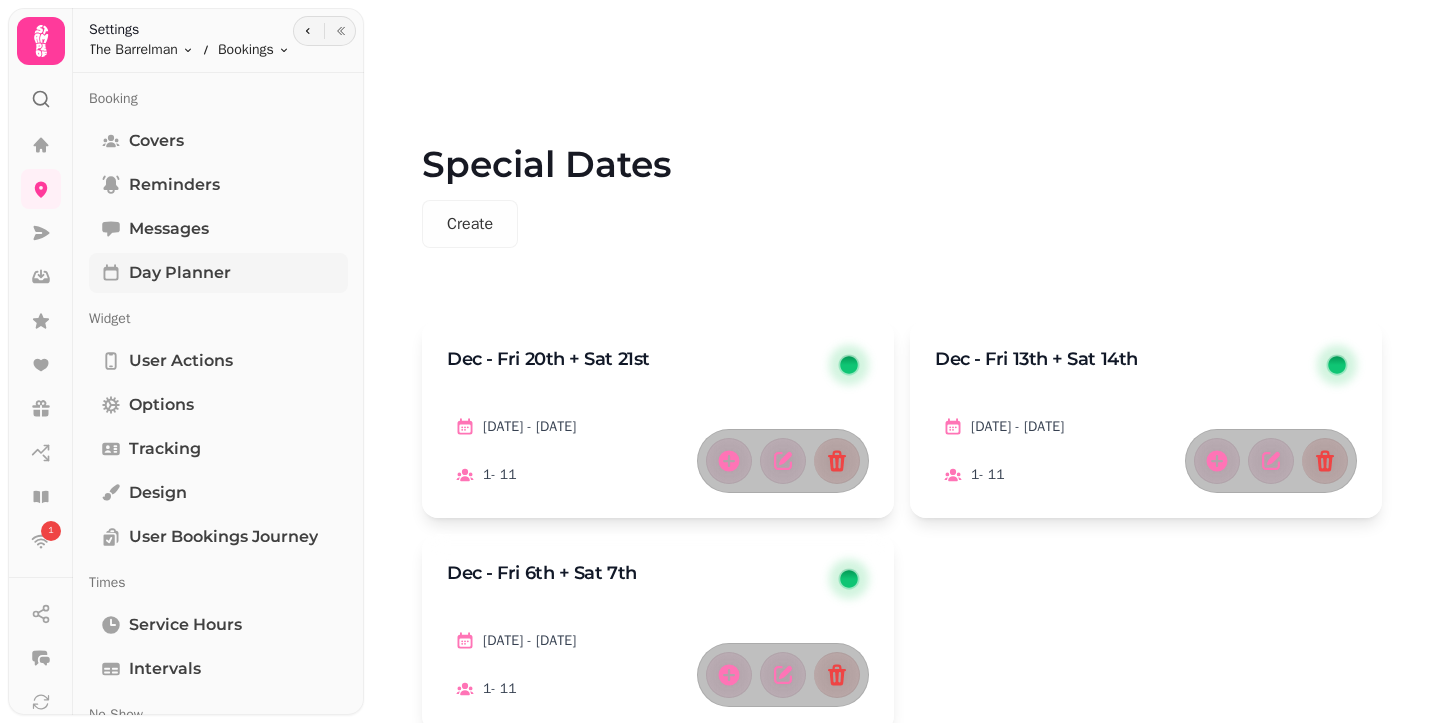 click on "Day Planner" at bounding box center (218, 273) 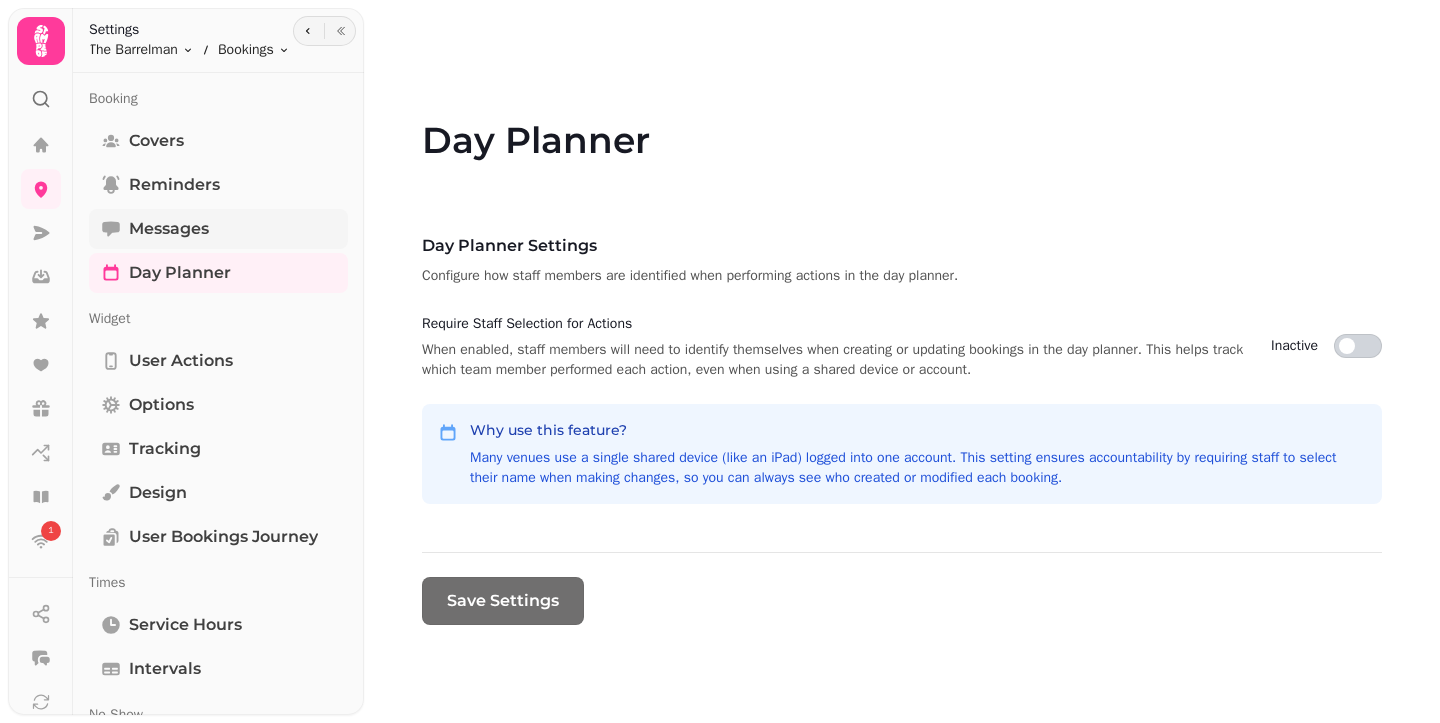 click on "Messages" at bounding box center [218, 229] 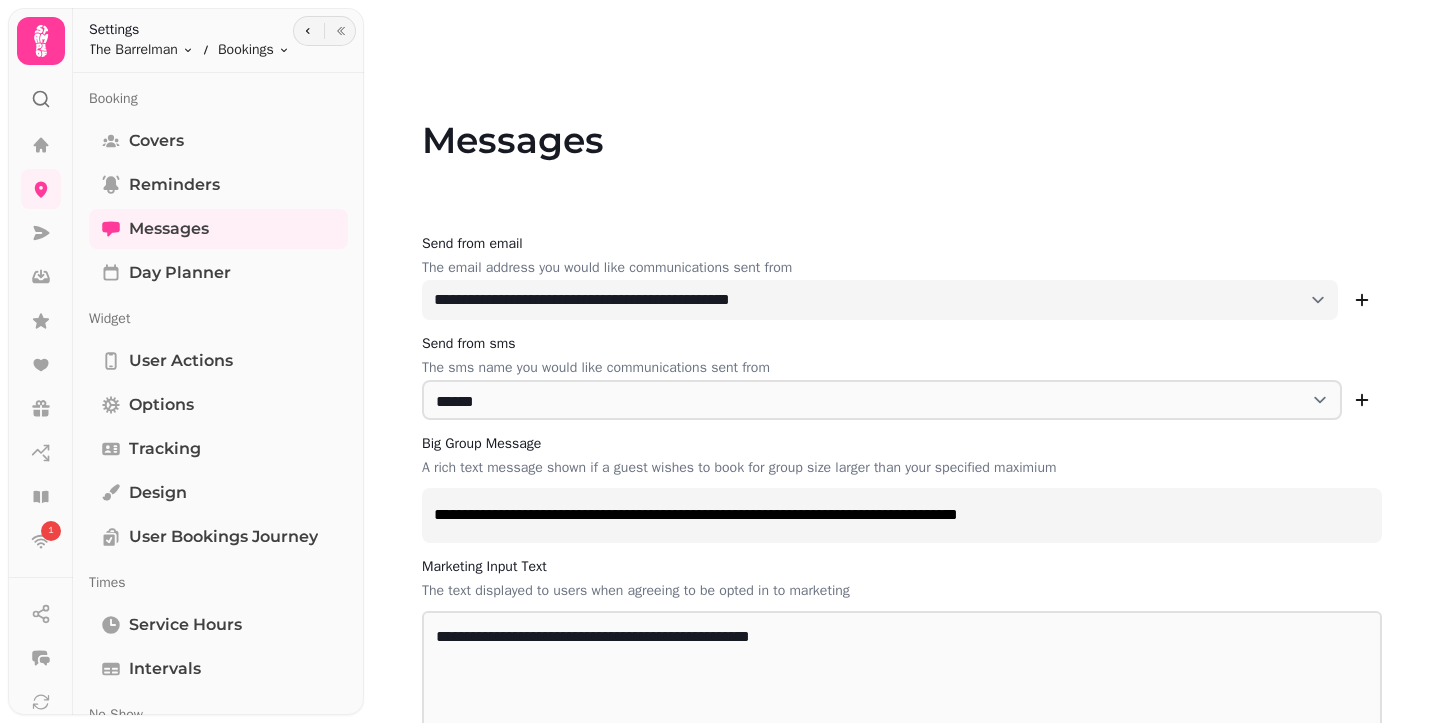 click on "Messages" at bounding box center (902, 116) 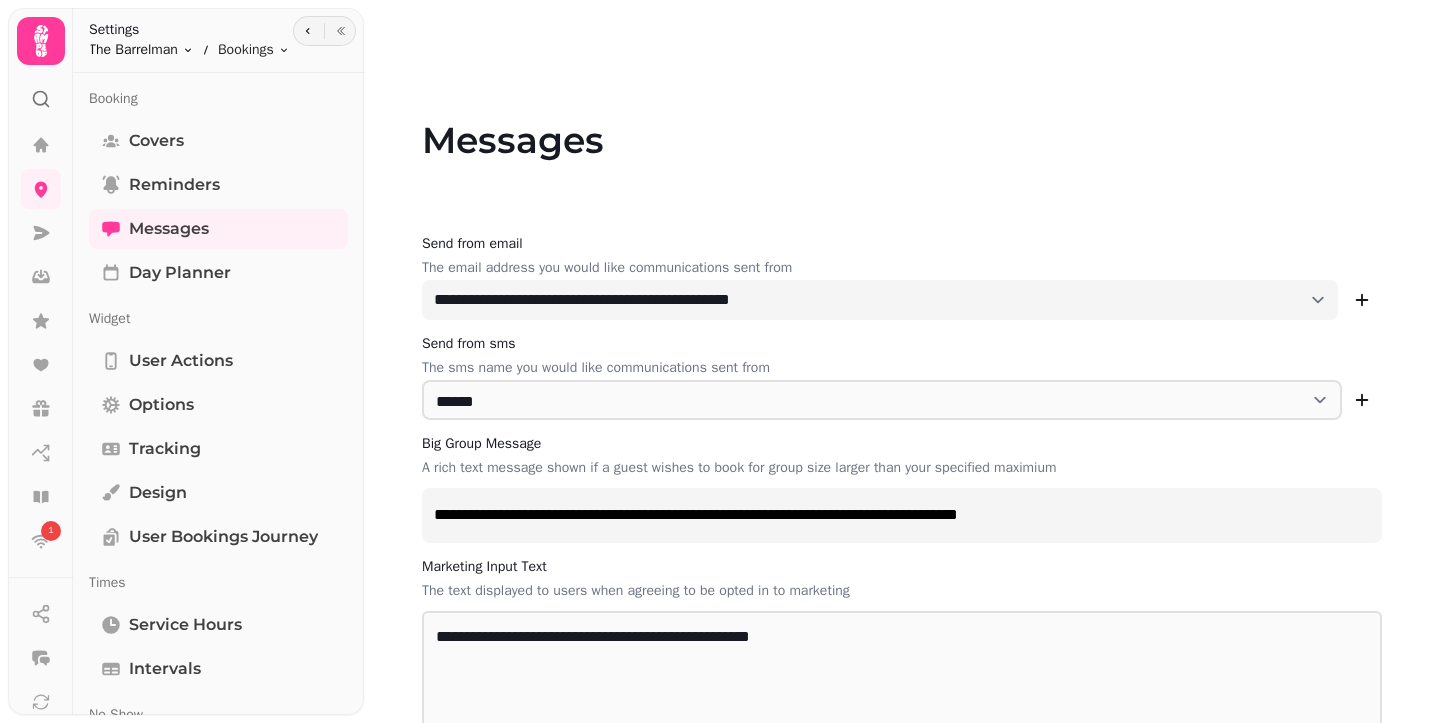 click on "**********" at bounding box center (720, 361) 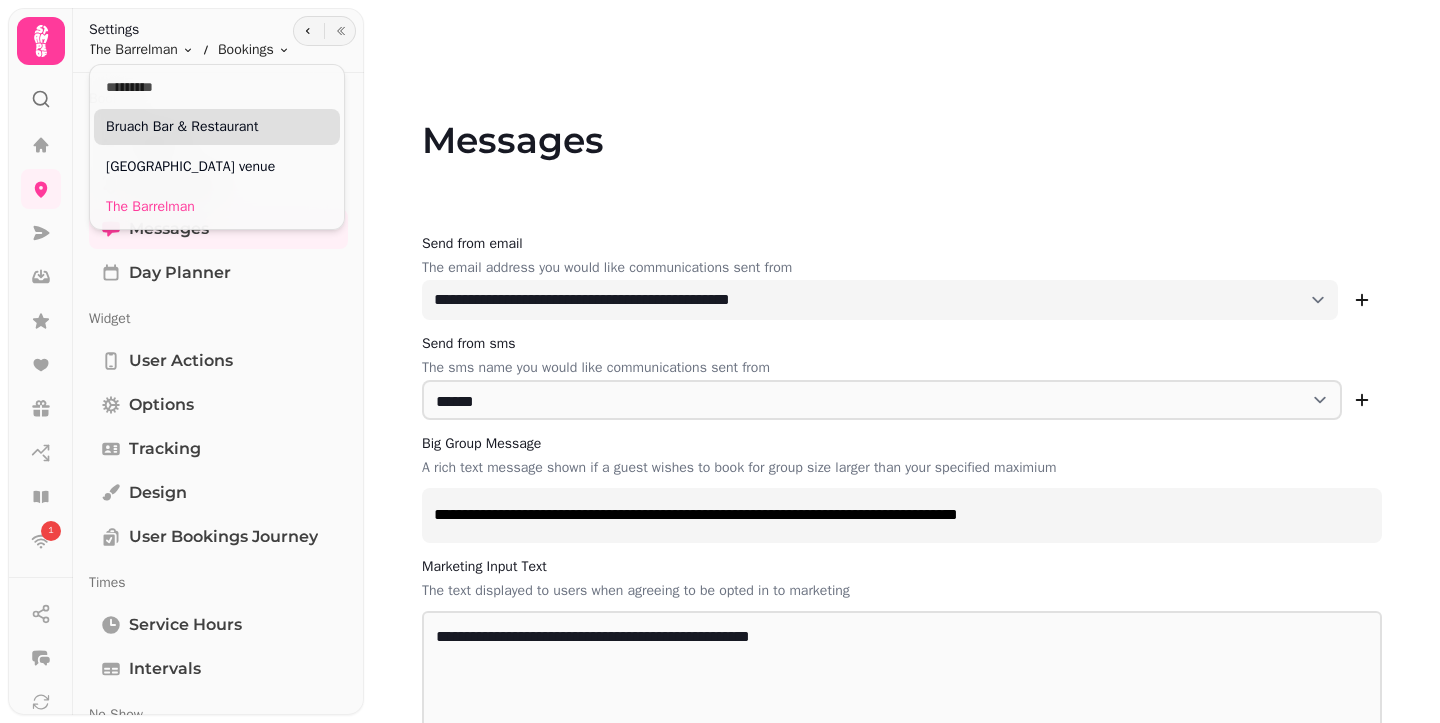 click on "Bruach Bar & Restaurant" at bounding box center [217, 127] 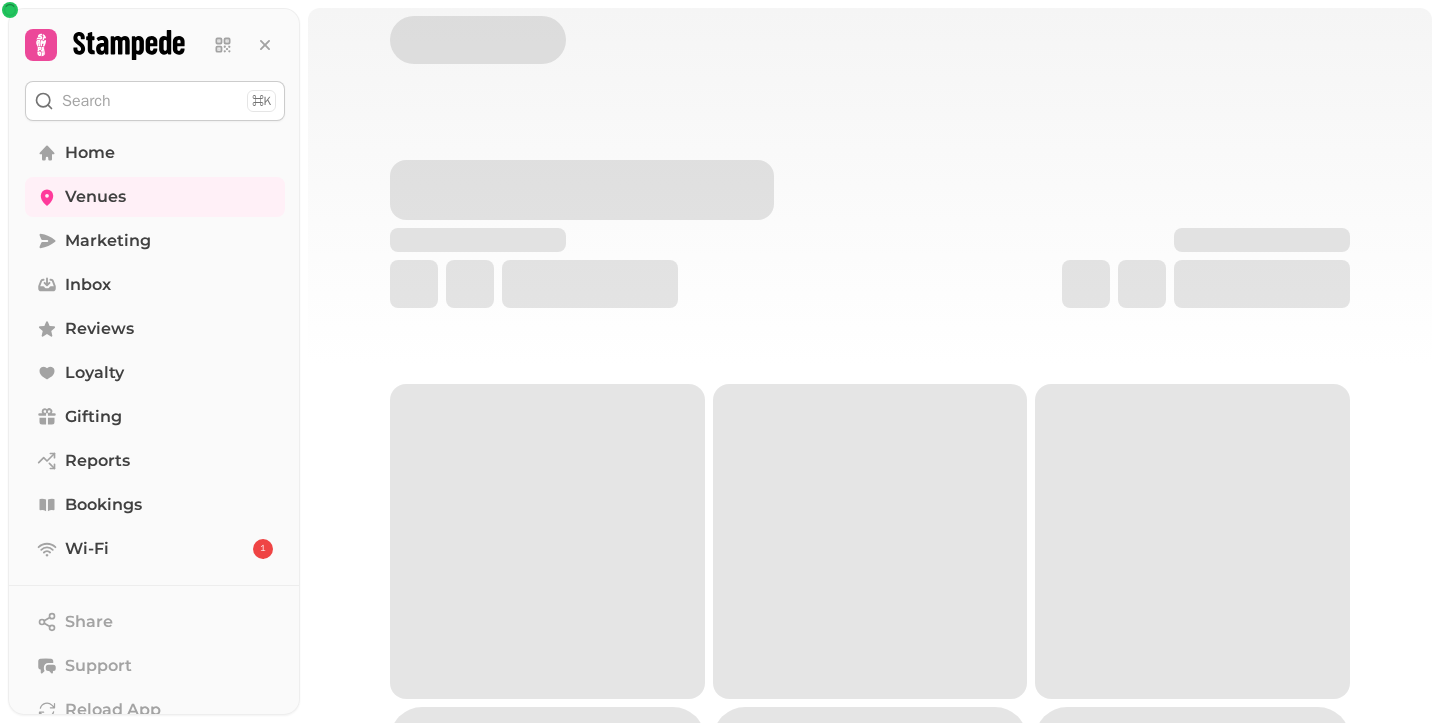 click on "Home Venues Marketing Inbox Reviews Loyalty Gifting Reports Bookings Wi-Fi 1" at bounding box center (155, 351) 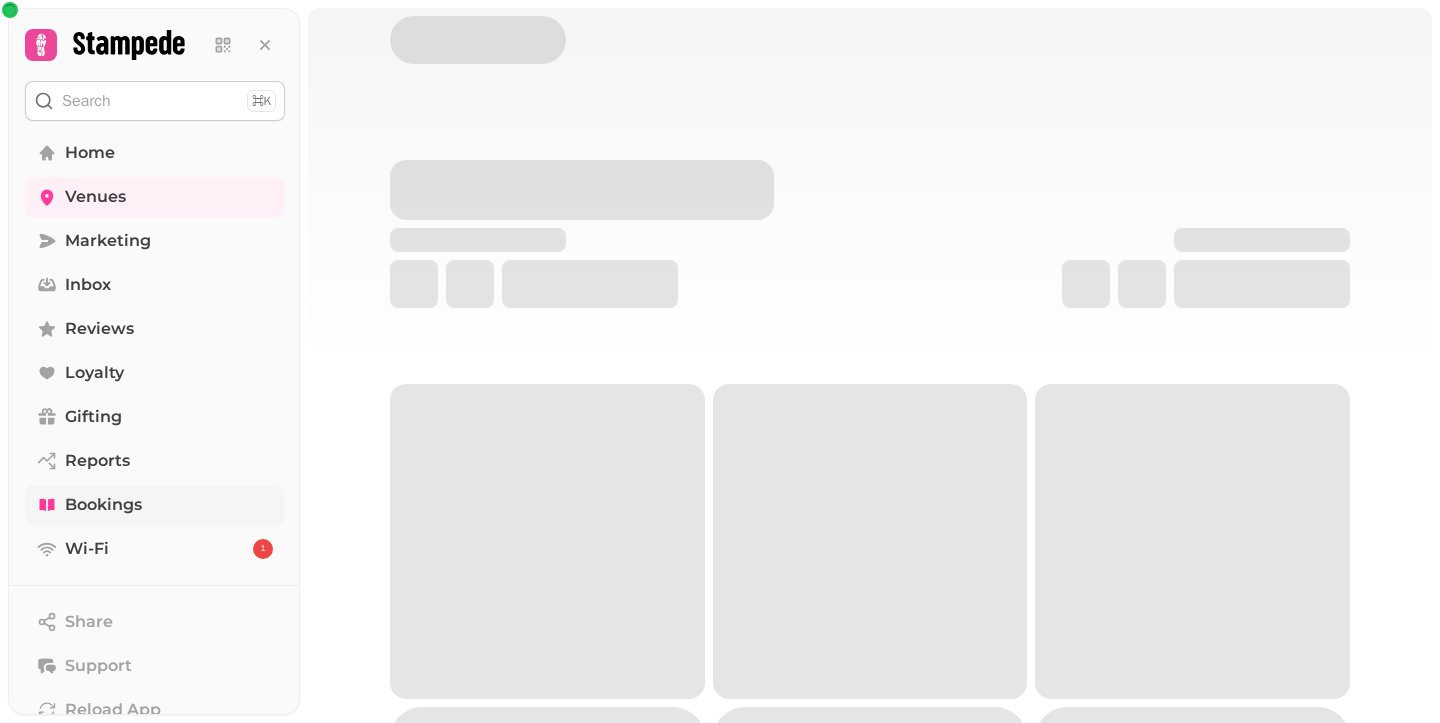 click on "Bookings" at bounding box center (103, 505) 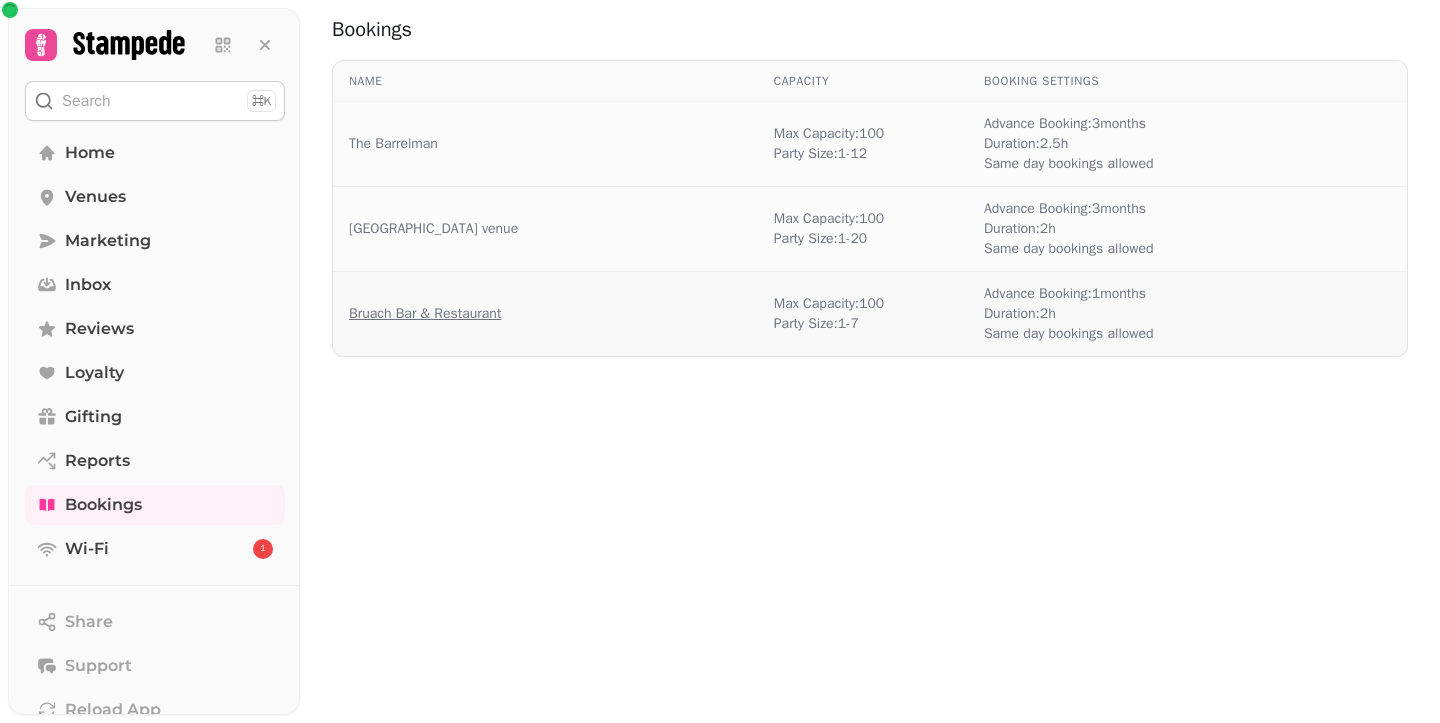 click on "Bruach Bar & Restaurant" at bounding box center [425, 314] 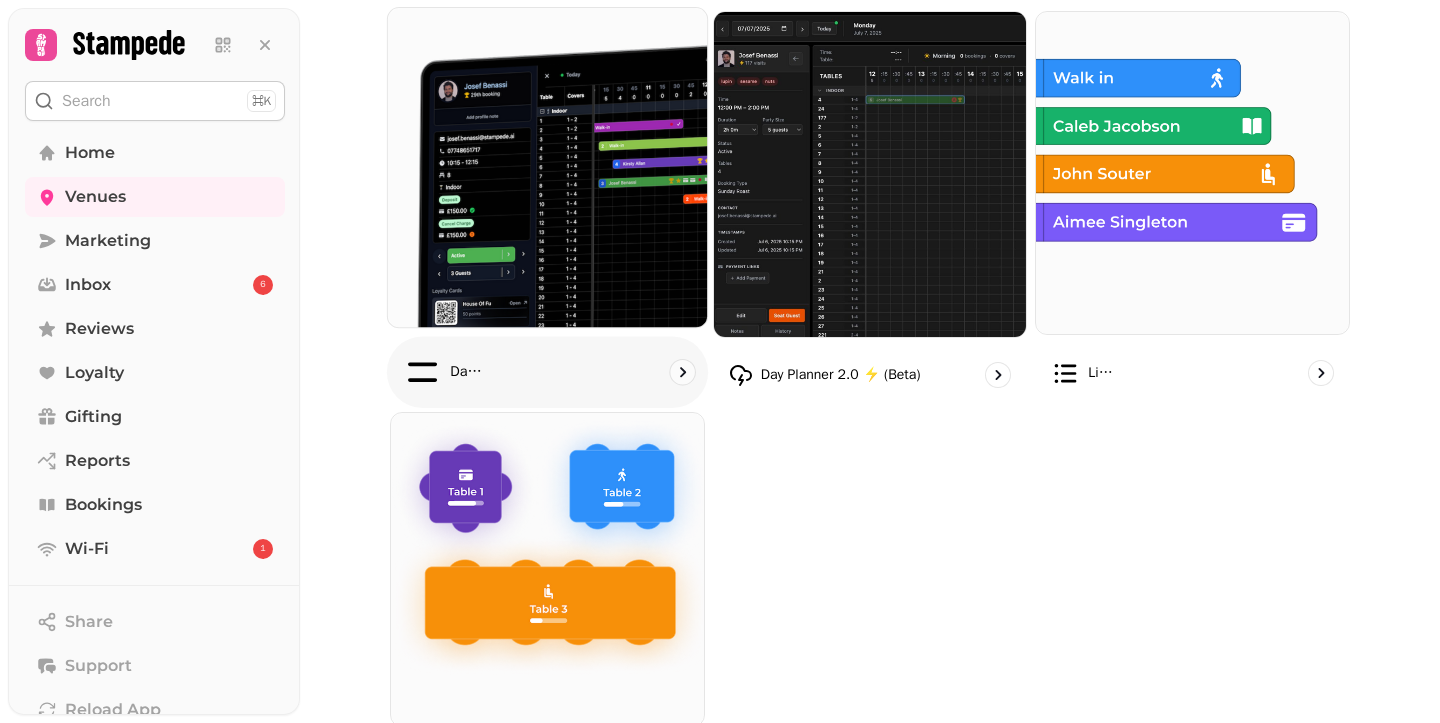 scroll, scrollTop: 1195, scrollLeft: 0, axis: vertical 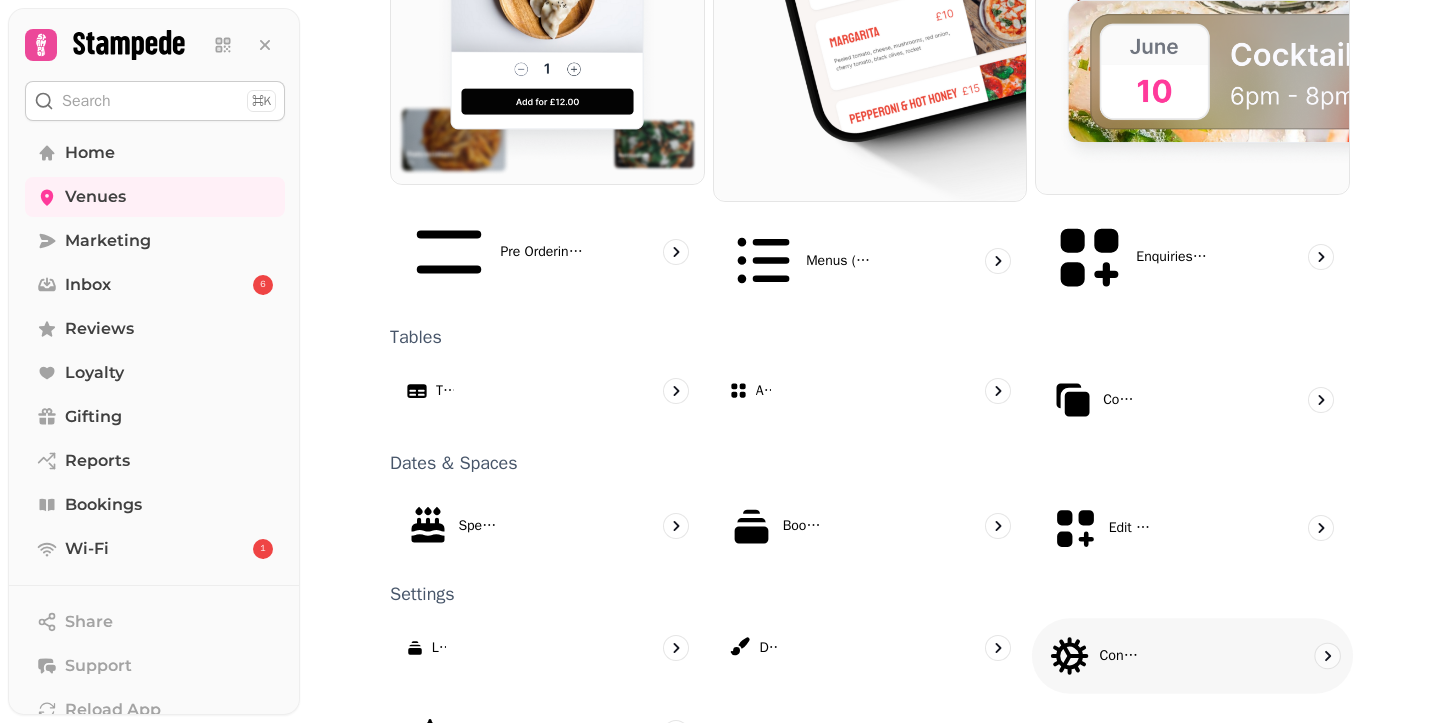 click on "Configuration" at bounding box center (1192, 656) 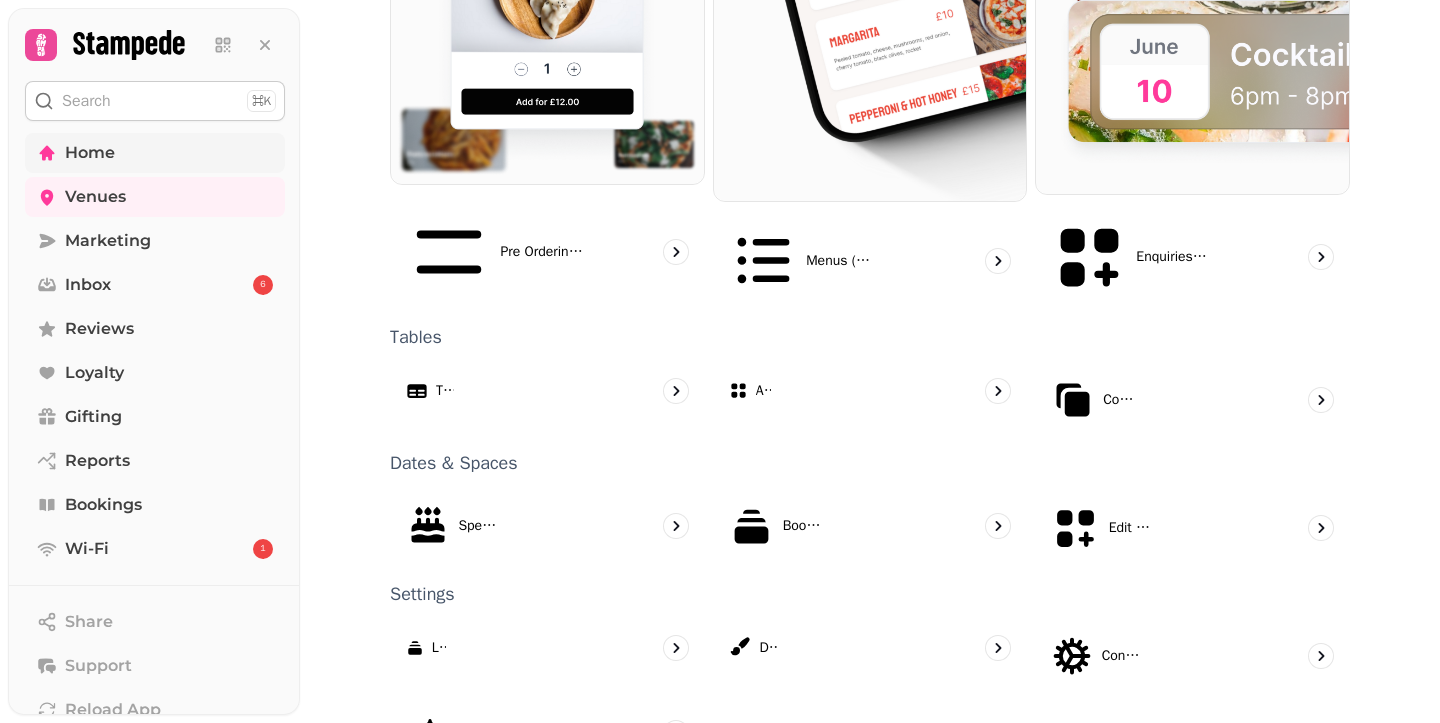 select on "*" 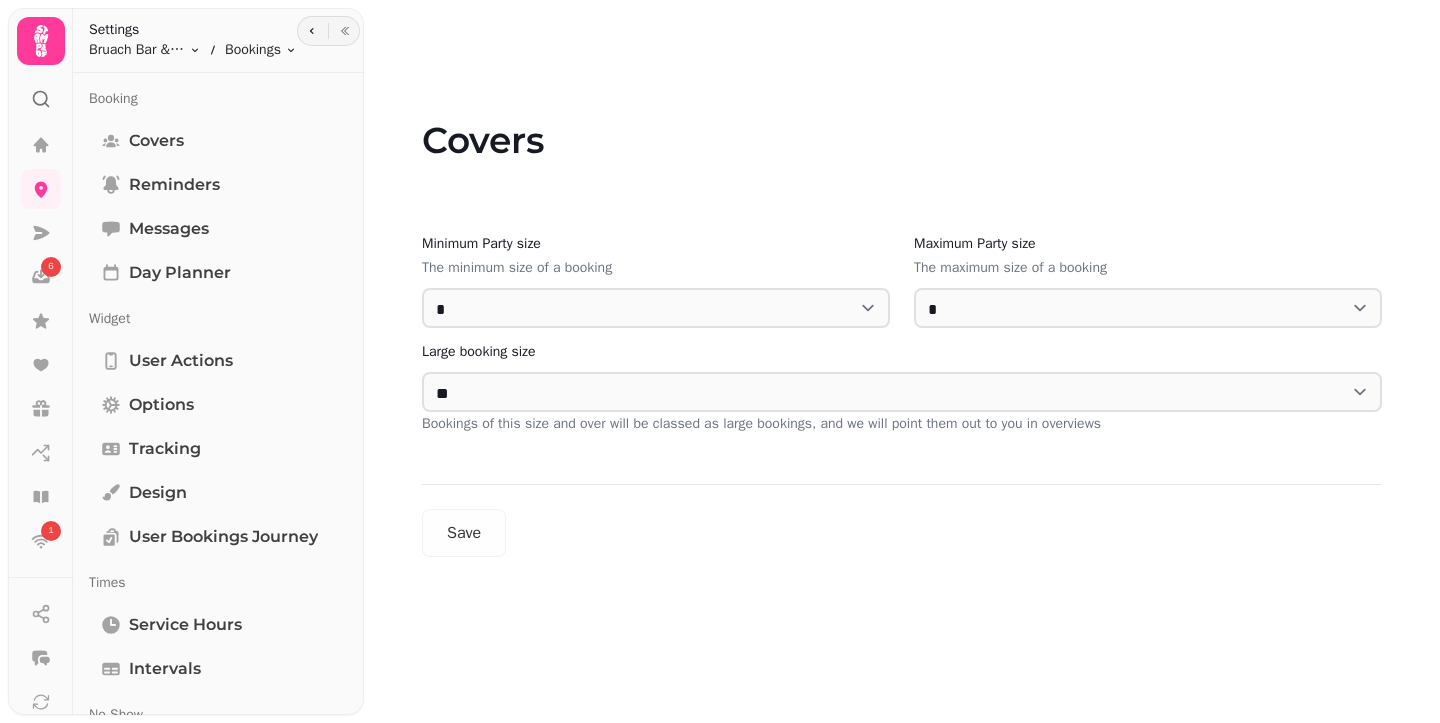 scroll, scrollTop: 0, scrollLeft: 0, axis: both 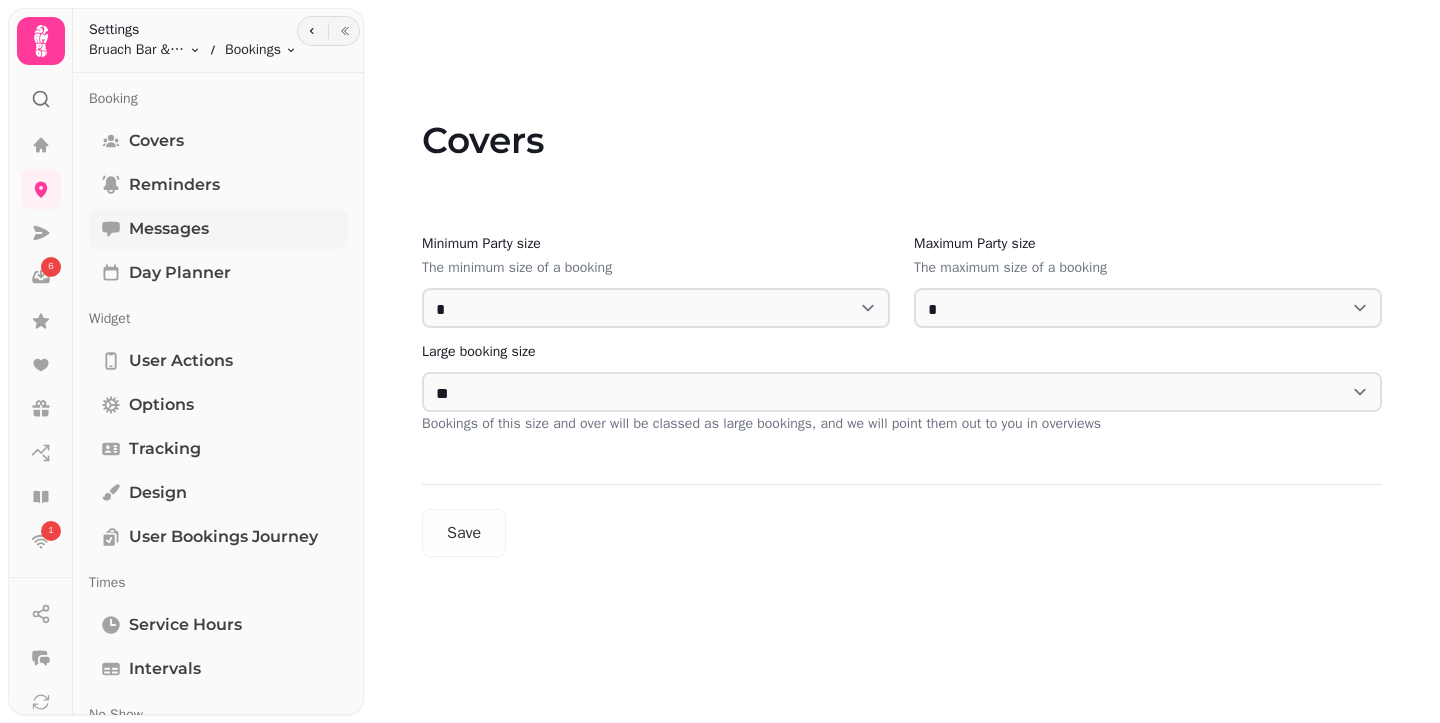 click on "Messages" at bounding box center [169, 229] 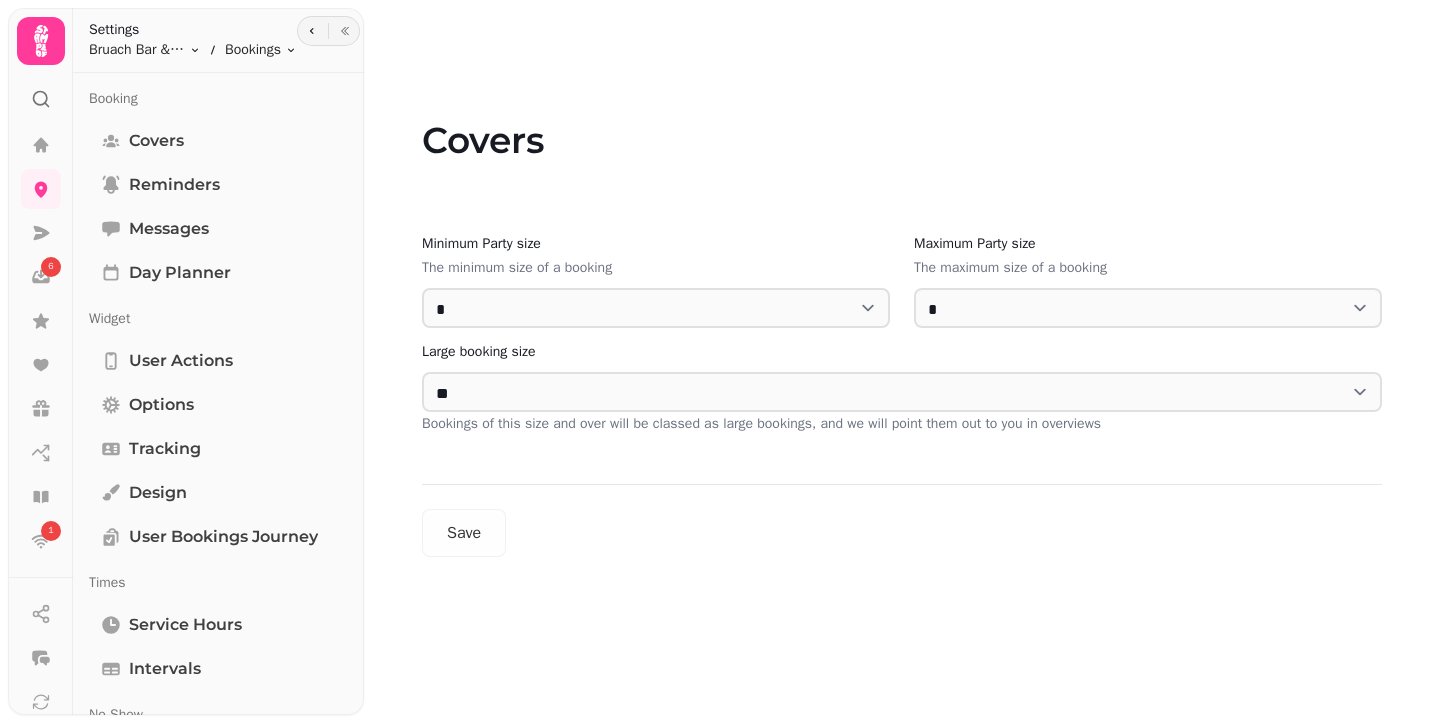 select on "**********" 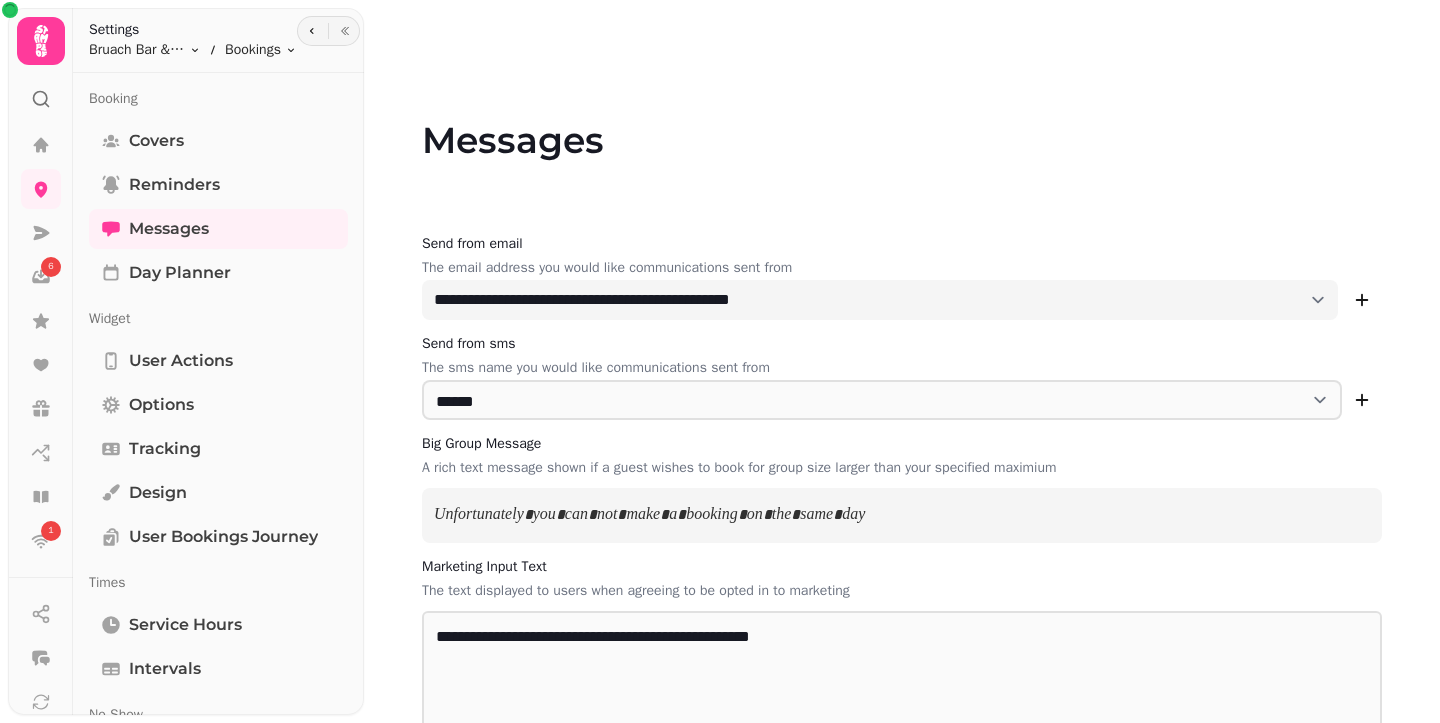 click on "Messages" at bounding box center [902, 116] 